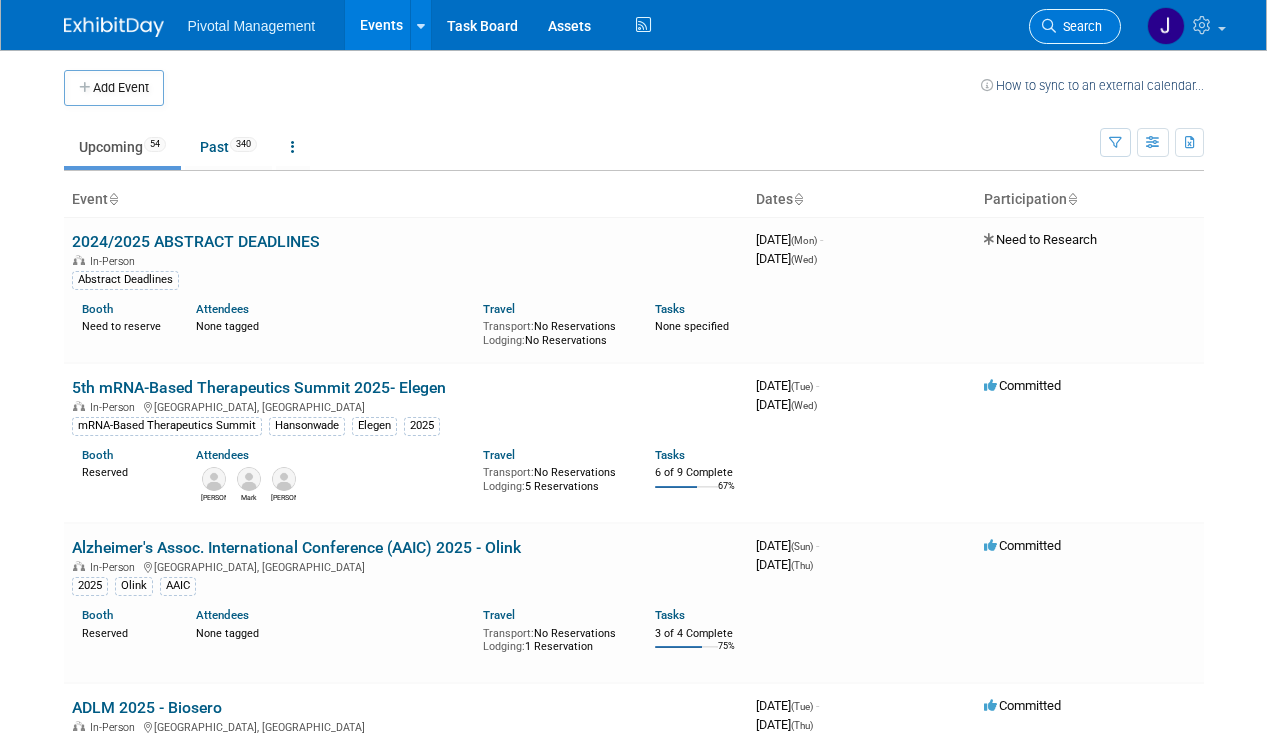 scroll, scrollTop: 976, scrollLeft: 0, axis: vertical 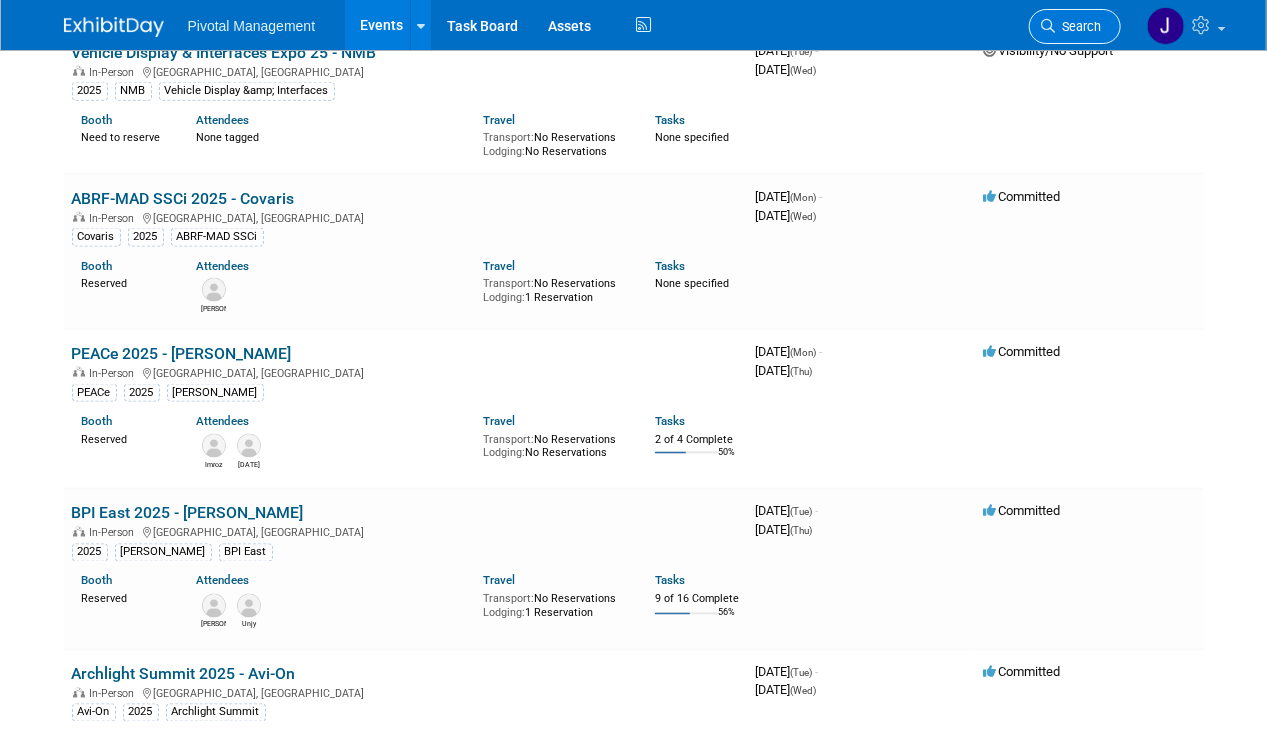 click on "Search" at bounding box center (1075, 26) 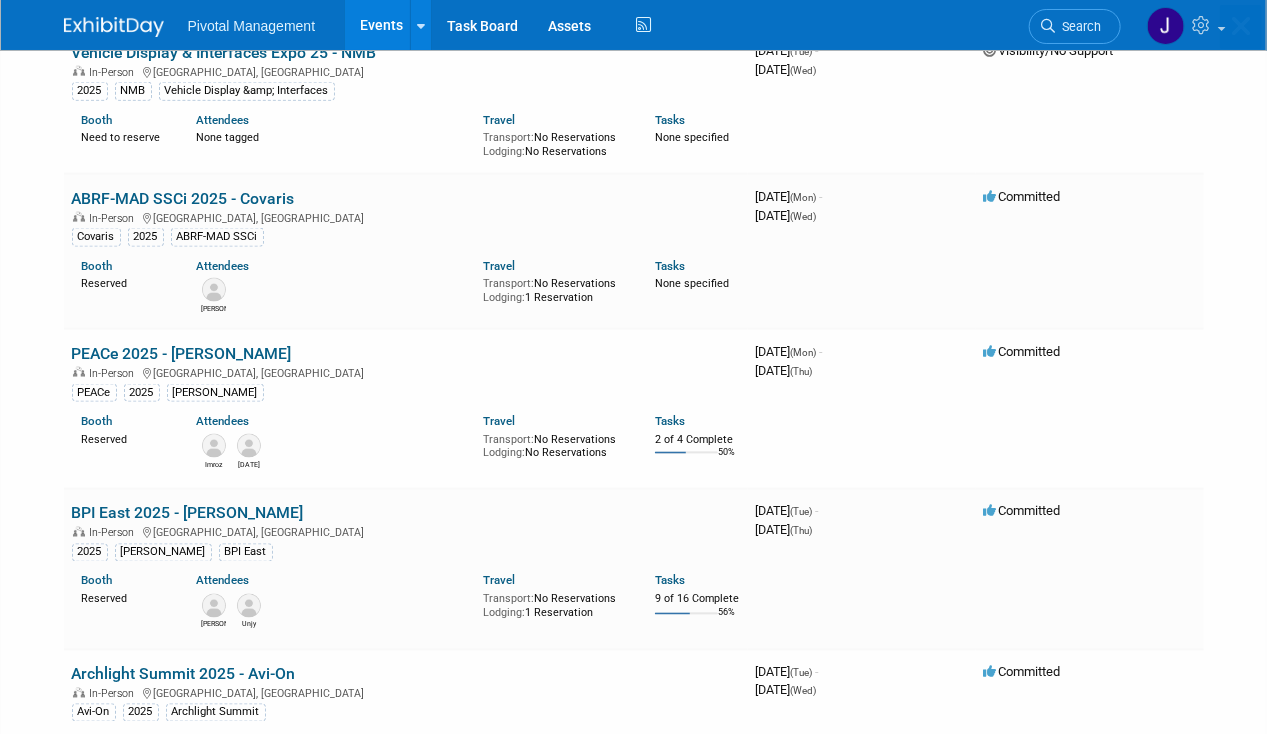 scroll, scrollTop: 0, scrollLeft: 0, axis: both 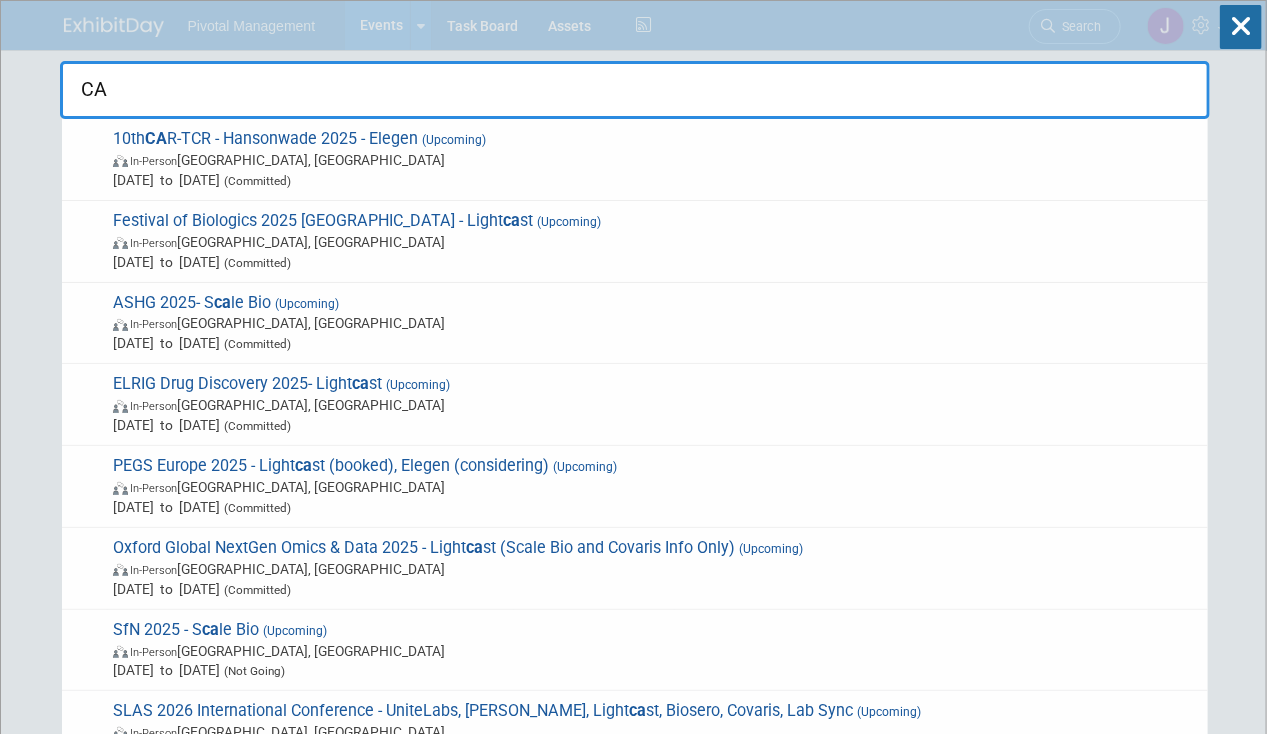 type on "CAR" 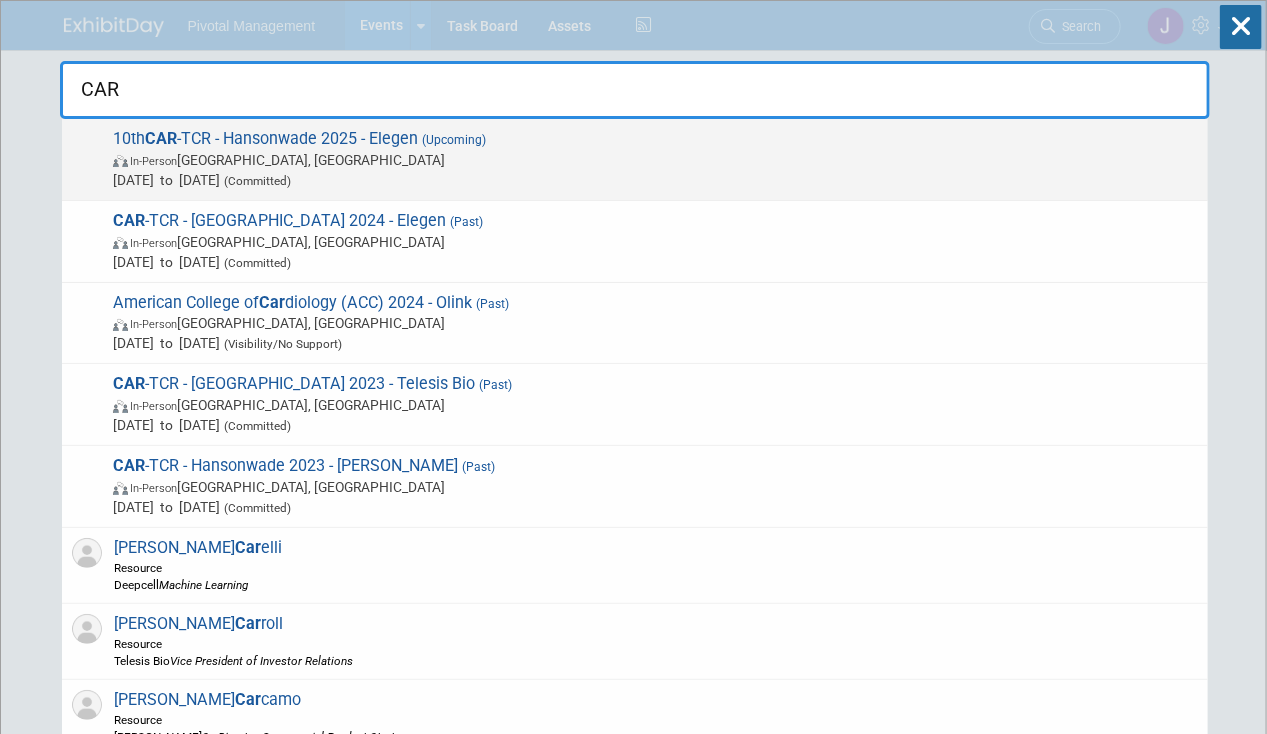 click on "In-Person     [GEOGRAPHIC_DATA], [GEOGRAPHIC_DATA]" at bounding box center [655, 160] 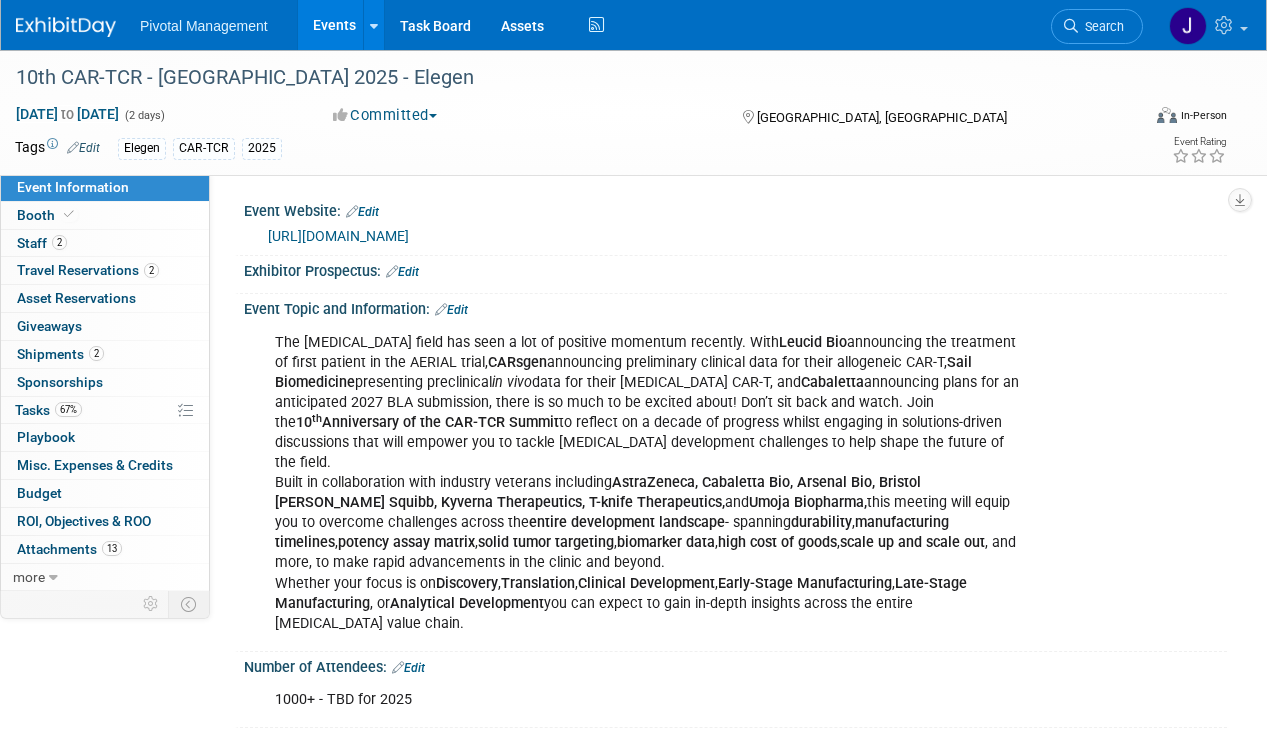 scroll, scrollTop: 0, scrollLeft: 0, axis: both 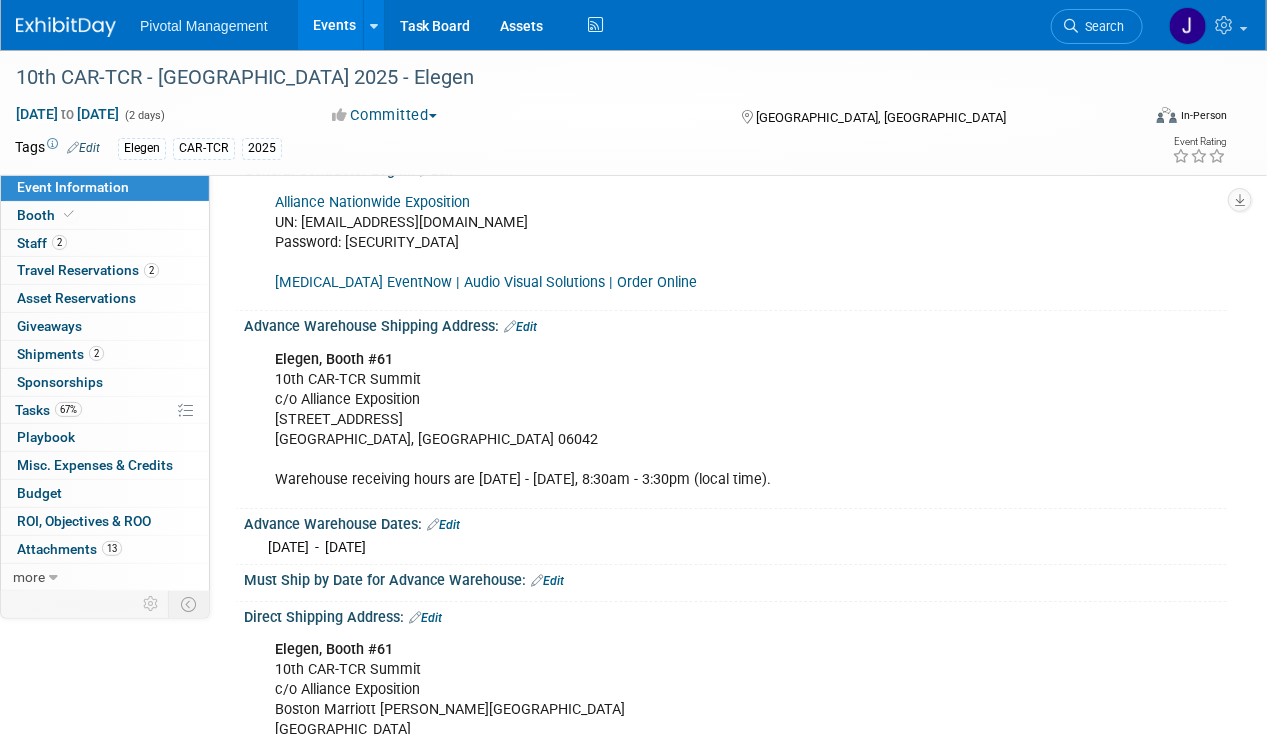 click on "Edit" at bounding box center [520, 327] 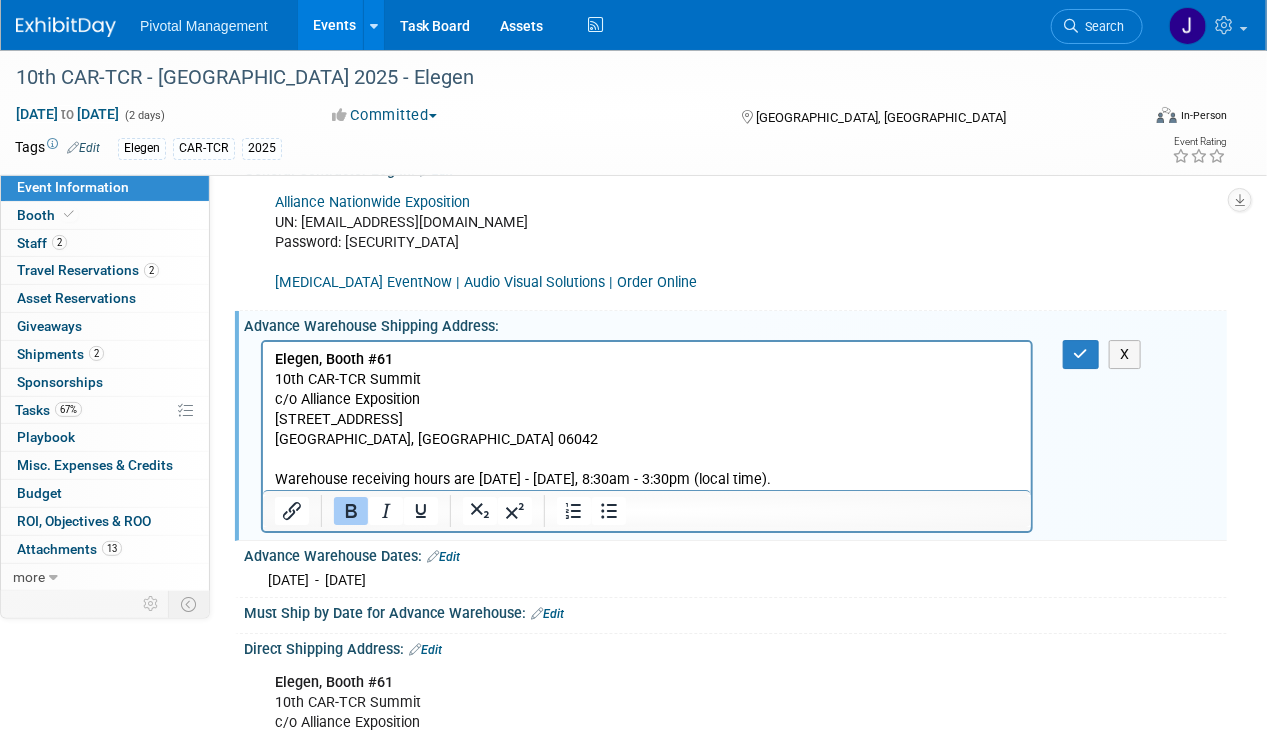 scroll, scrollTop: 0, scrollLeft: 0, axis: both 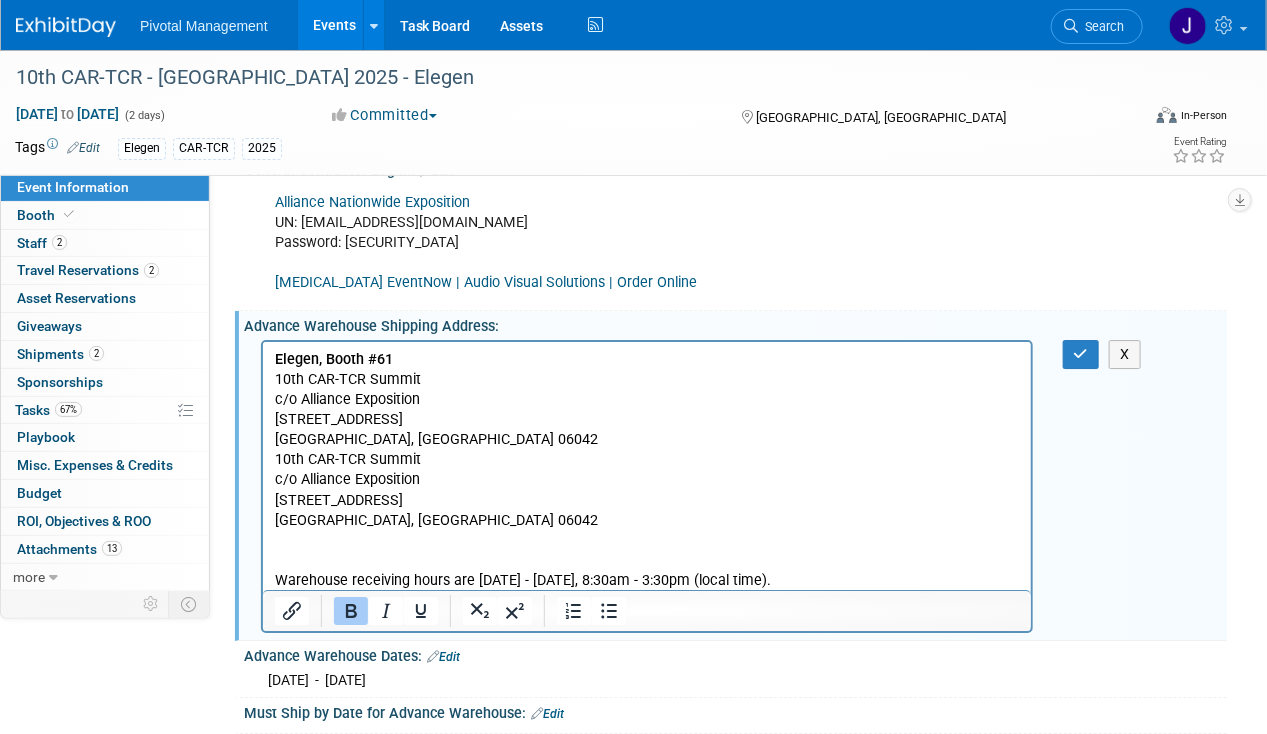 click on "Elegen, Booth #61 10th CAR-TCR Summit c/o Alliance Exposition 155 Colonial Rd Manchester, CT 06042" at bounding box center (646, 399) 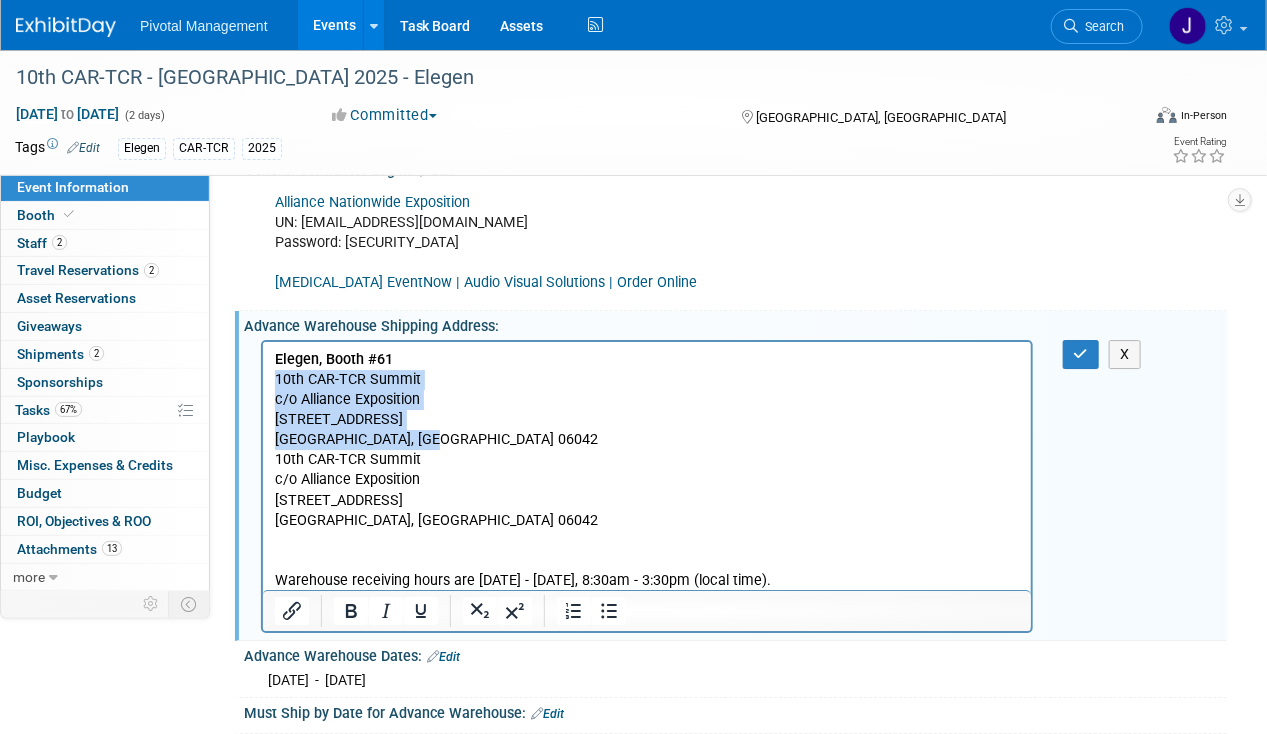 drag, startPoint x: 428, startPoint y: 444, endPoint x: 271, endPoint y: 388, distance: 166.68834 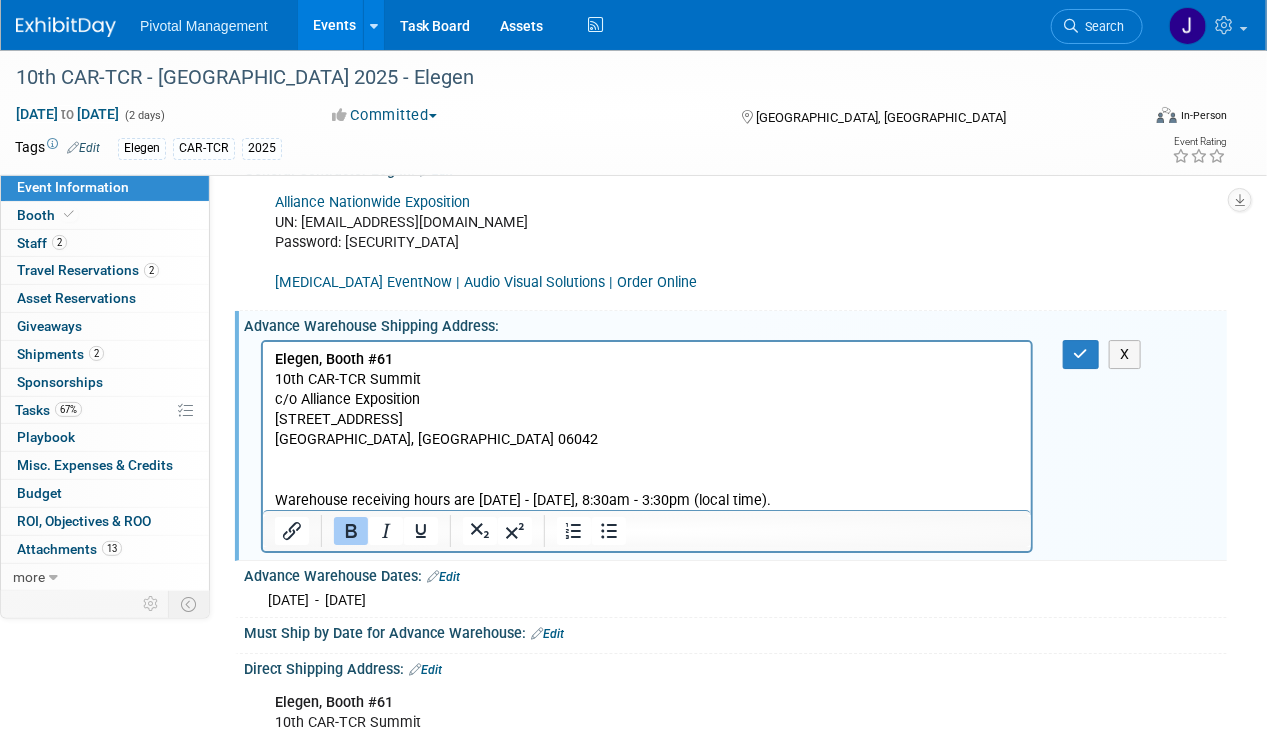 click on "Warehouse receiving hours are Monday - Friday, 8:30am - 3:30pm (local time)." at bounding box center [646, 479] 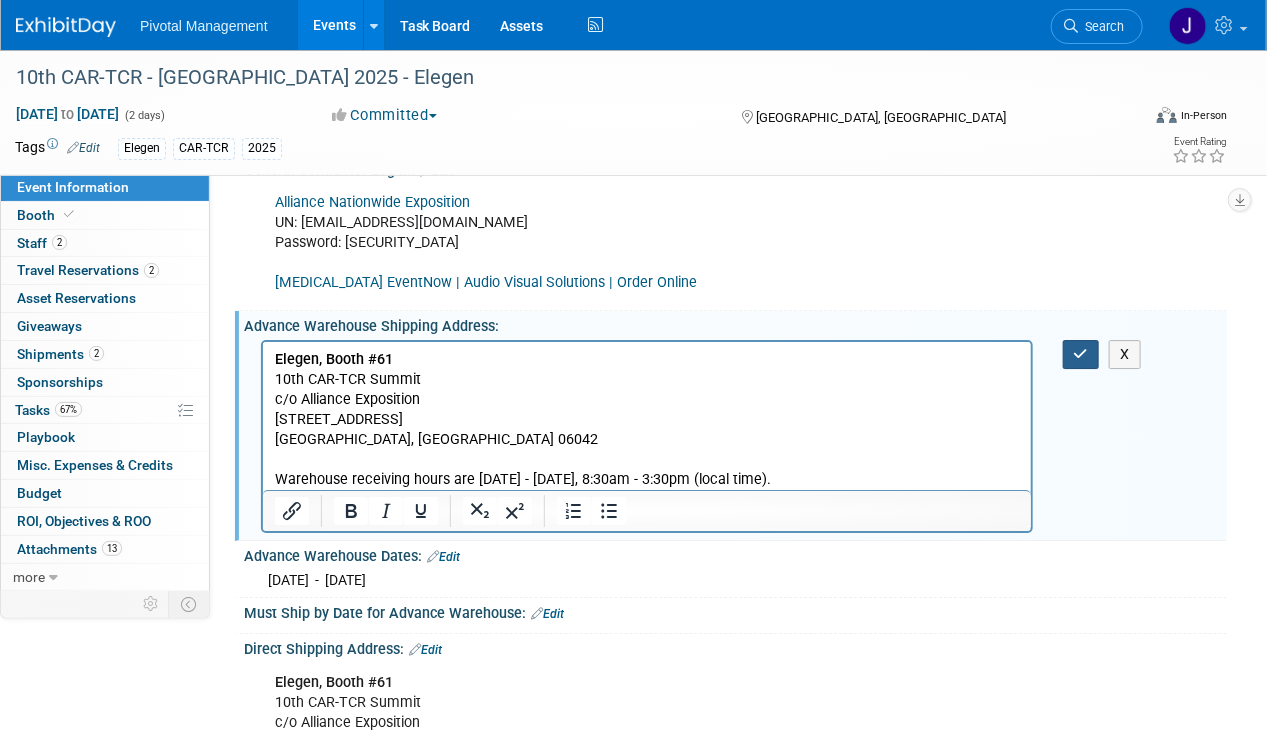 click at bounding box center (1081, 354) 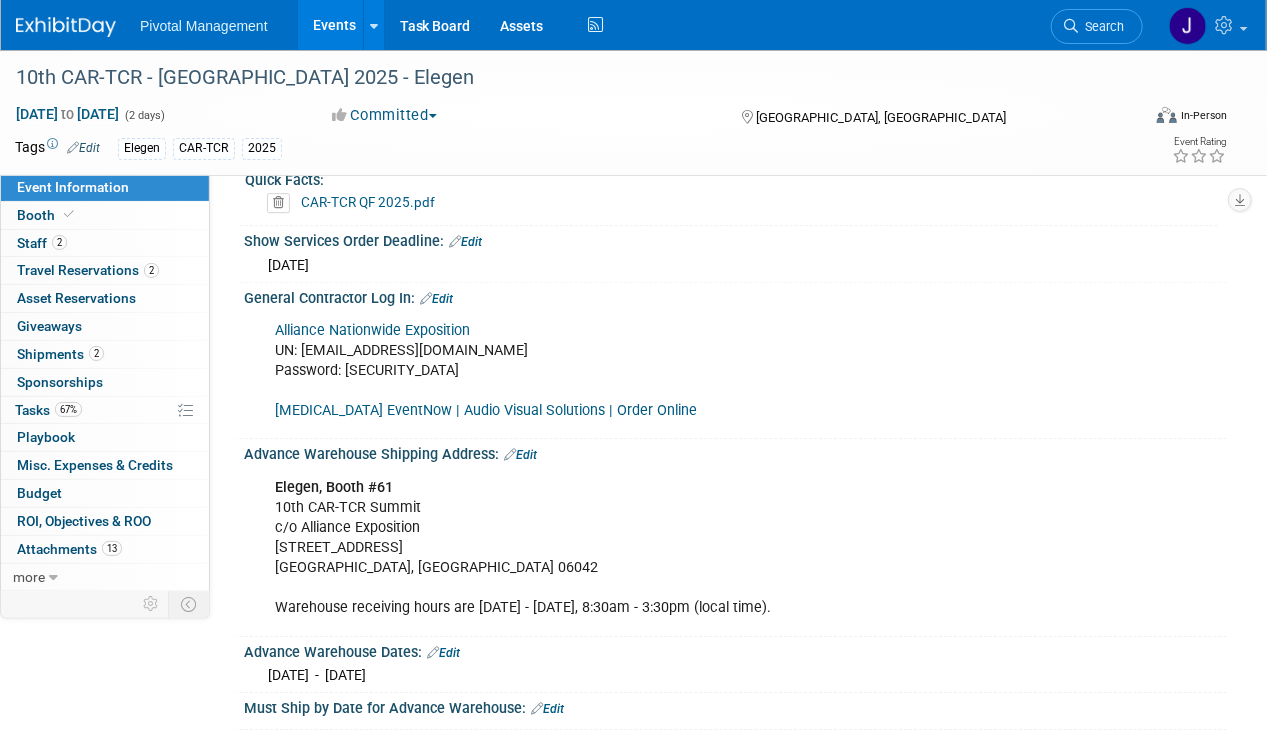 scroll, scrollTop: 2236, scrollLeft: 0, axis: vertical 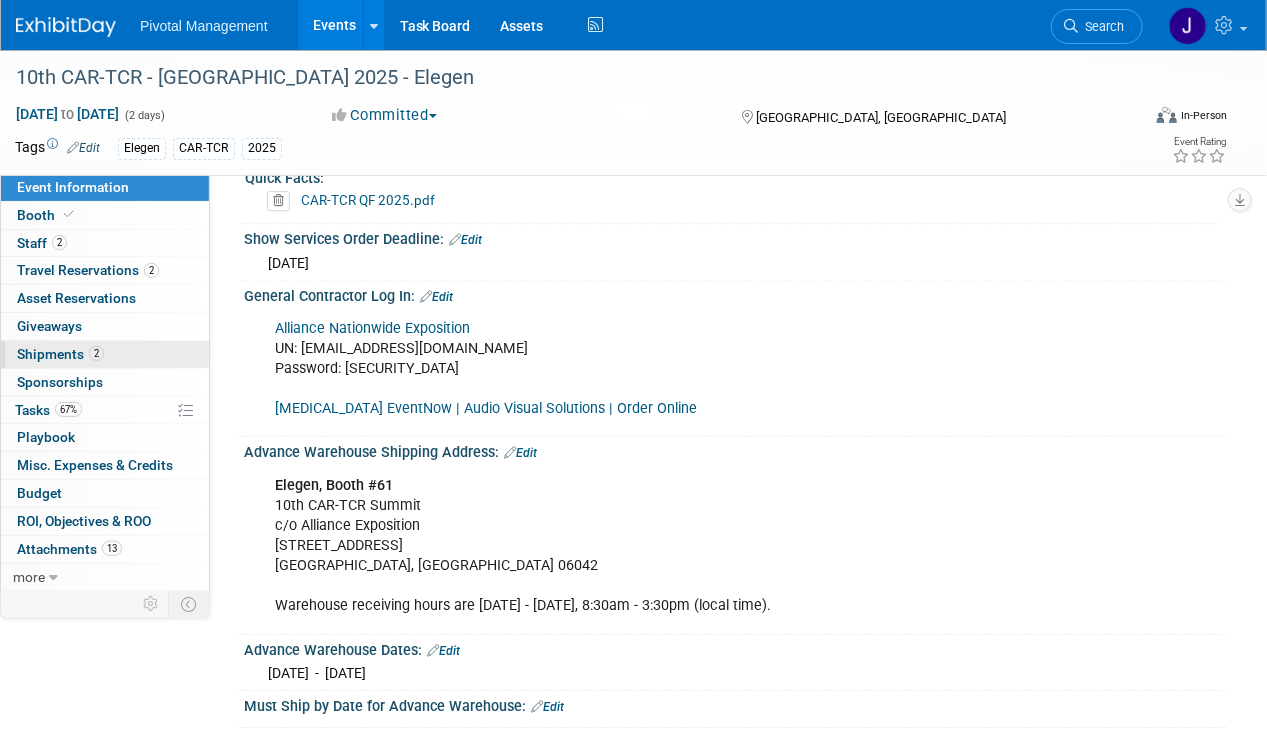 click on "Shipments 2" at bounding box center [60, 354] 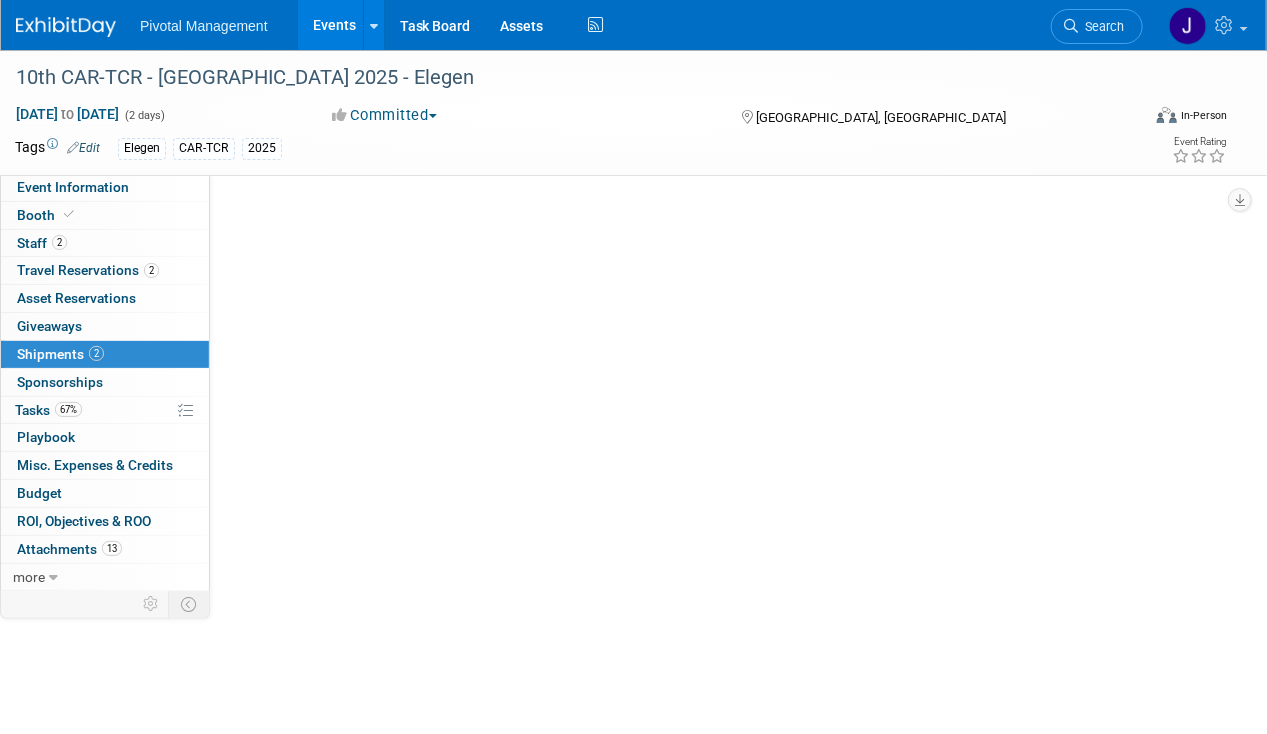 scroll, scrollTop: 0, scrollLeft: 0, axis: both 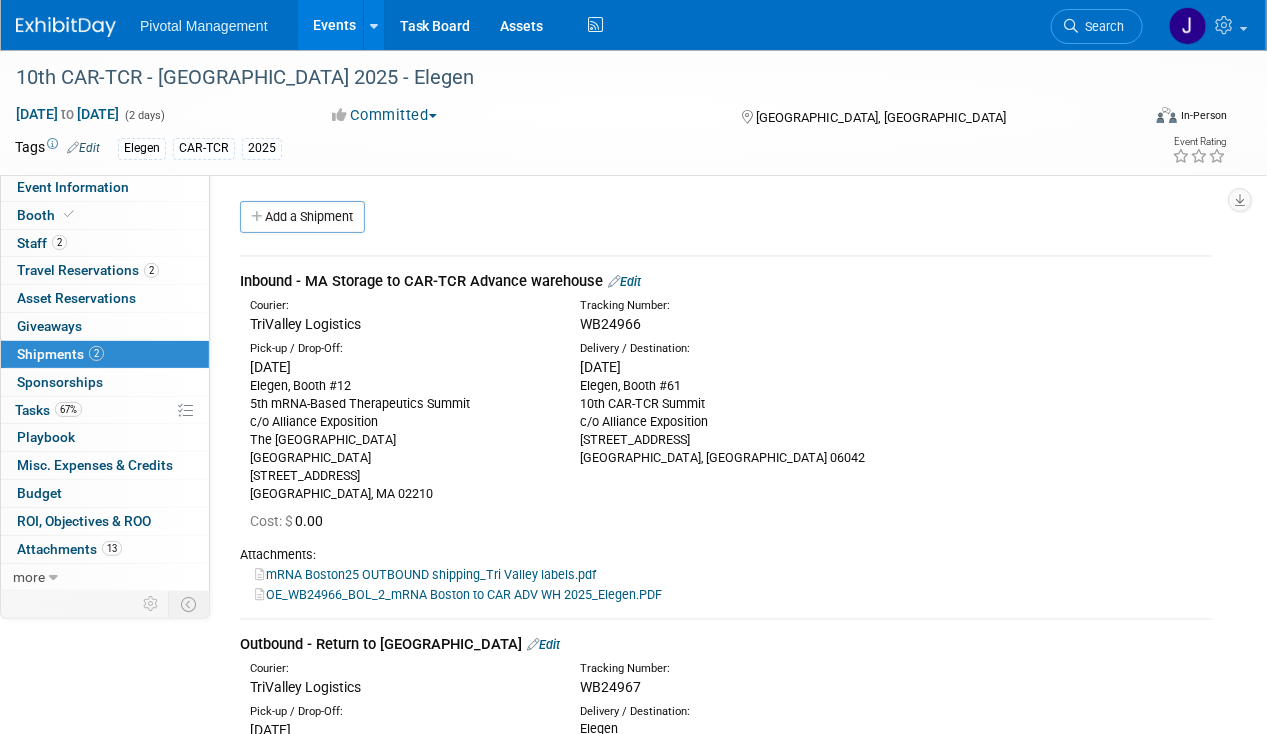 click on "Edit" at bounding box center (624, 281) 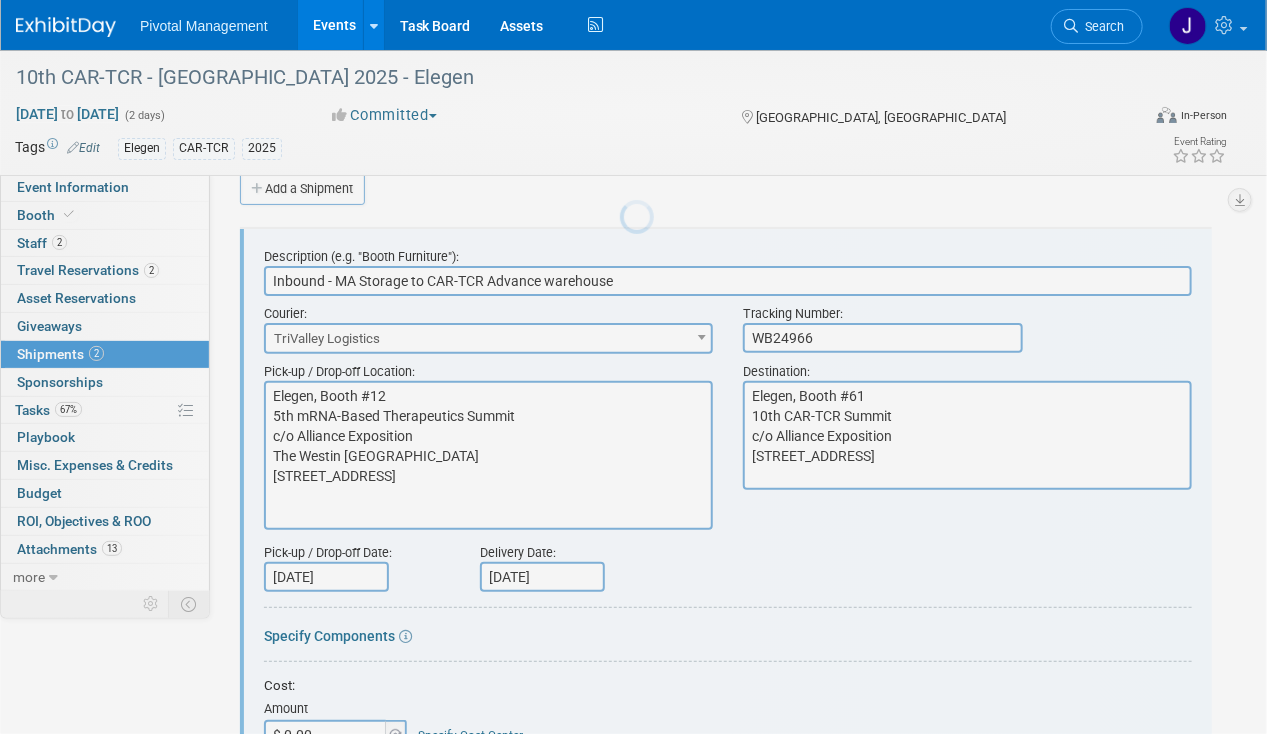 scroll, scrollTop: 29, scrollLeft: 0, axis: vertical 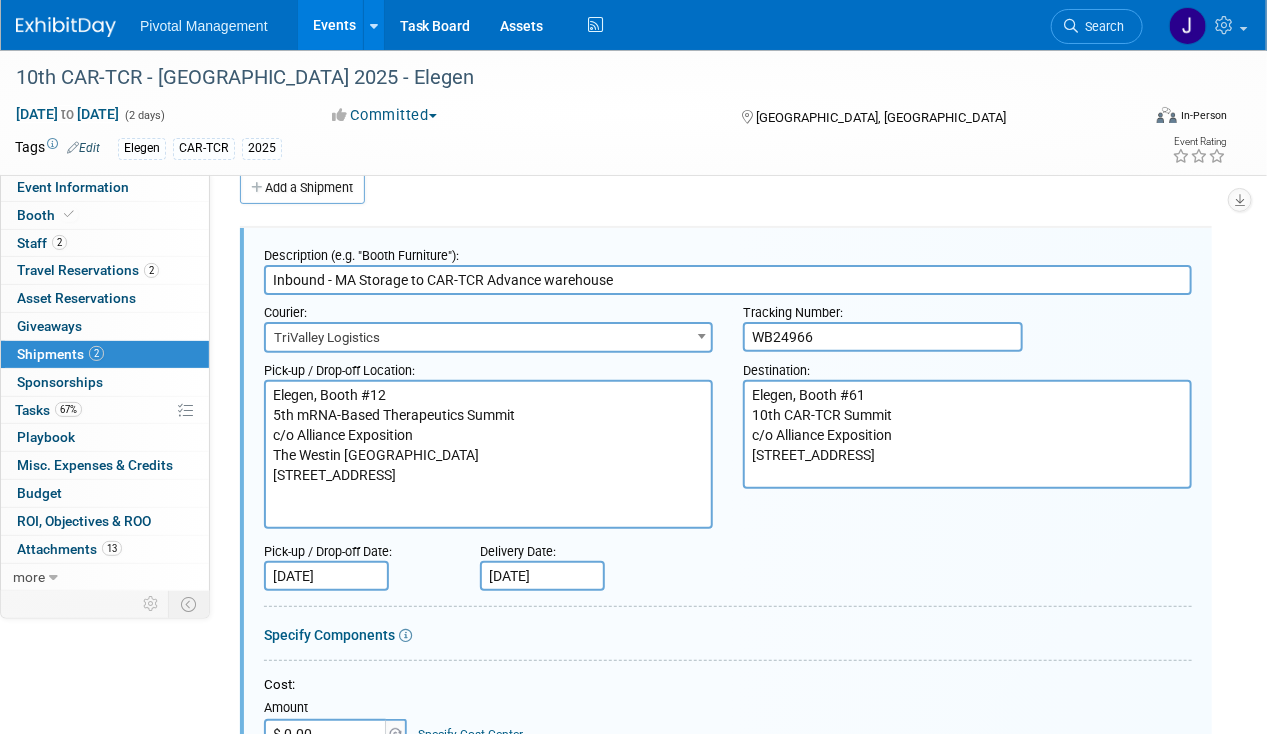click on "Elegen, Booth #61
10th CAR-TCR Summit
c/o Alliance Exposition
155 Colonial Rd
Manchester, CT 06042" at bounding box center (967, 434) 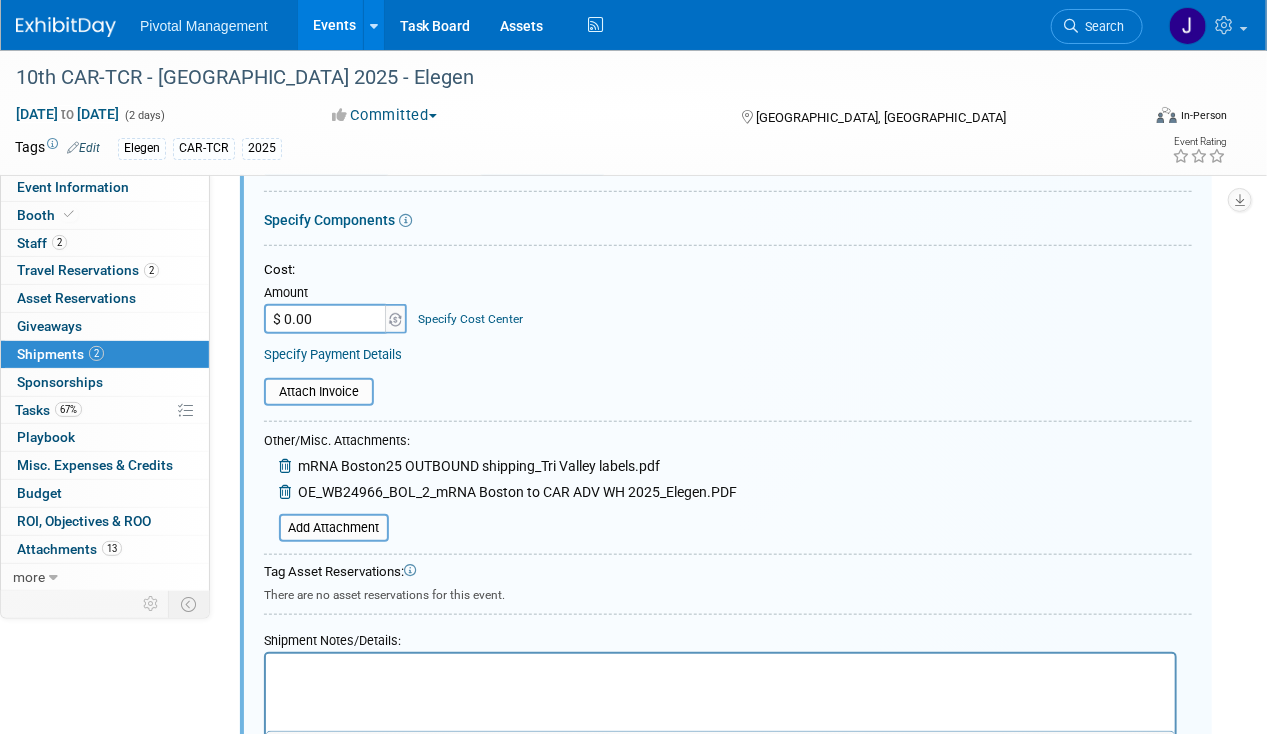 scroll, scrollTop: 583, scrollLeft: 0, axis: vertical 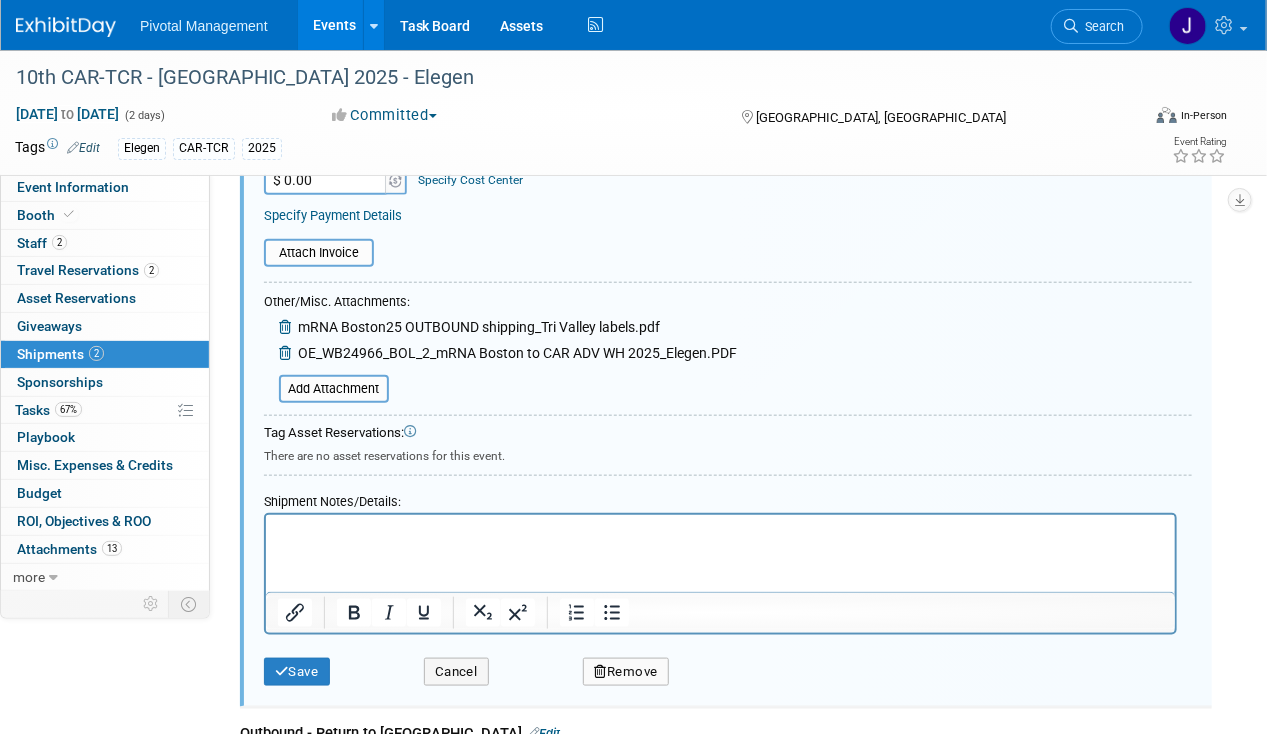 type on "Elegen, Booth #61
10th CAR-TCR Summit
c/o Alliance Exposition
150 Colonial Rd
Manchester, CT 06042" 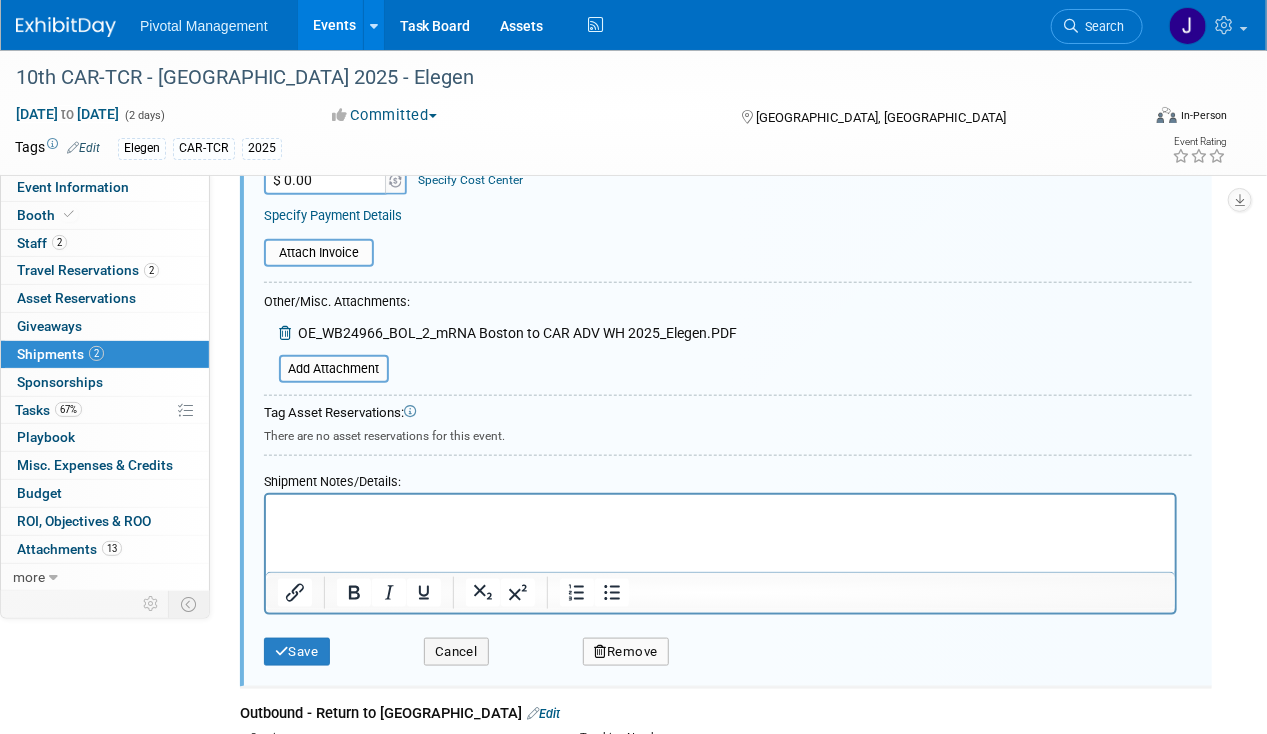 click at bounding box center [287, 333] 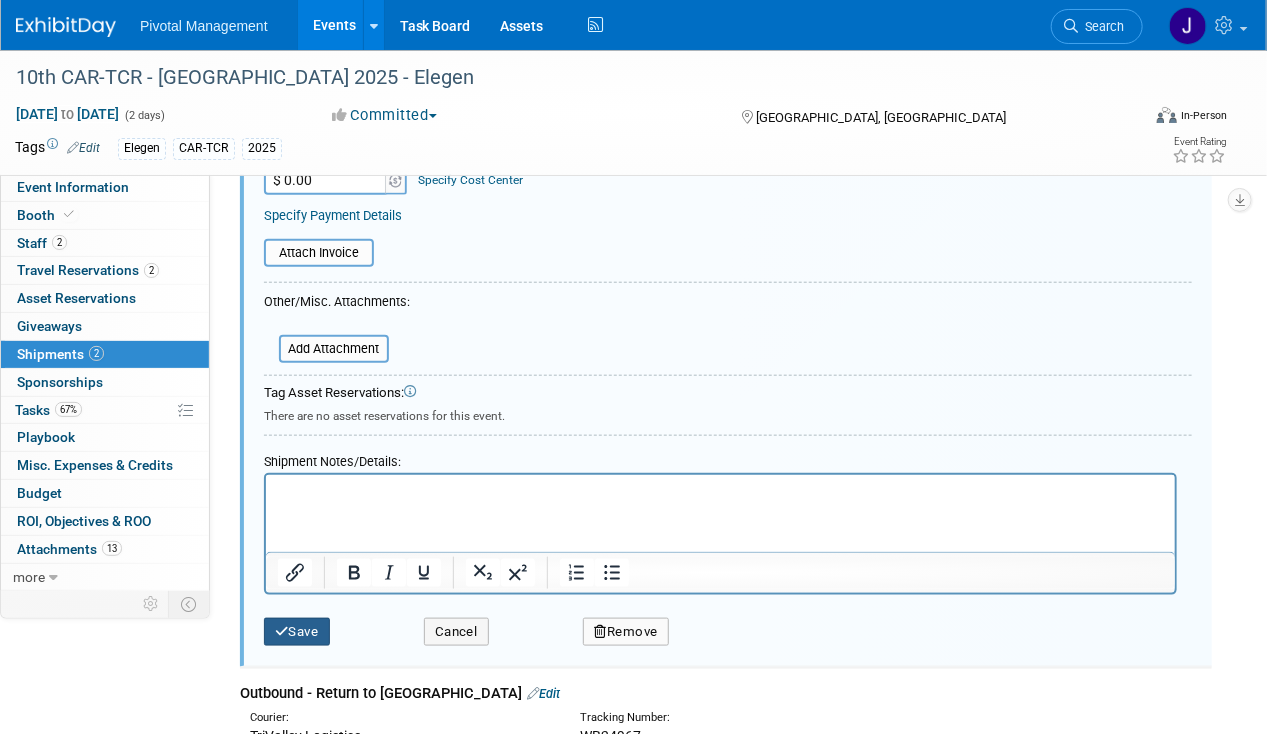 click at bounding box center (282, 631) 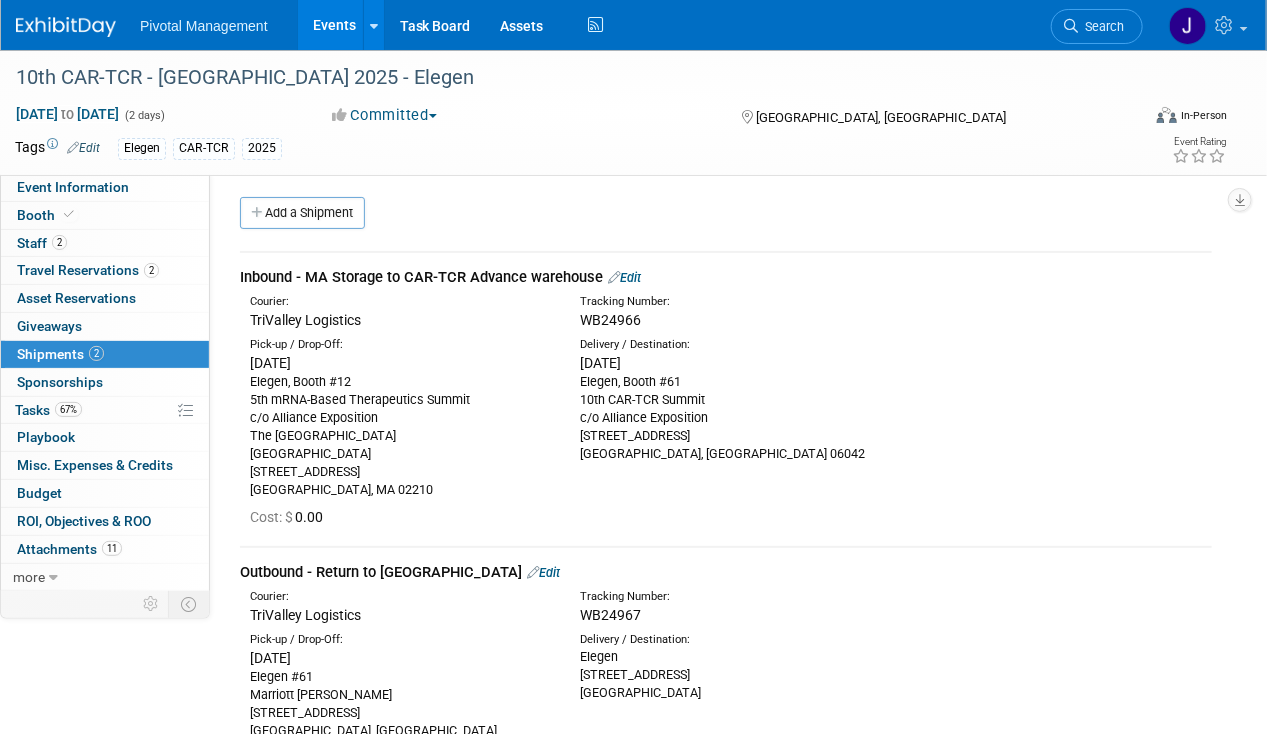 scroll, scrollTop: 0, scrollLeft: 0, axis: both 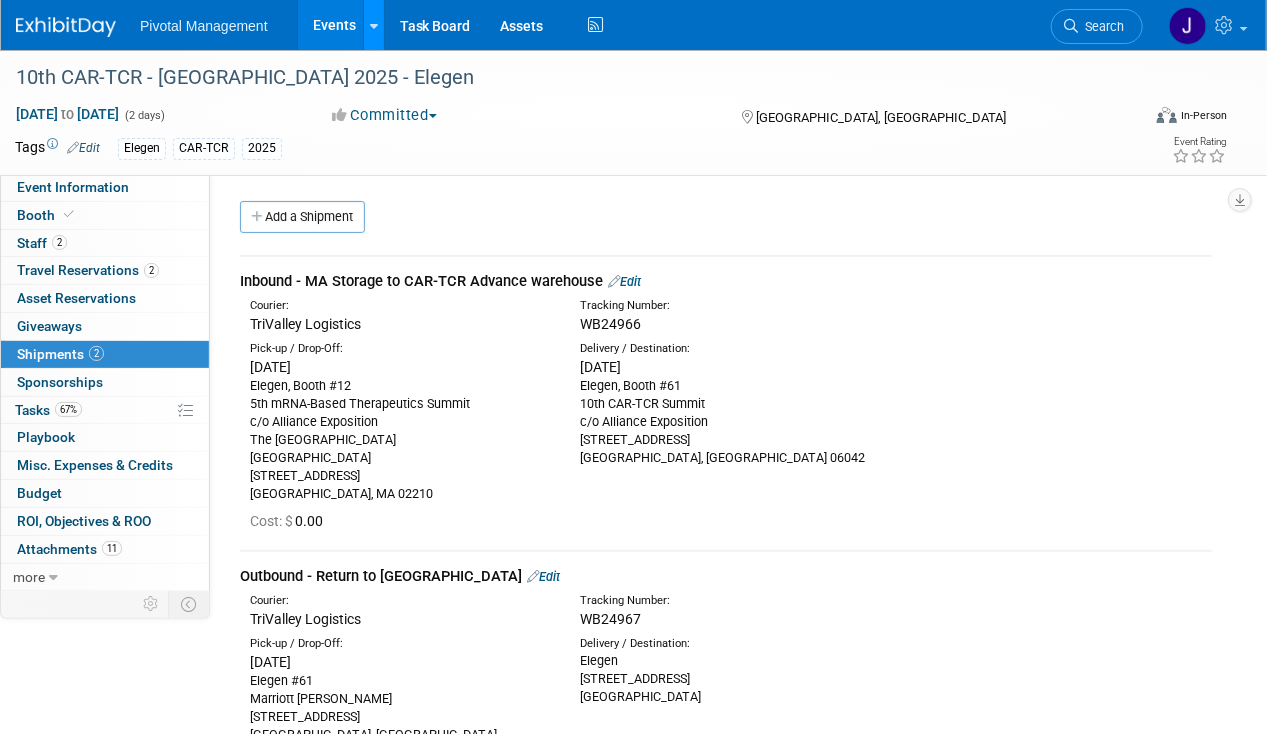drag, startPoint x: 353, startPoint y: 23, endPoint x: 380, endPoint y: 29, distance: 27.658634 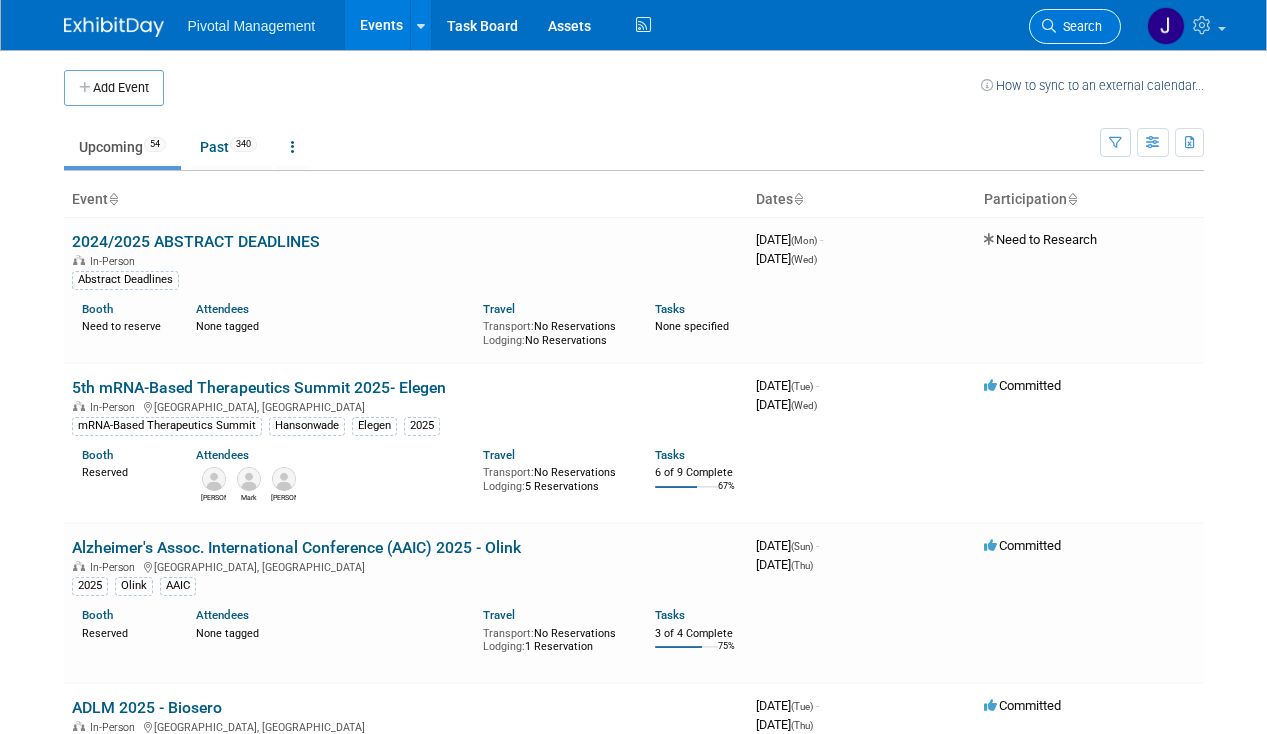 scroll, scrollTop: 0, scrollLeft: 0, axis: both 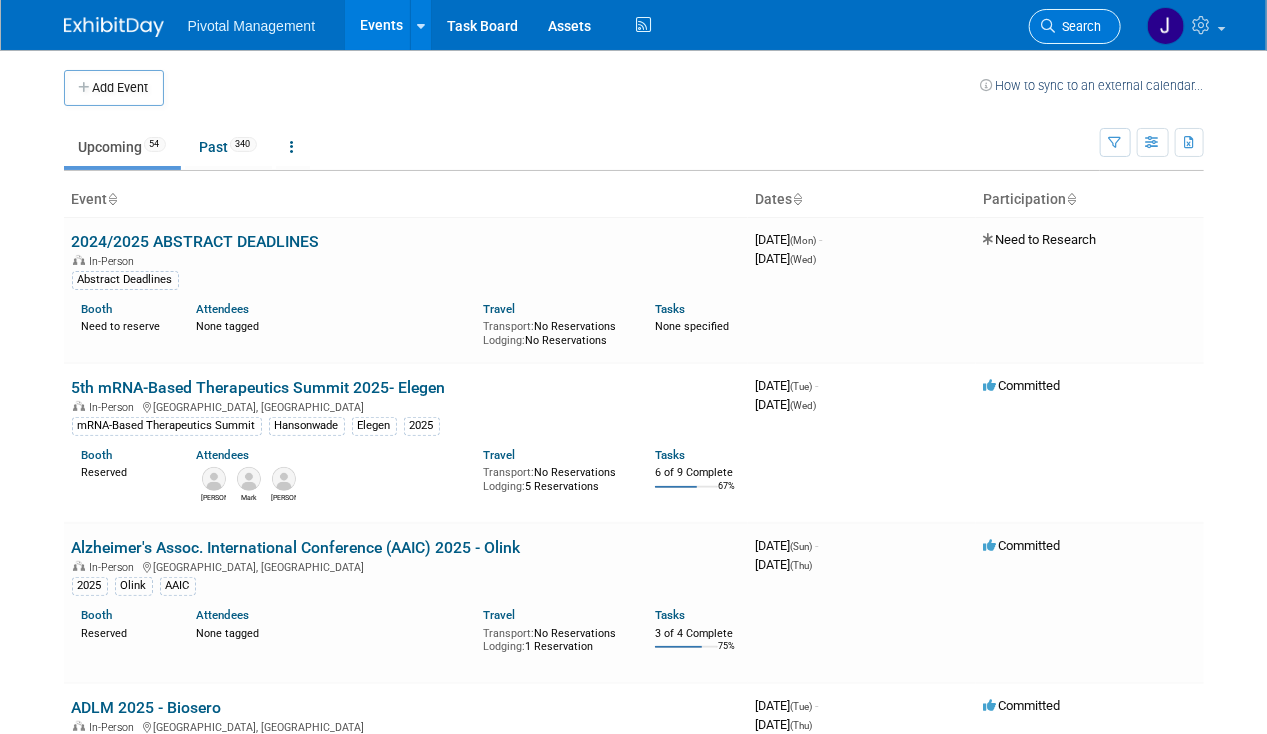 click on "Search" at bounding box center [1079, 26] 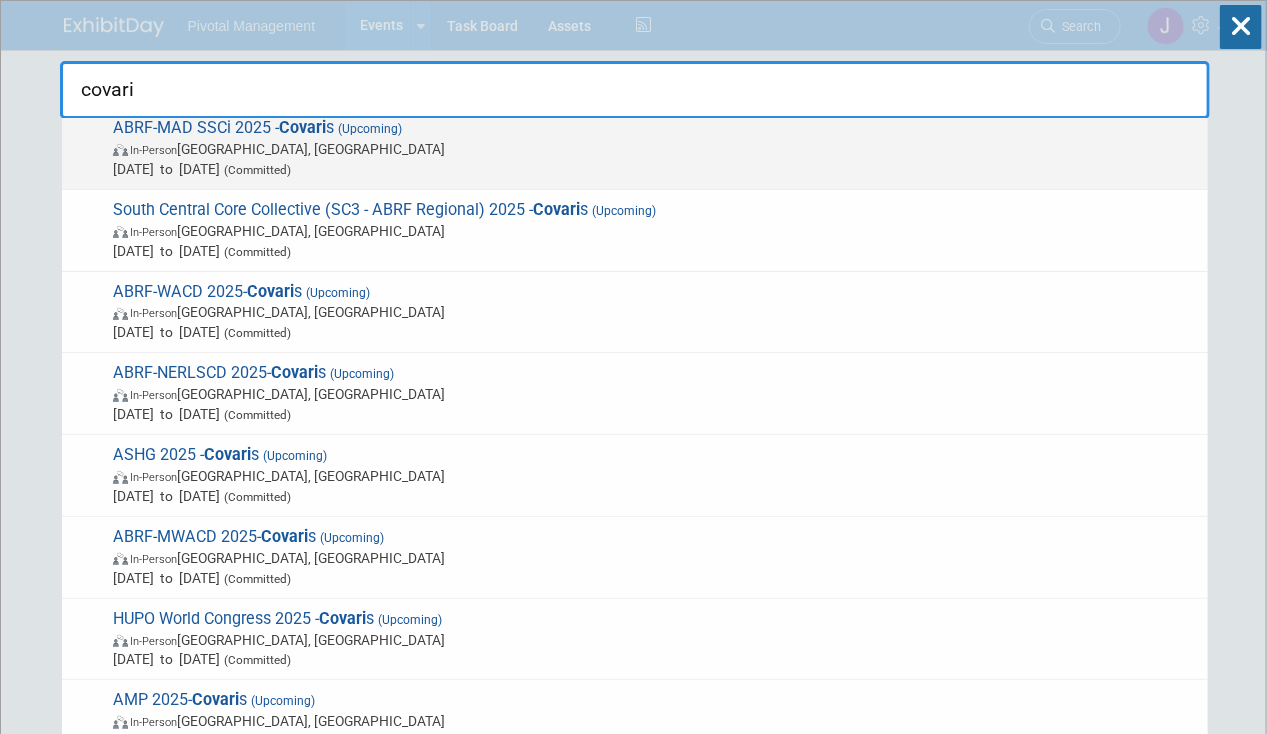scroll, scrollTop: 20, scrollLeft: 0, axis: vertical 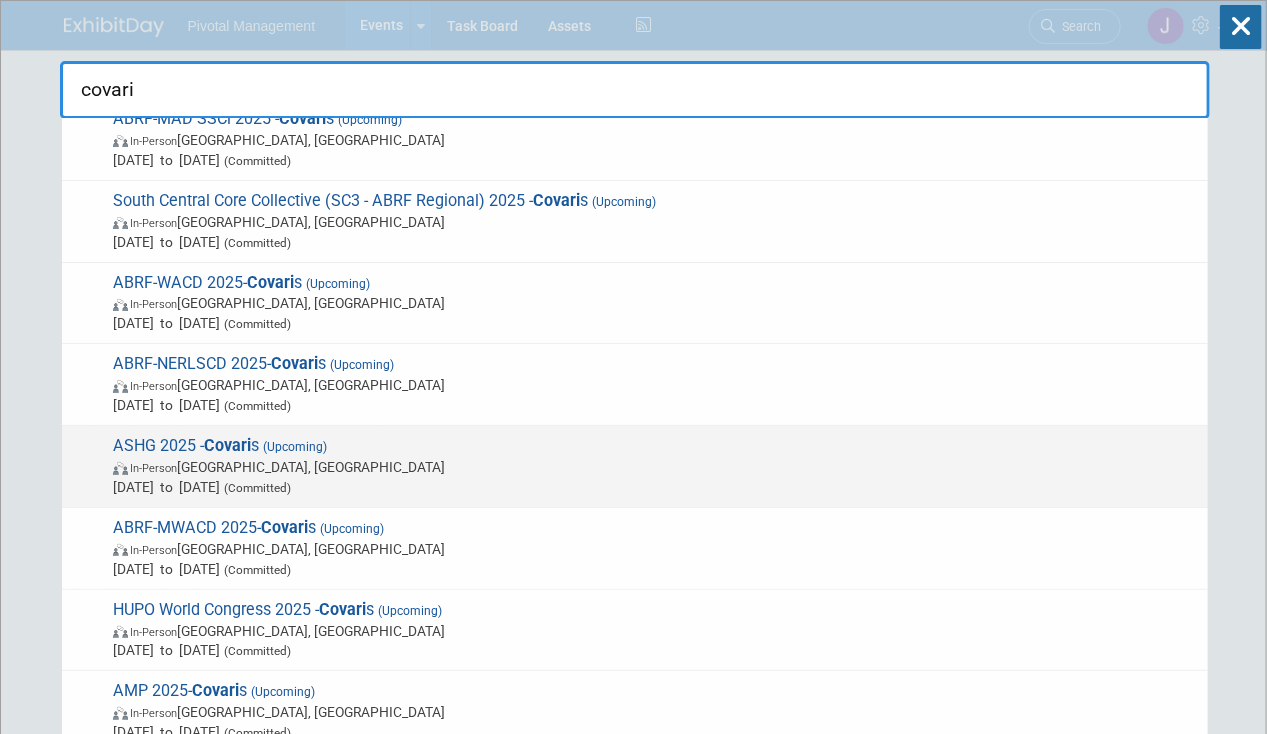 type on "covari" 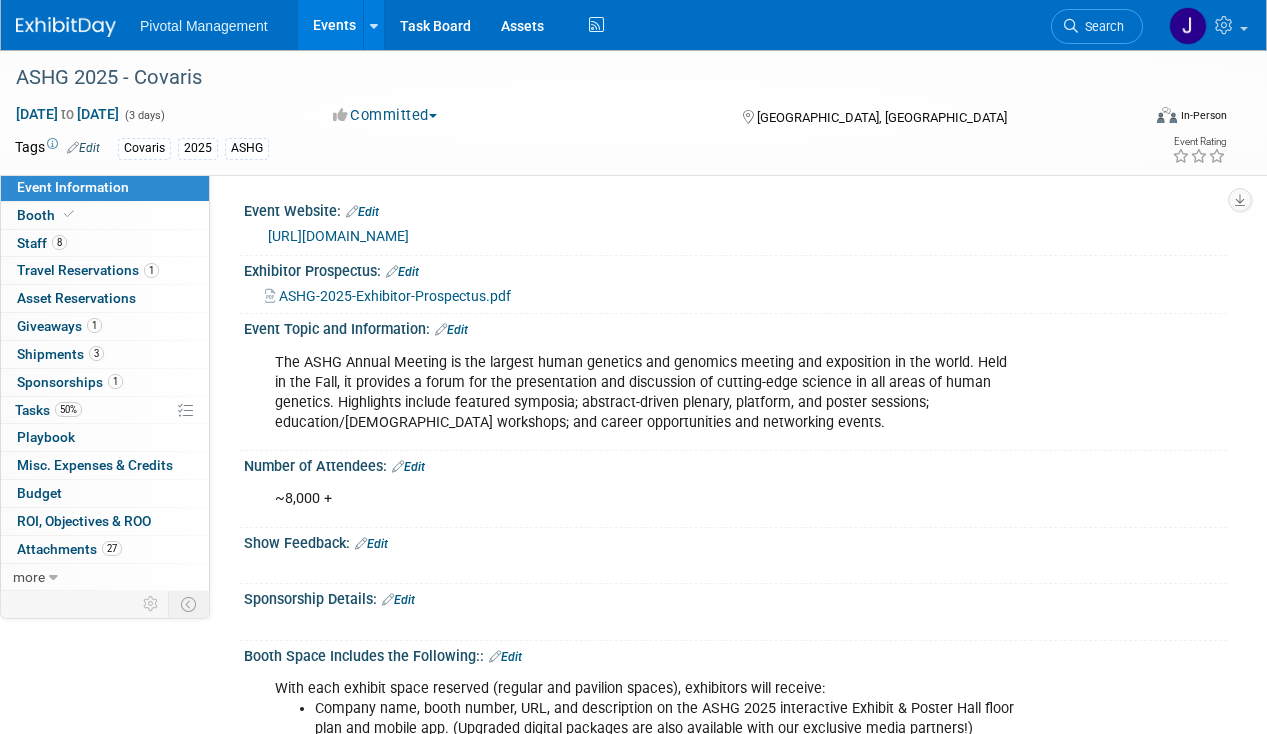 scroll, scrollTop: 0, scrollLeft: 0, axis: both 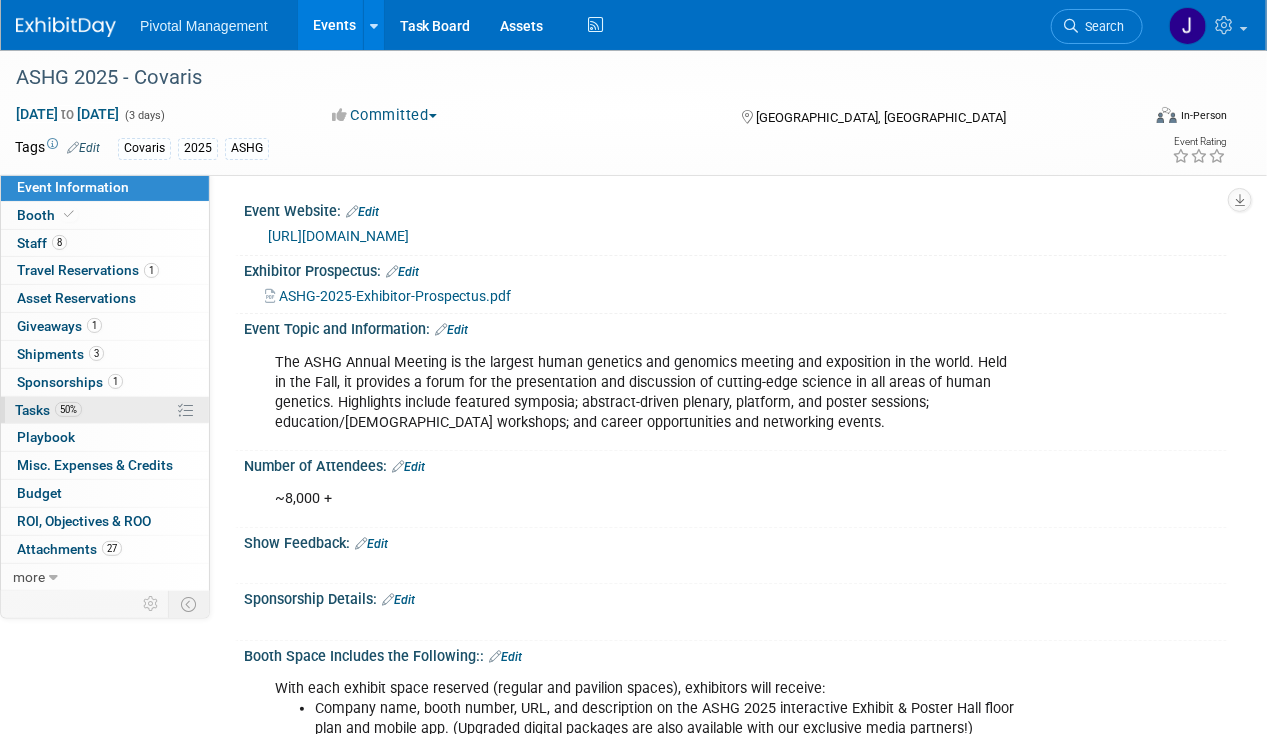 click on "Tasks 50%" at bounding box center (48, 410) 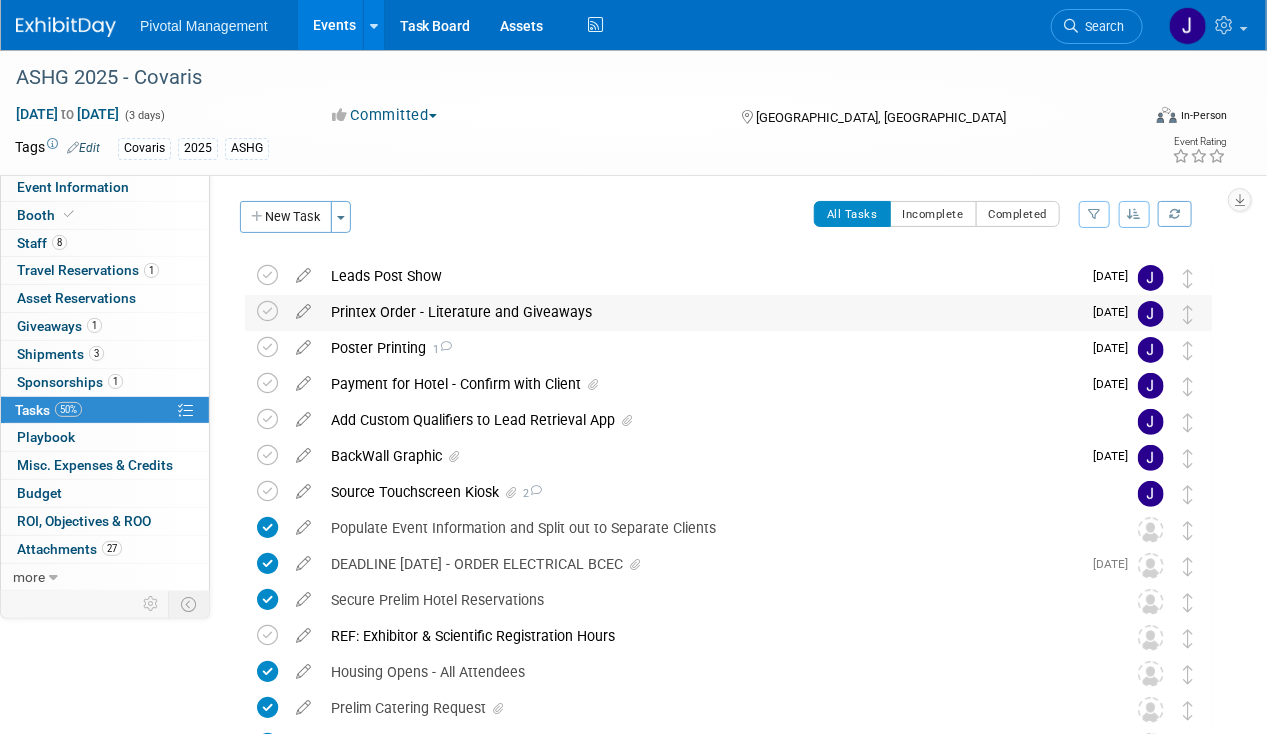 click on "Printex Order - Literature and Giveaways" at bounding box center (701, 312) 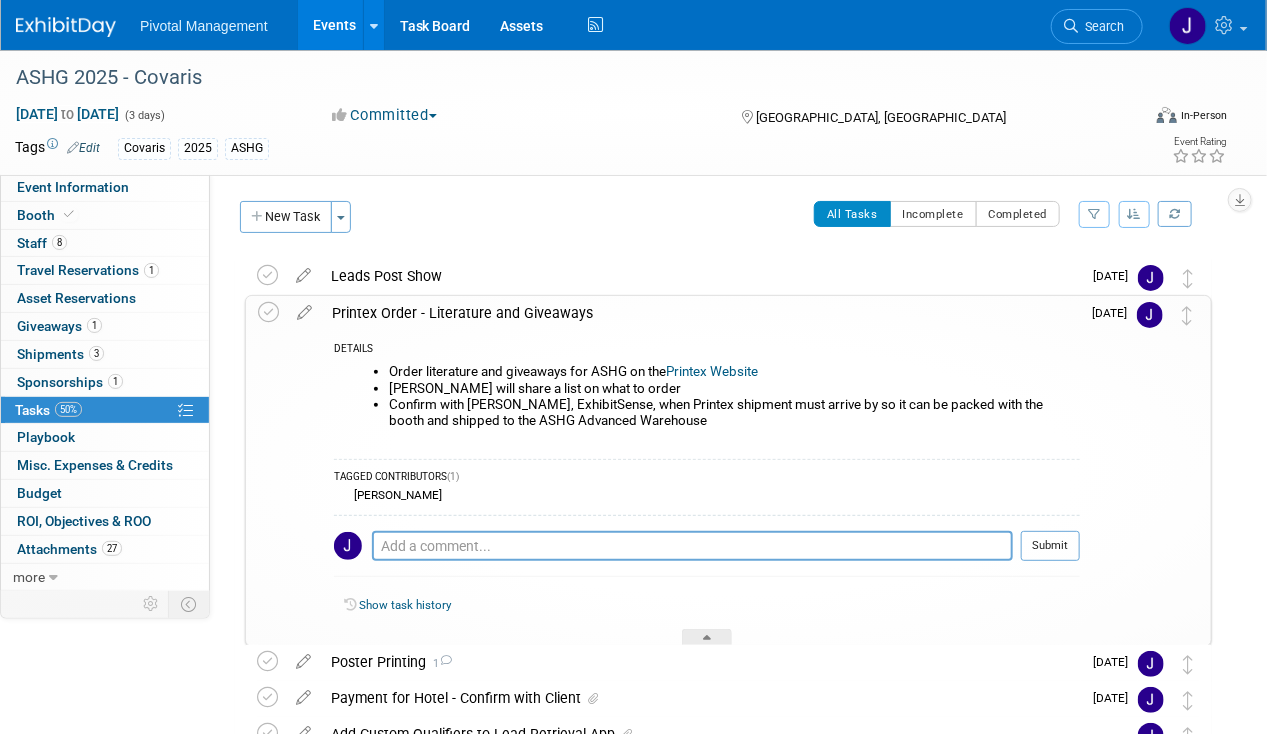 click on "Printex Order - Literature and Giveaways" at bounding box center [701, 313] 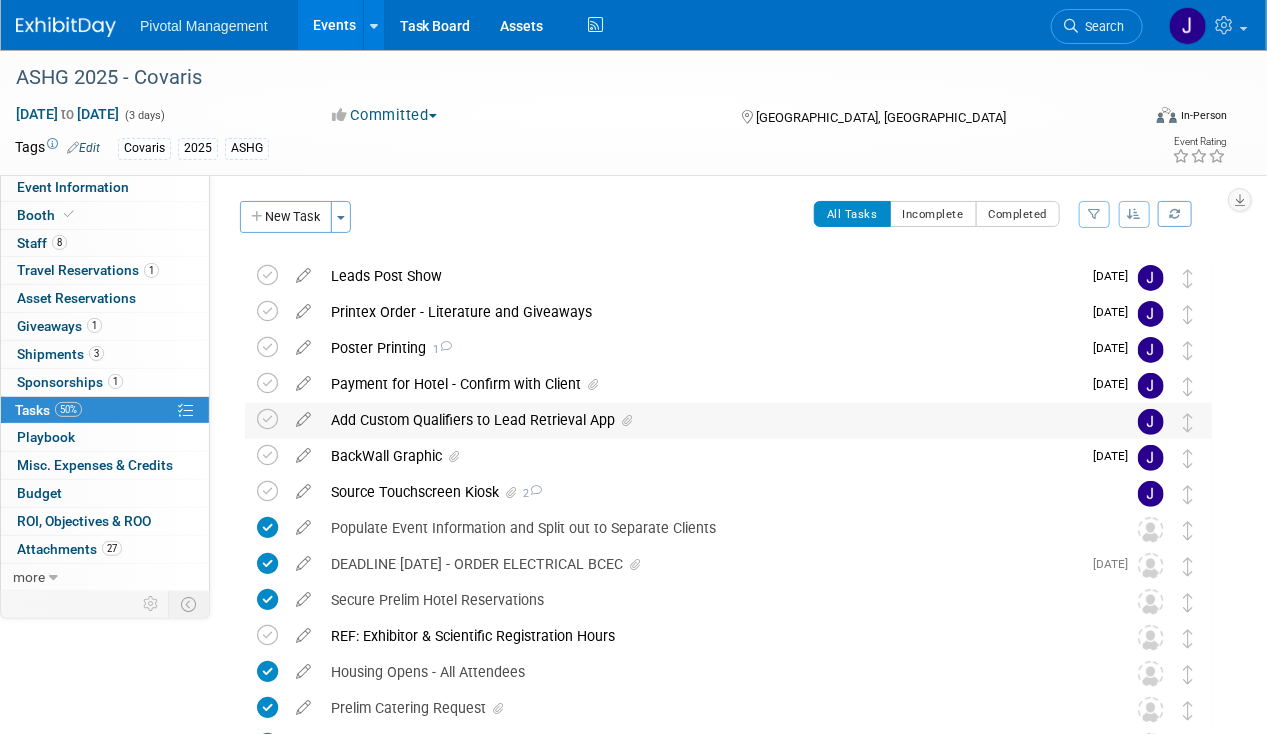 click on "Add Custom Qualifiers to Lead Retrieval App" at bounding box center [709, 420] 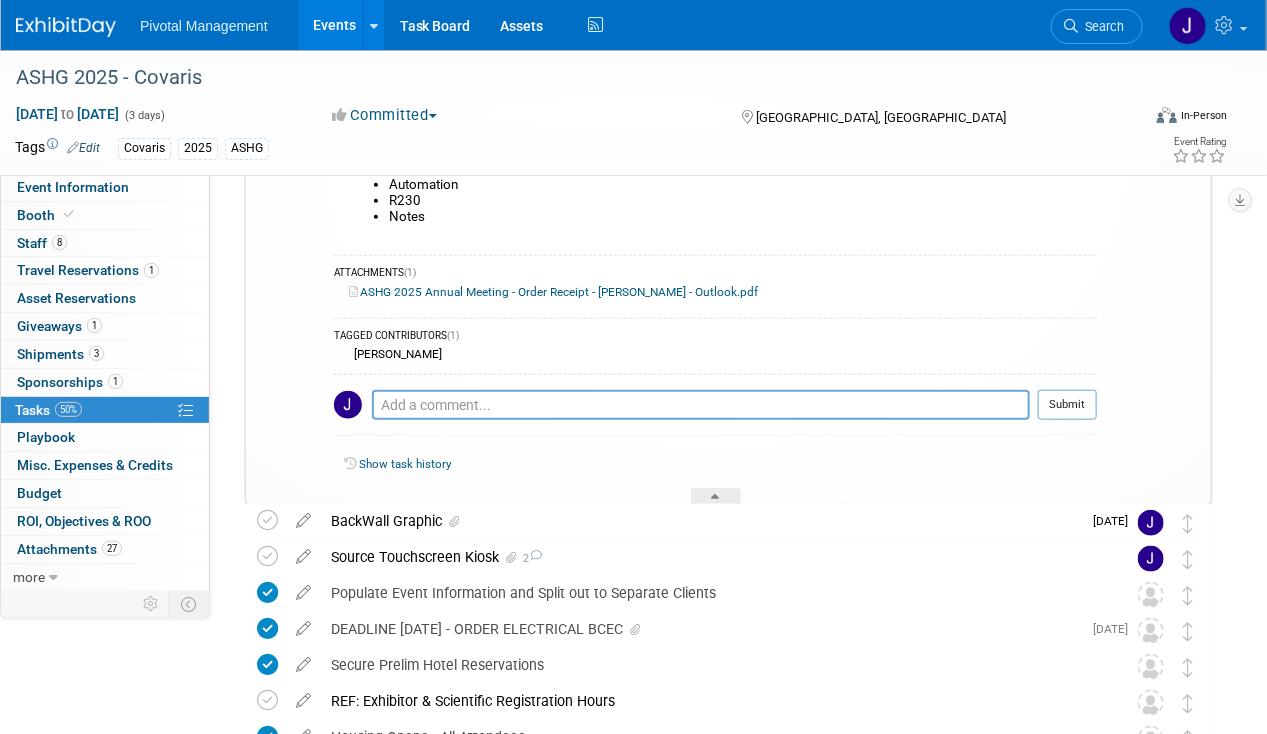 scroll, scrollTop: 779, scrollLeft: 0, axis: vertical 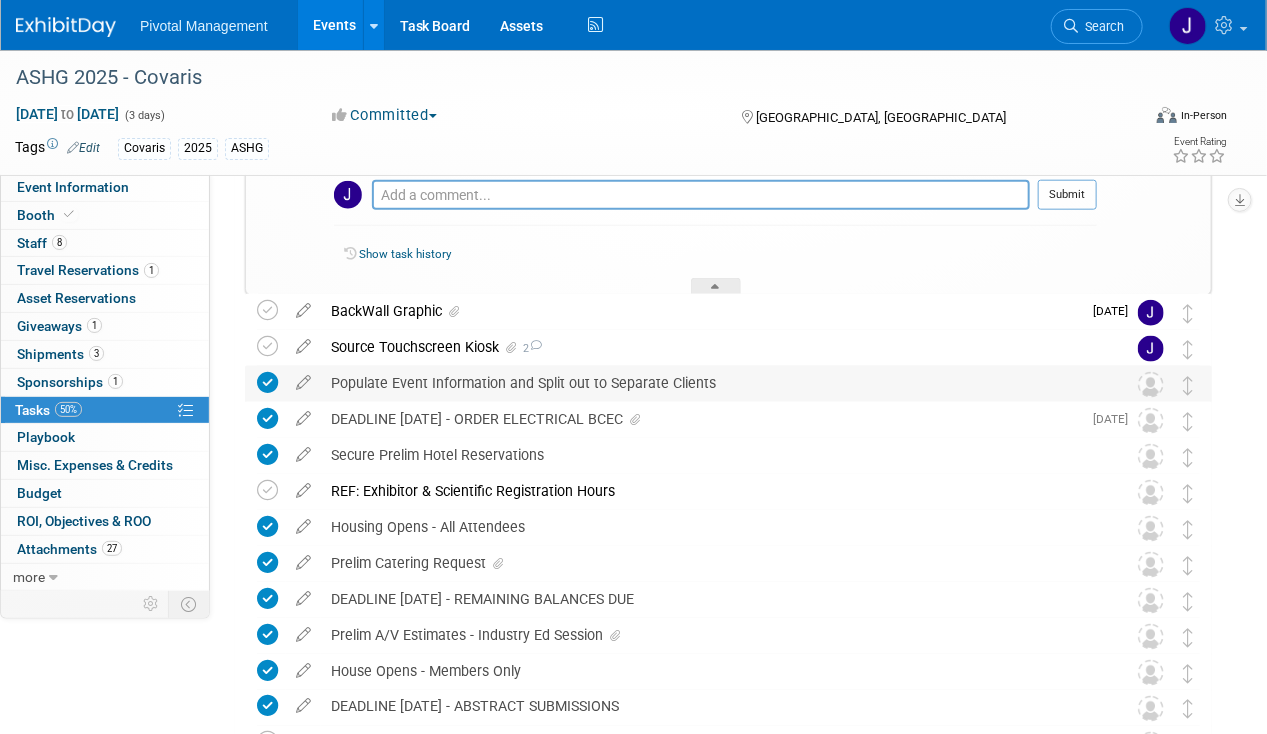 click on "Populate Event Information and Split out to Separate Clients" at bounding box center (709, 383) 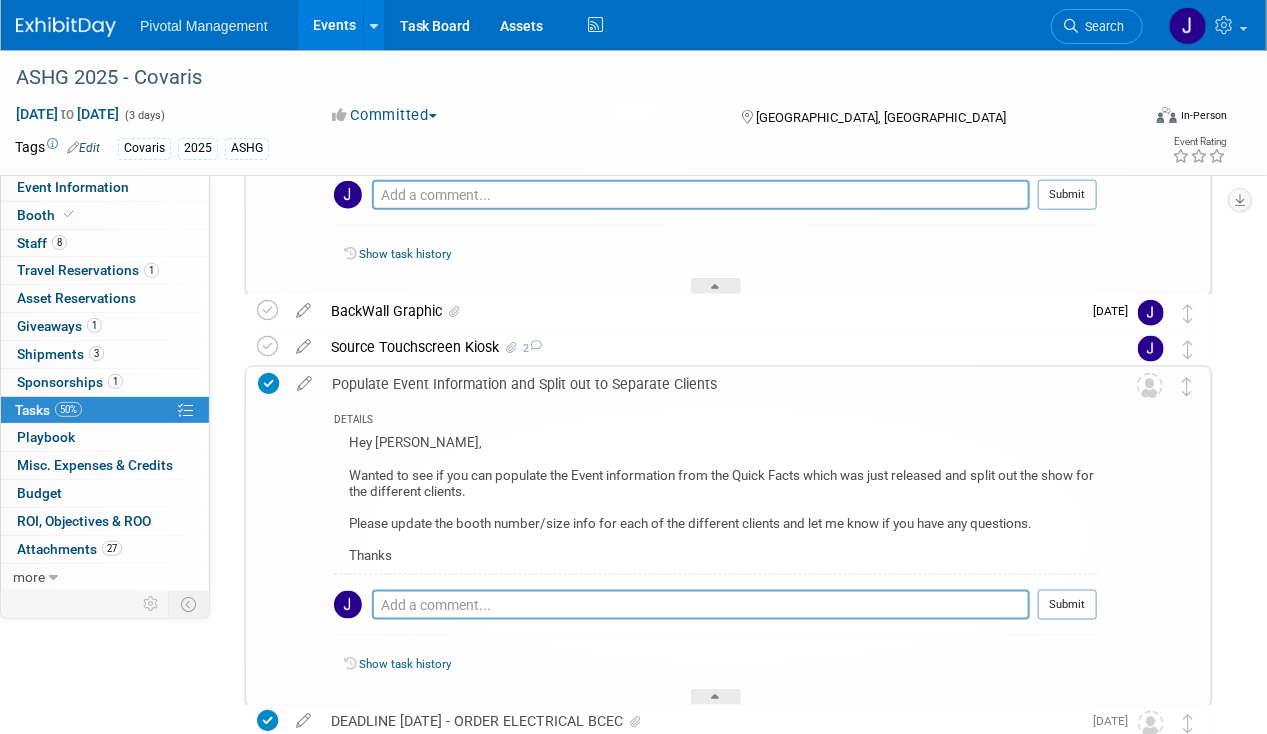 click on "Populate Event Information and Split out to Separate Clients" at bounding box center (709, 384) 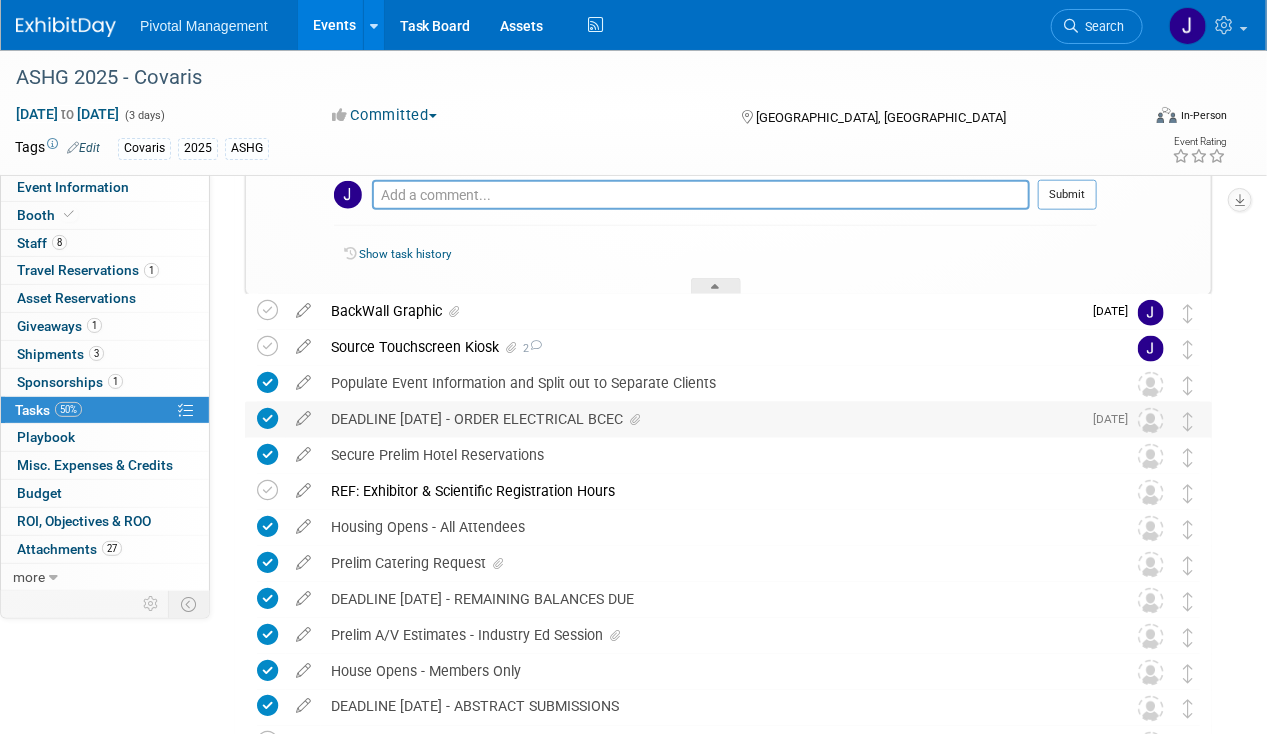click on "DEADLINE SEPT 15 - ORDER ELECTRICAL BCEC" at bounding box center (701, 419) 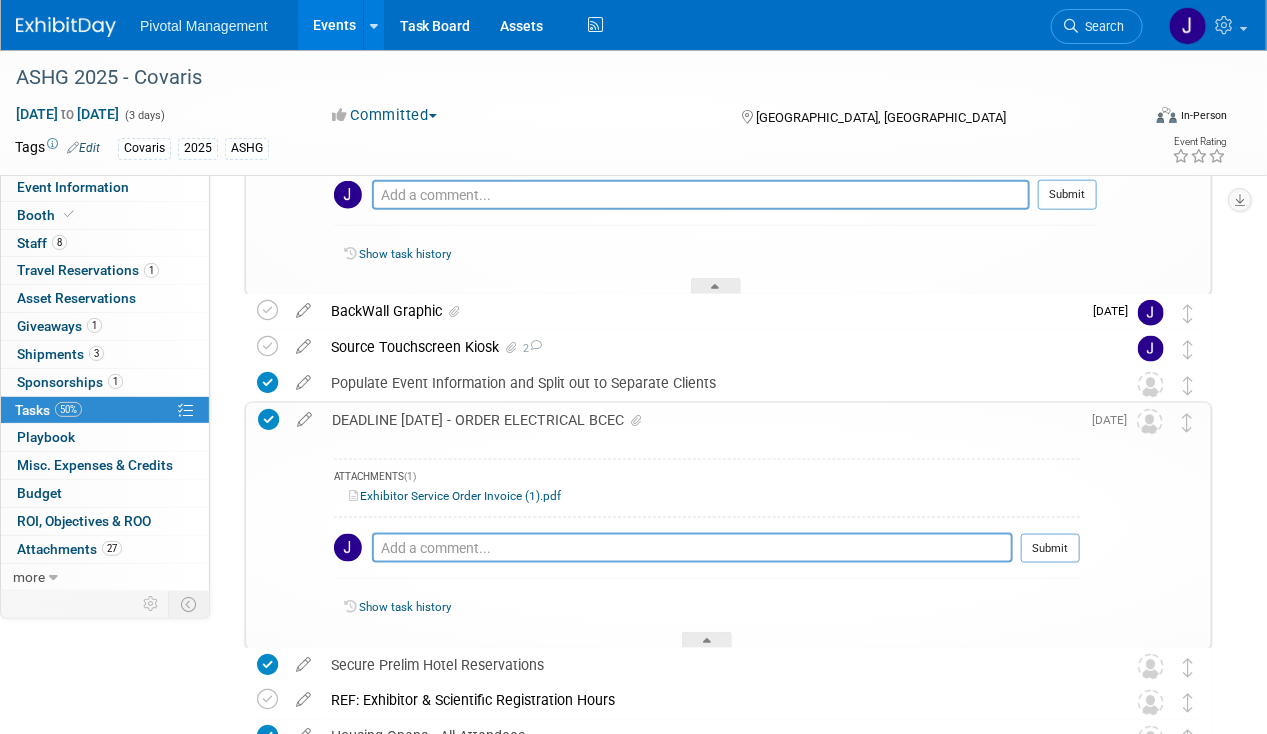 click on "Exhibitor Service Order Invoice (1).pdf" at bounding box center (455, 496) 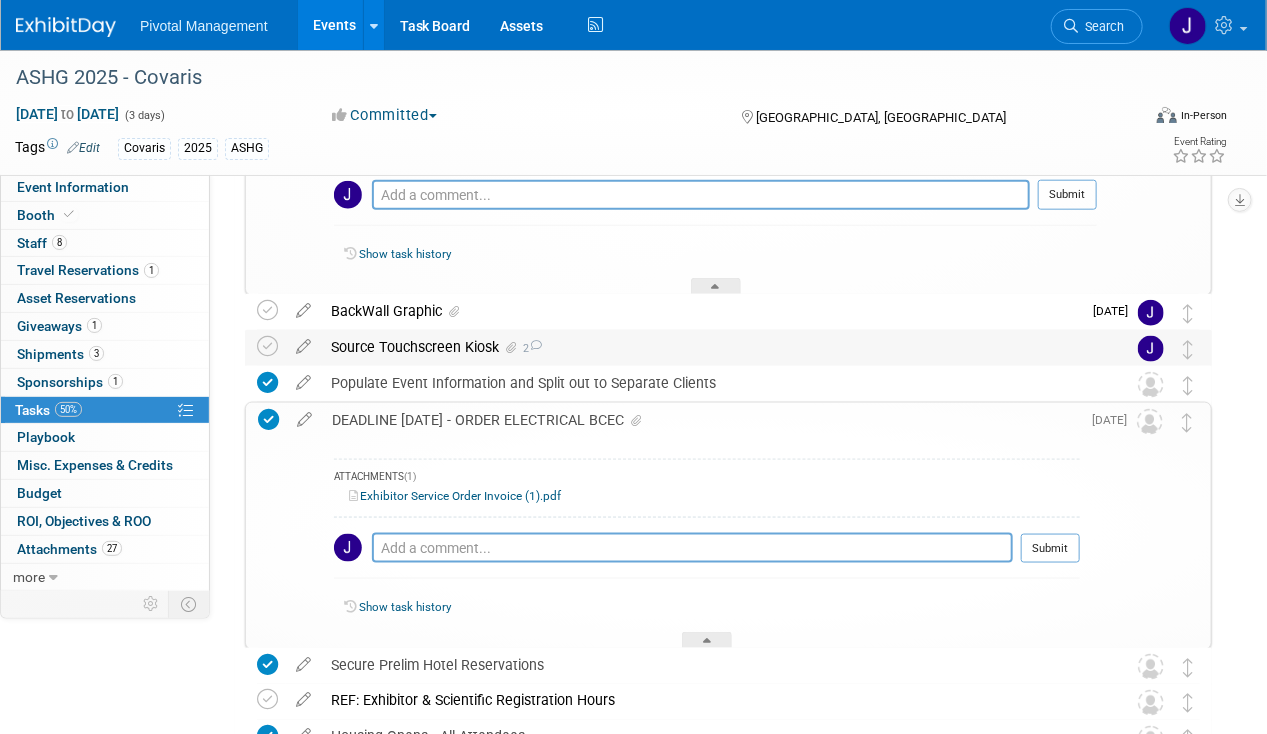 scroll, scrollTop: 1128, scrollLeft: 0, axis: vertical 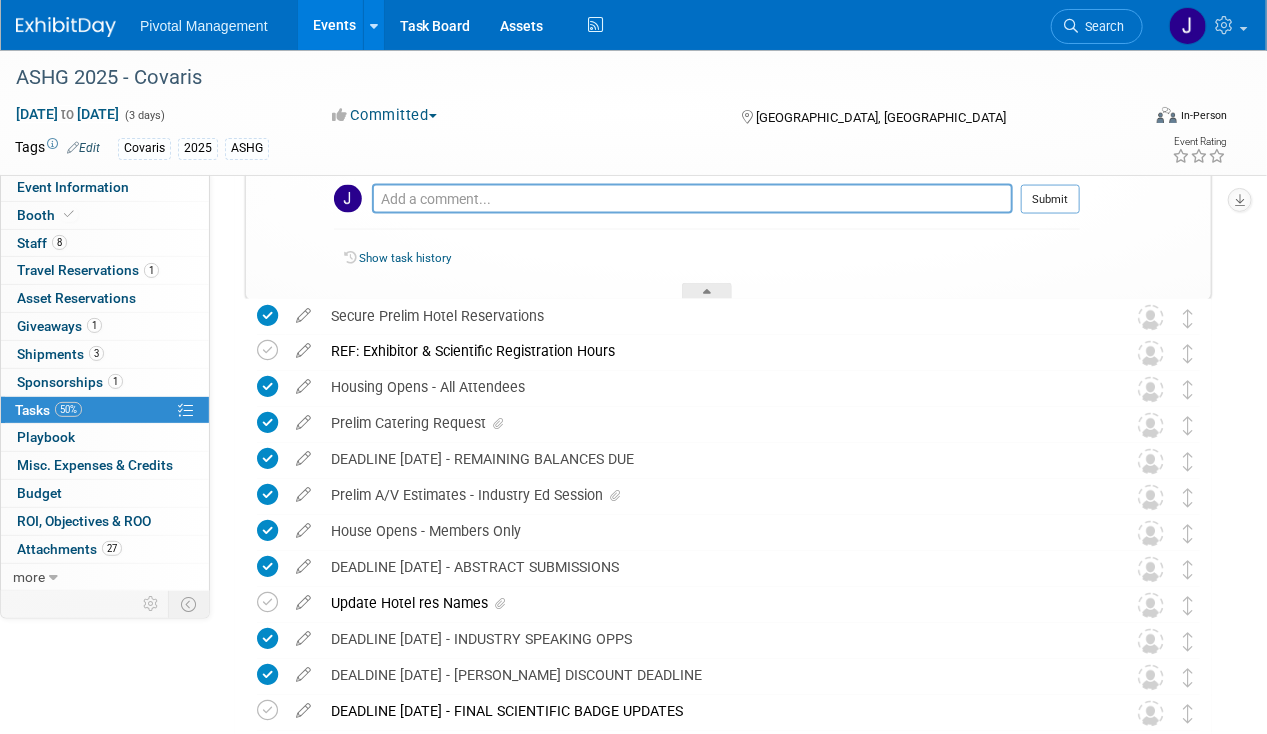 click on "ASHG 2025 - Covaris
Boston, MA
Oct 15, 2025   to   Oct 17, 2025
(Going)
Leads Post Show
DETAILS
Download leads and share with Laura Clark (lclark@covaris.com) Laura will clean up the list and then share with the Covaris team
Pro tip: Press Ctrl-Enter to submit comment.
Submit
Show task history
Sep 18
Printex Order - Literature and Giveaways
DETAILS
Order literature and giveaways for ASHG on the  Printex Website  Elisabeth will share a list on what to order  Confirm with Lisa, ExhibitSense, when Printex shipment must arrive by so it can be packed with the booth and shipped to the ASHG Advanced Warehouse
TAGGED CONTRIBUTORS  (1)
Valerie Weld
Pro tip: Press Ctrl-Enter to submit comment.
Submit
Show task history
Sep 8" at bounding box center (723, -16) 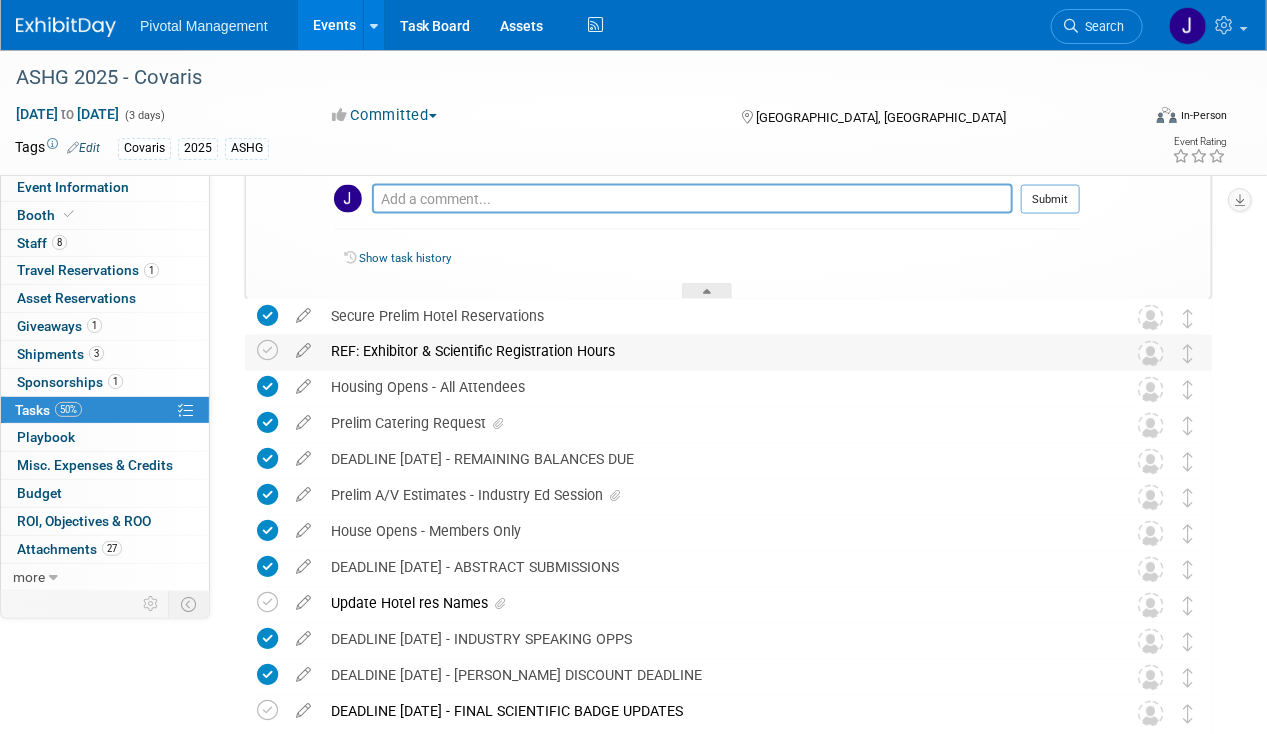 click on "REF: Exhibitor & Scientific Registration Hours" at bounding box center [709, 352] 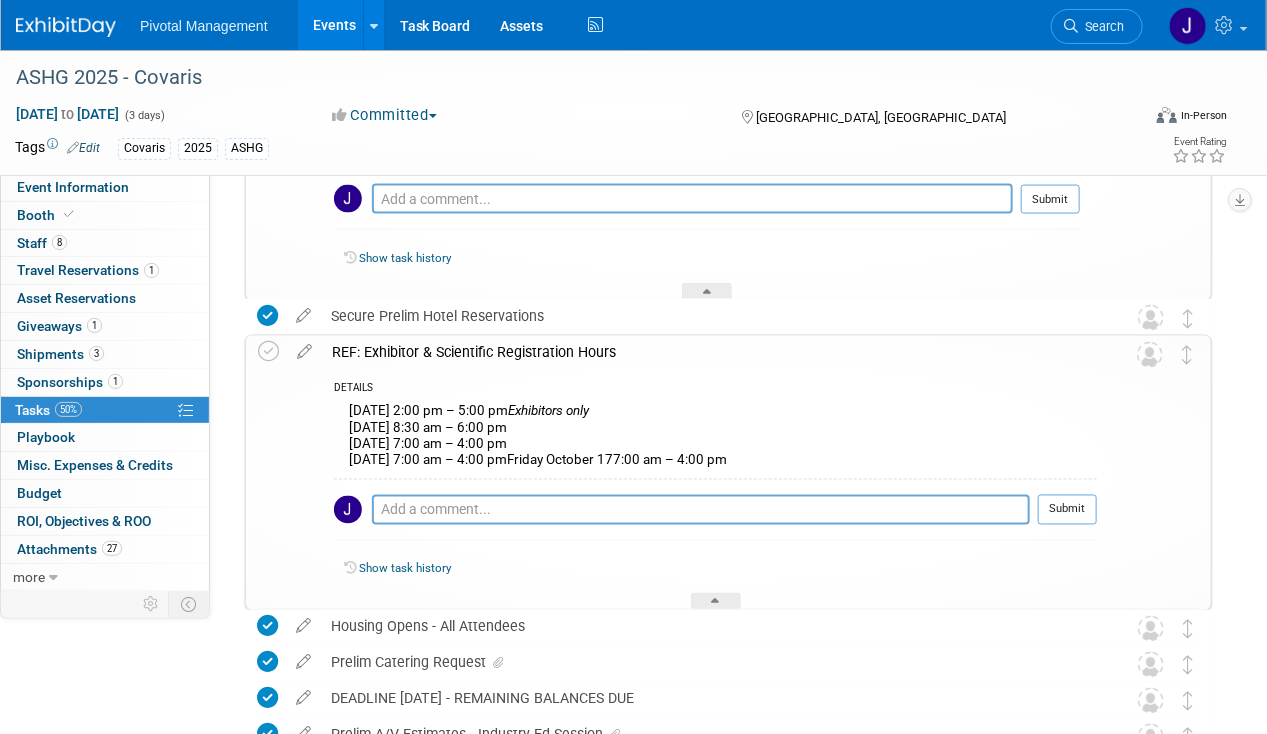 click on "REF: Exhibitor & Scientific Registration Hours" at bounding box center [709, 353] 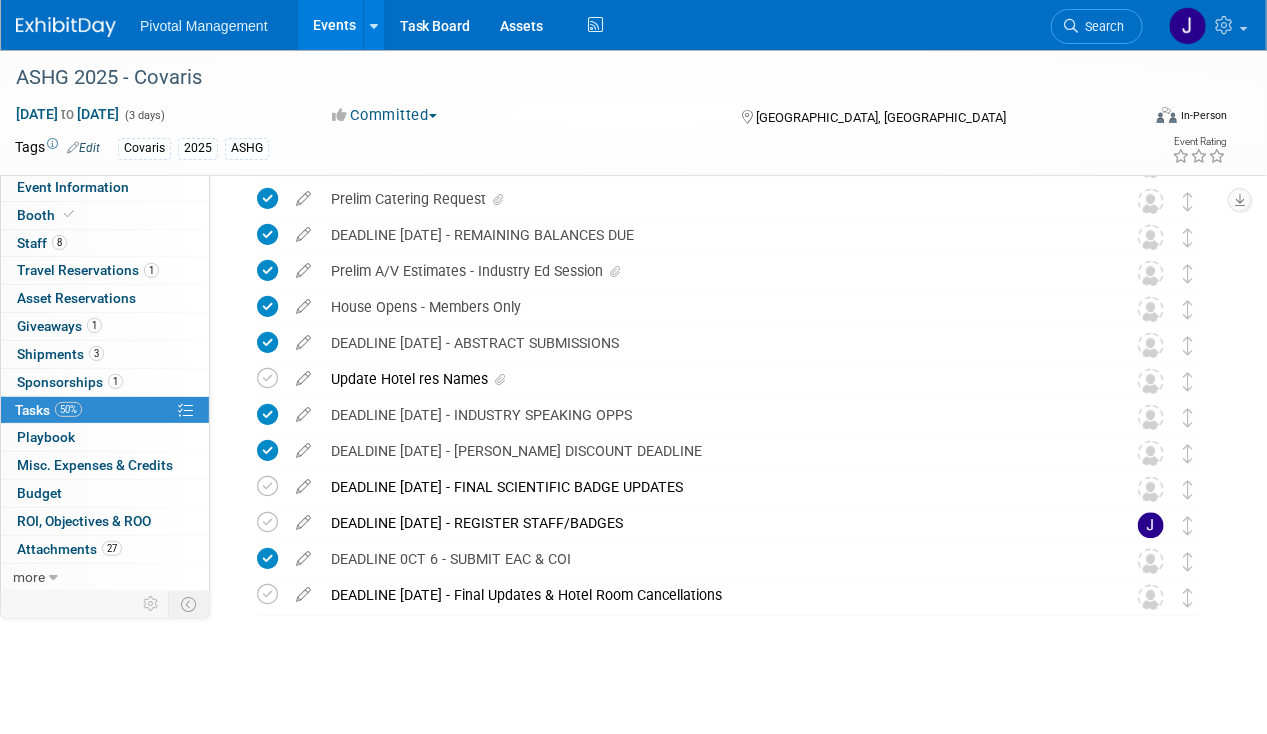 scroll, scrollTop: 1353, scrollLeft: 0, axis: vertical 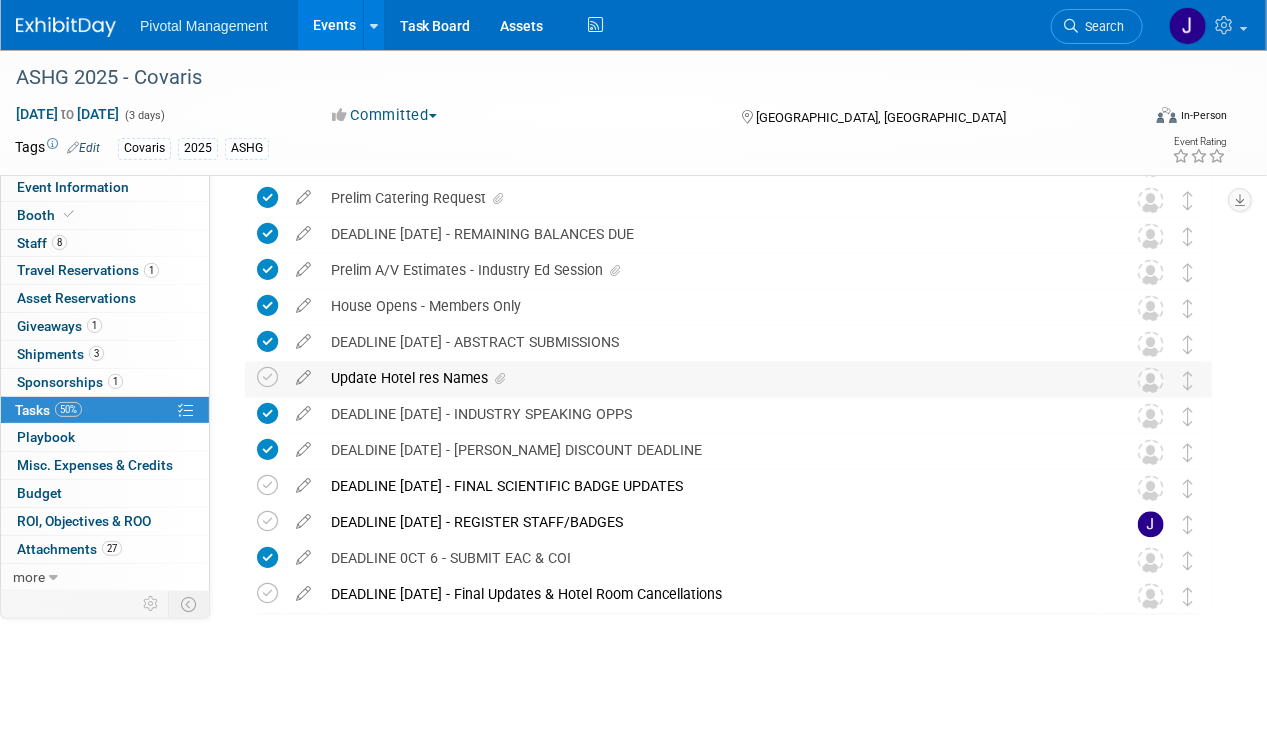 click on "Update Hotel res Names" at bounding box center (709, 379) 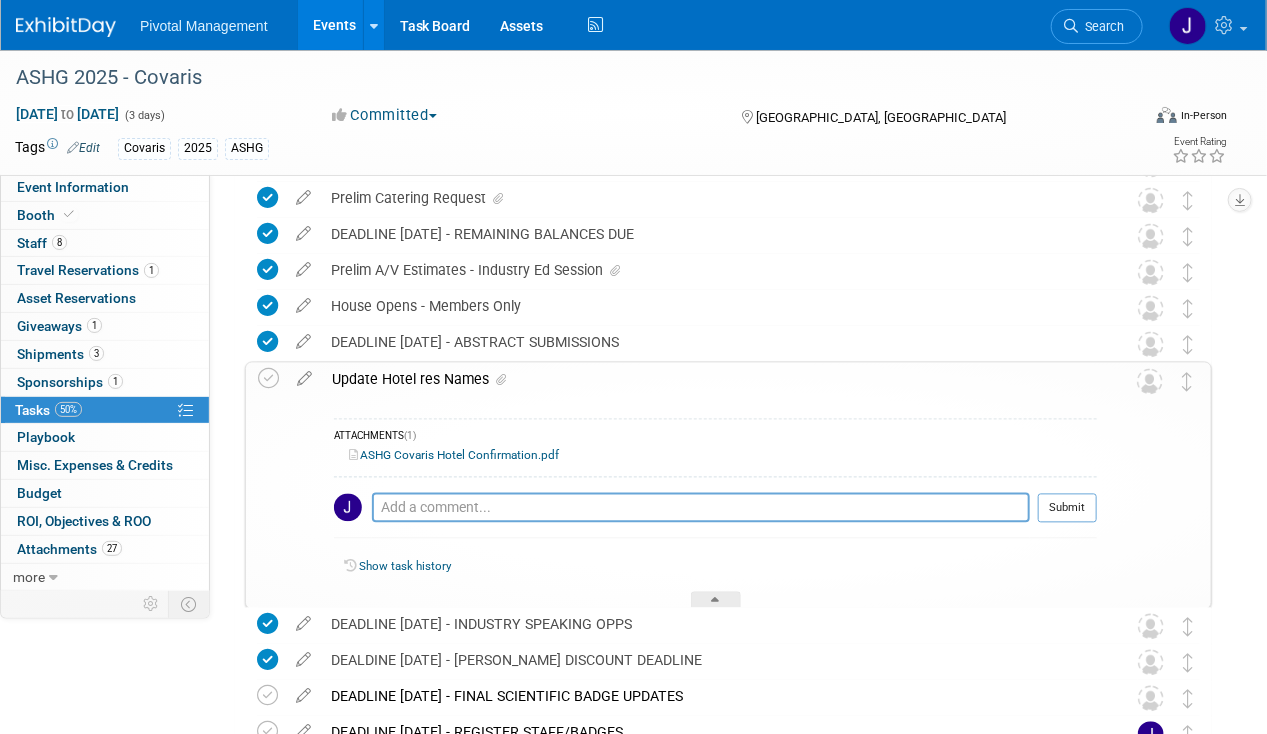 click on "Update Hotel res Names" at bounding box center [709, 380] 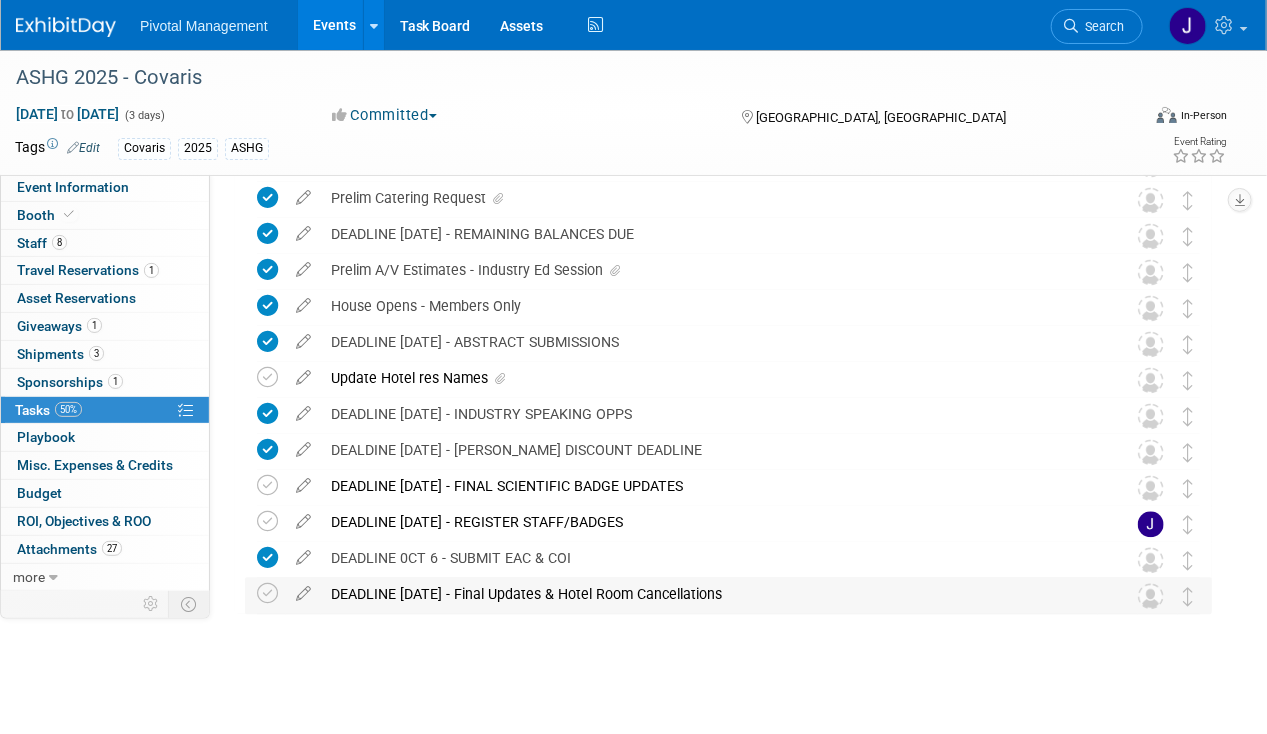 click on "DEADLINE OCT 6 - Final Updates & Hotel Room Cancellations" at bounding box center (709, 595) 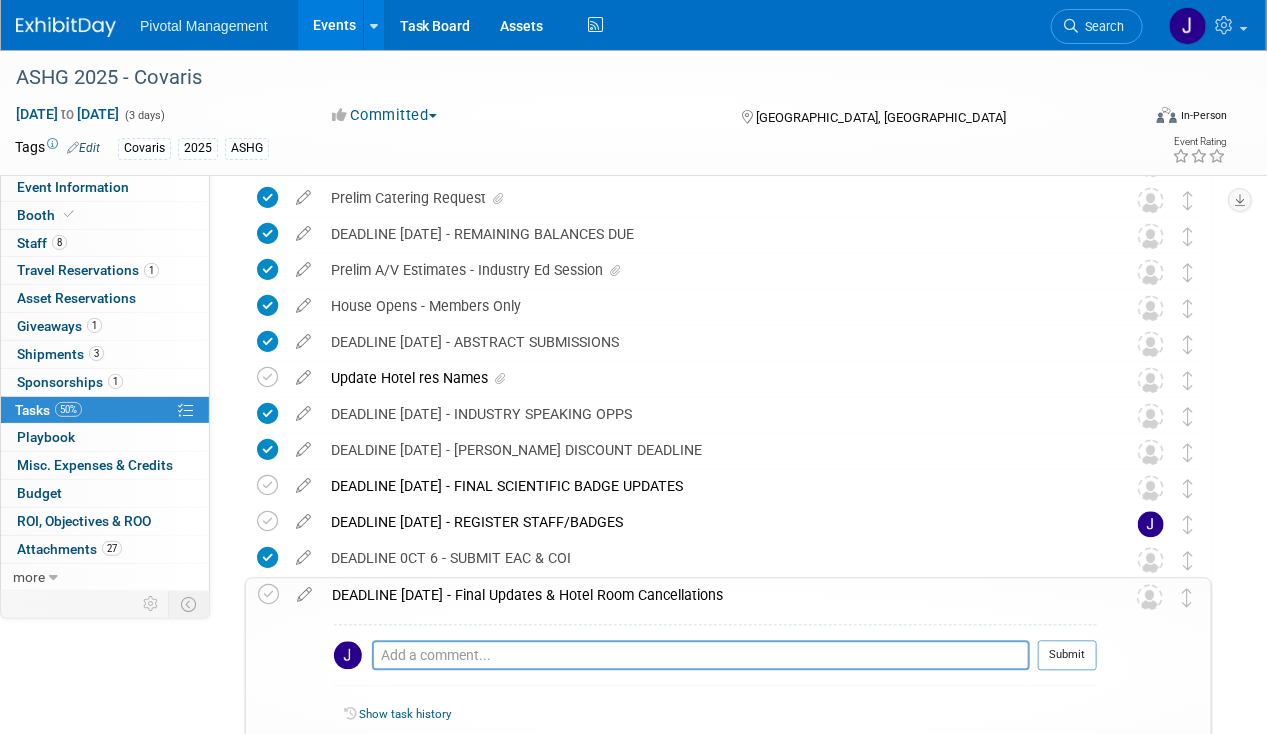 click on "DEADLINE OCT 6 - Final Updates & Hotel Room Cancellations" at bounding box center [709, 596] 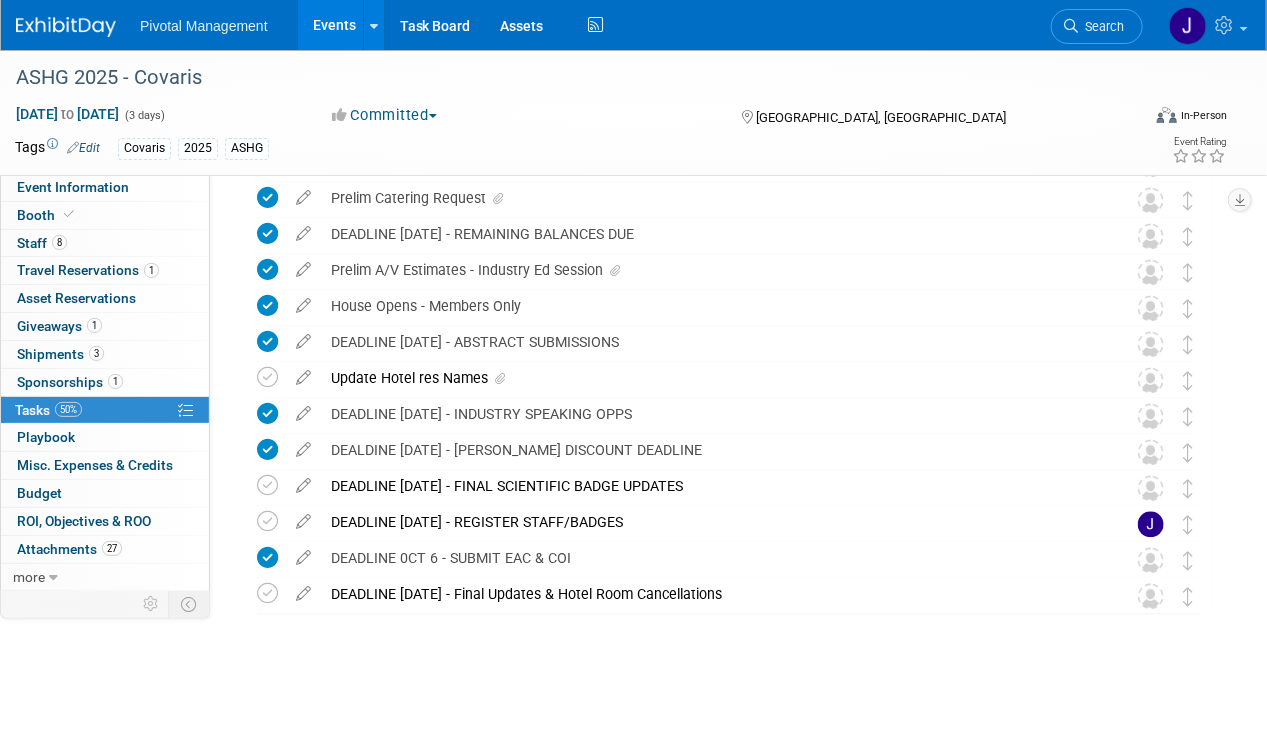 click at bounding box center [303, 590] 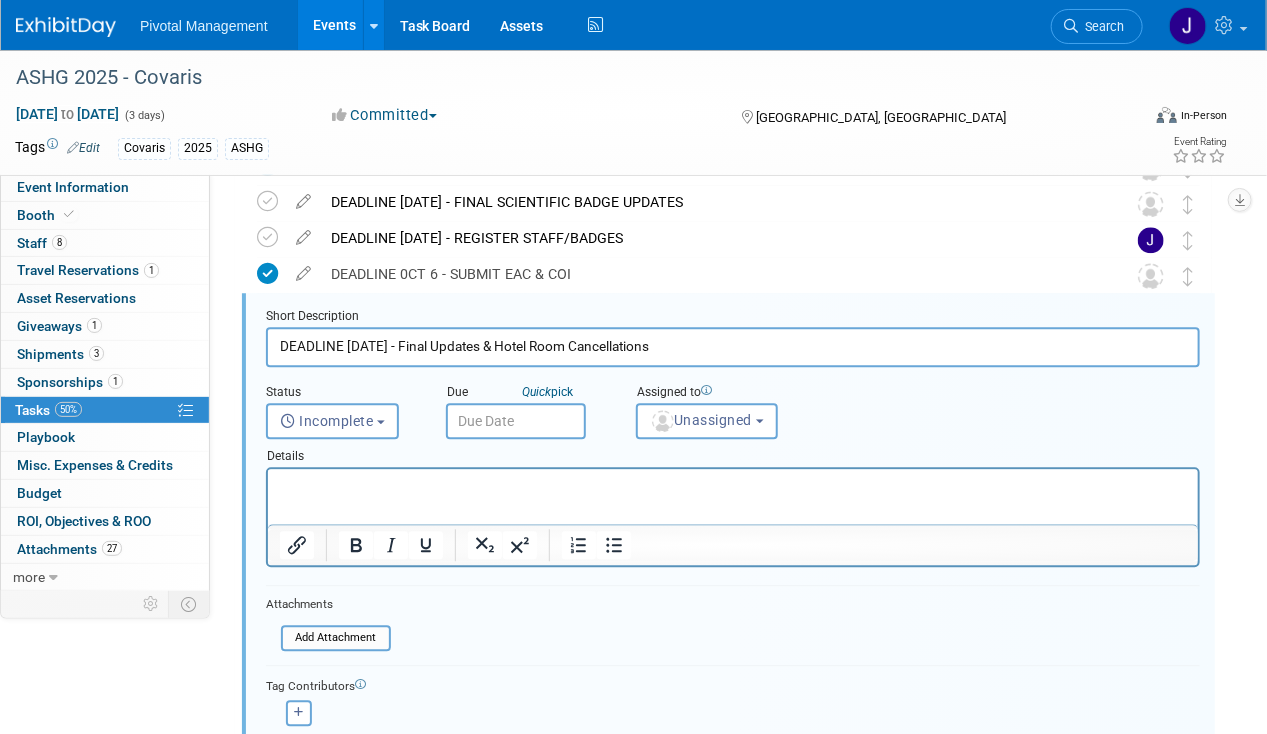scroll, scrollTop: 0, scrollLeft: 0, axis: both 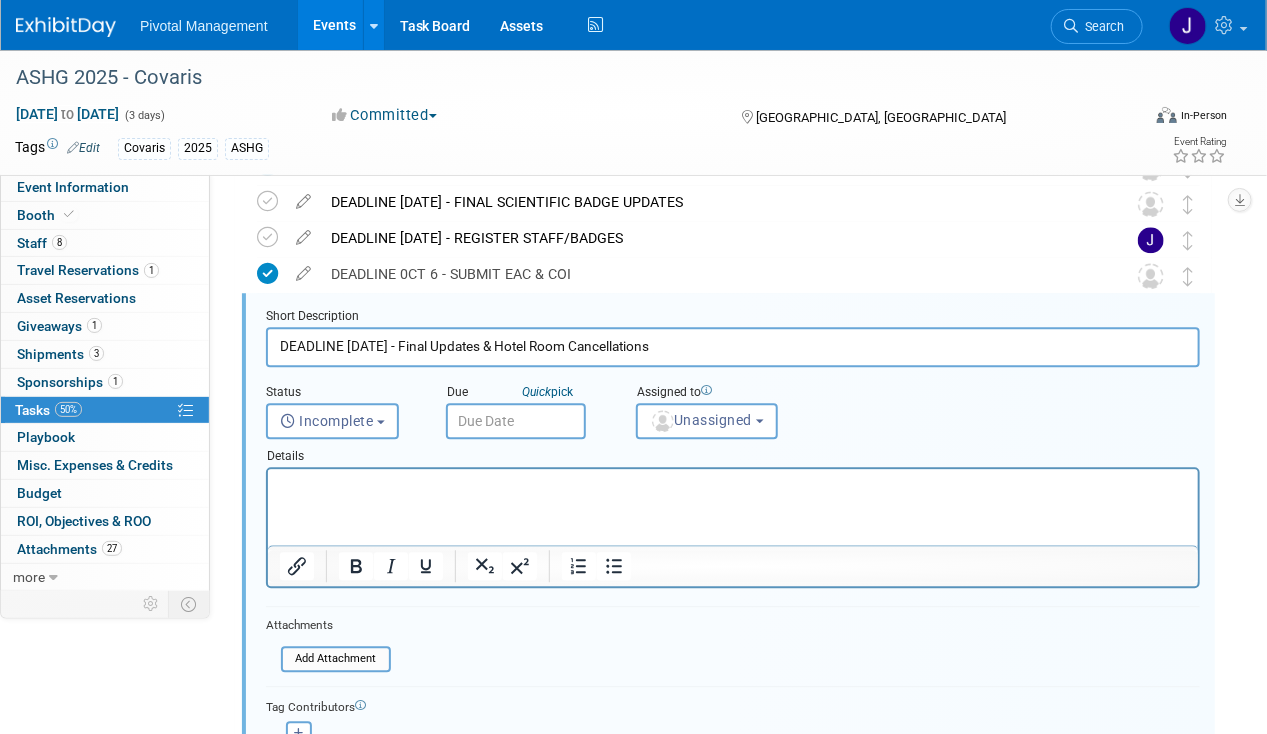 click at bounding box center (516, 421) 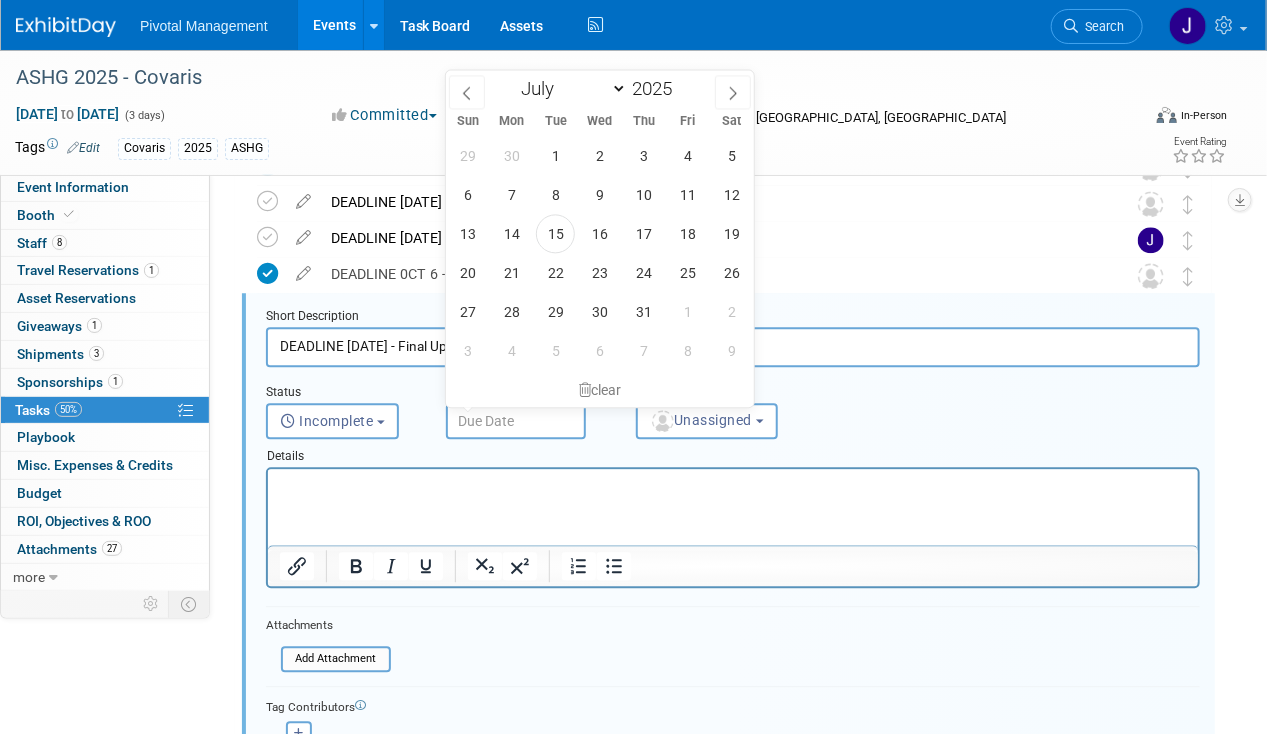 click at bounding box center (516, 421) 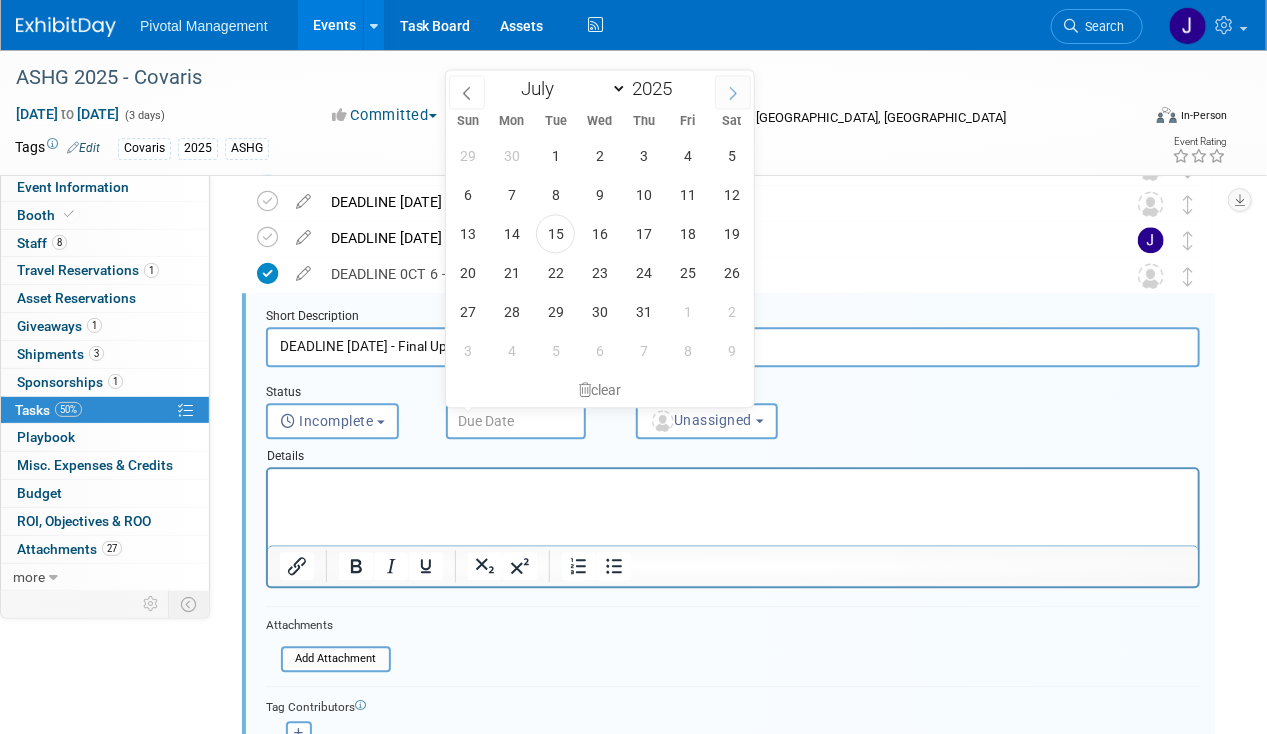 click 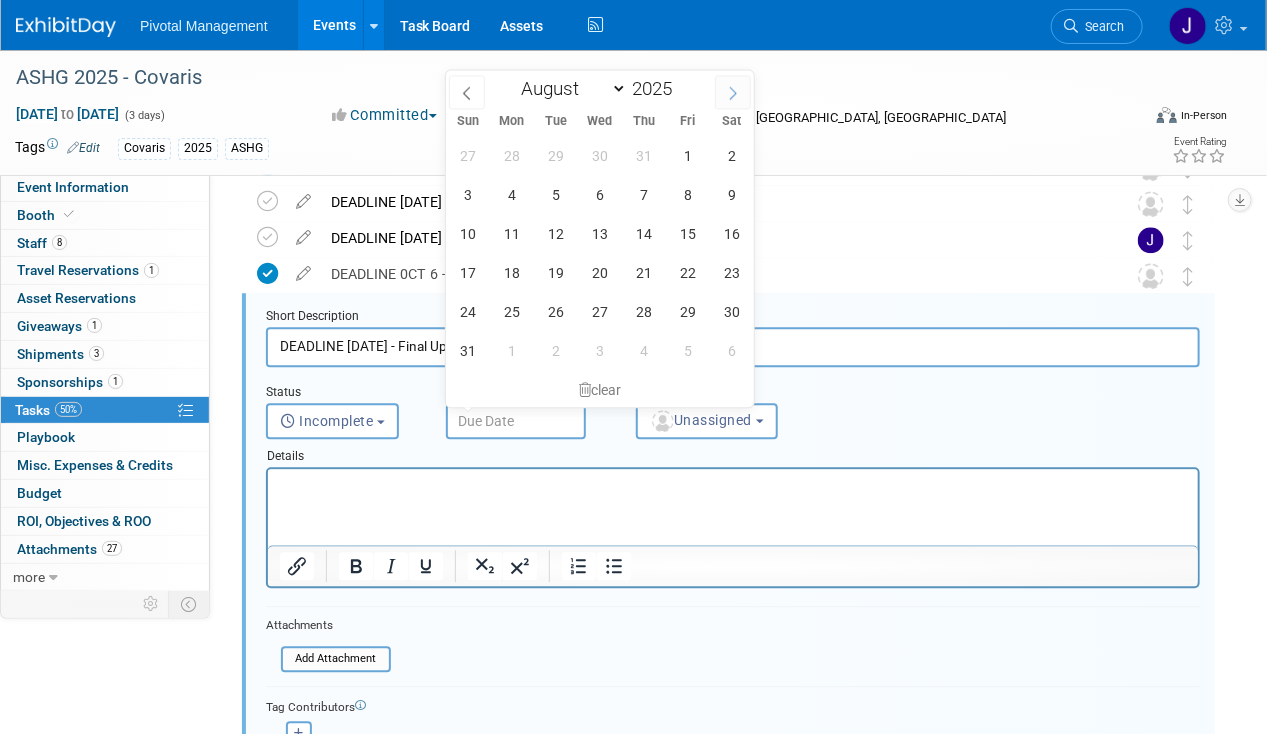 click 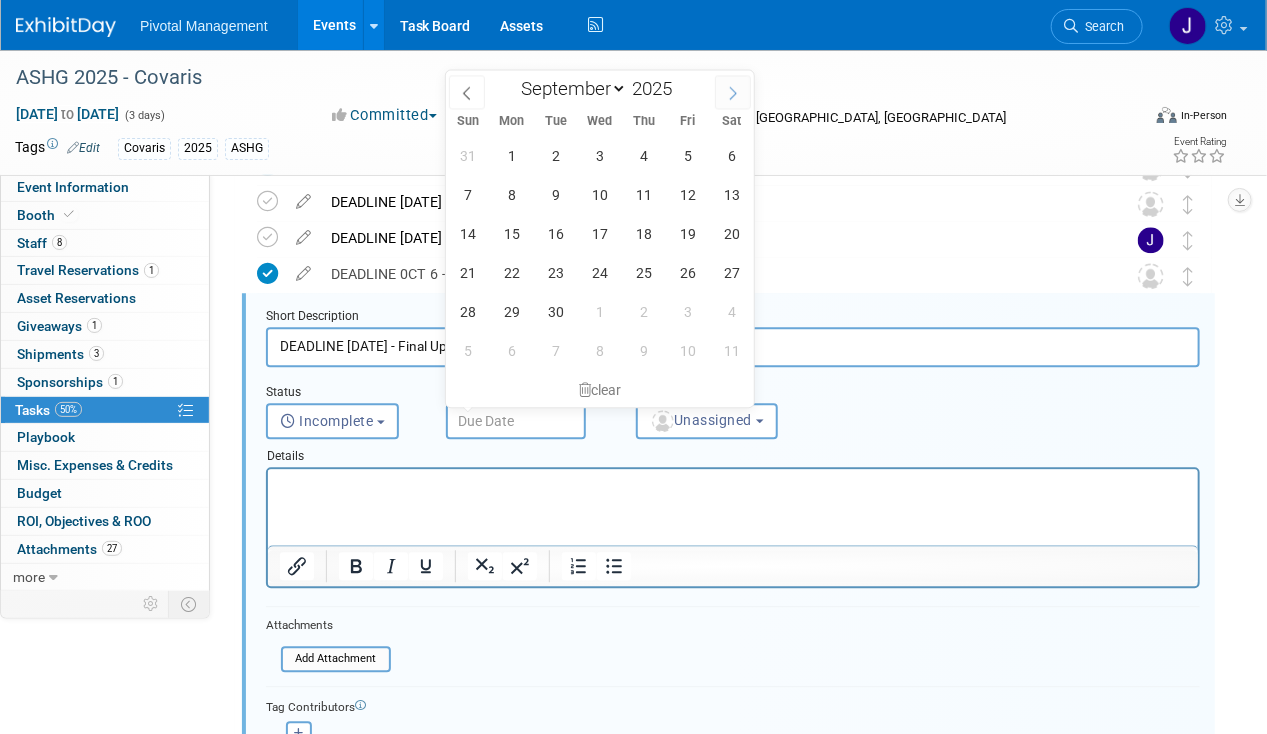 click 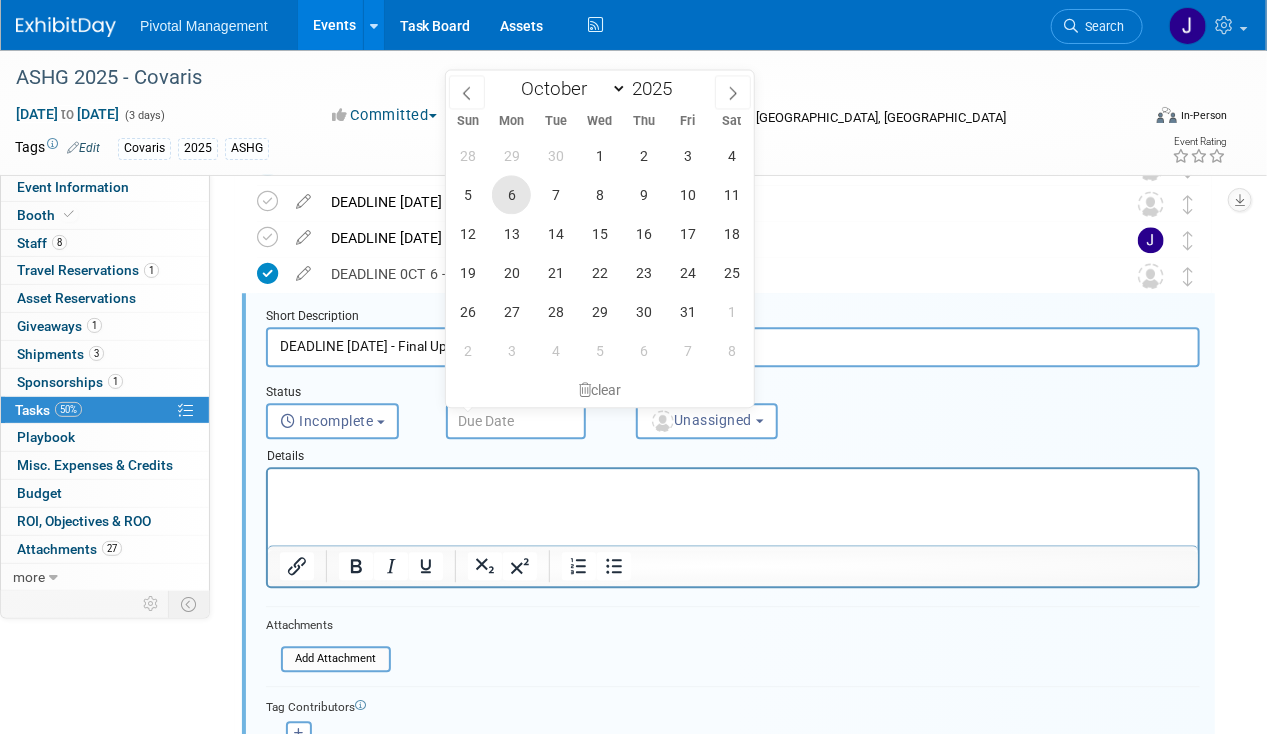 click on "6" at bounding box center (511, 194) 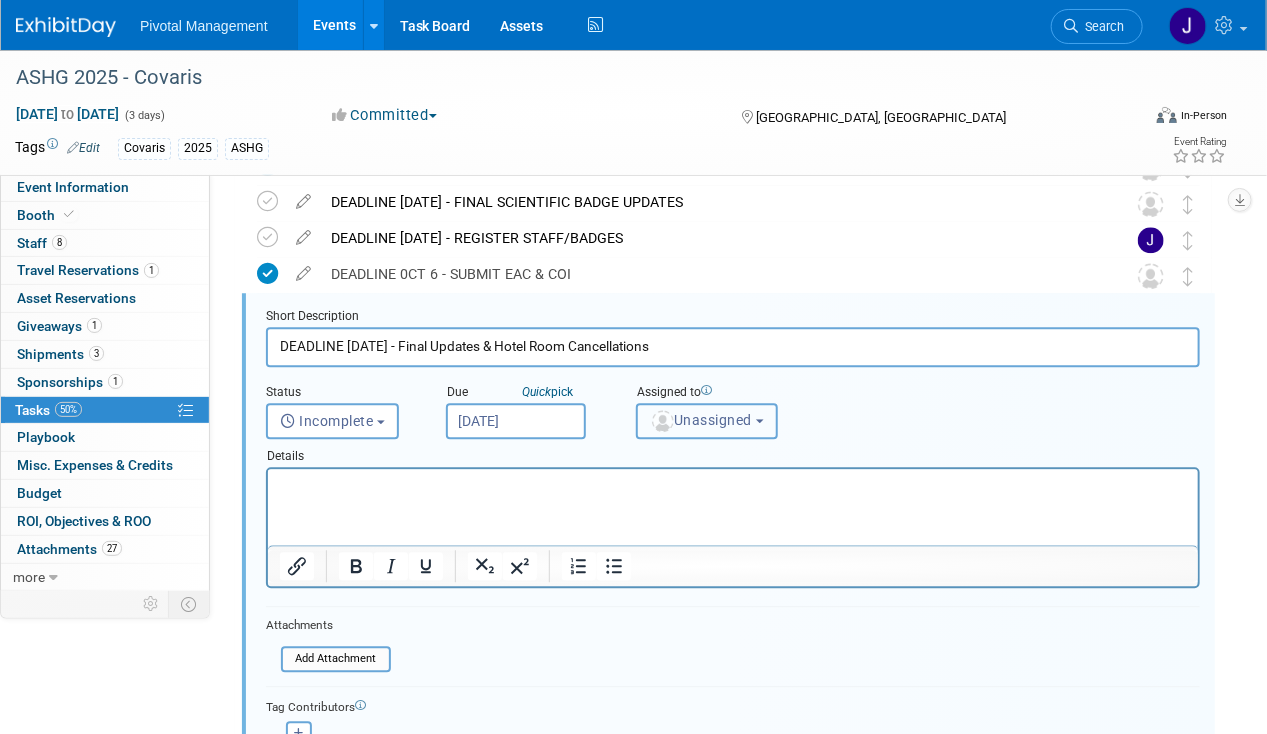 click on "Unassigned" at bounding box center (707, 421) 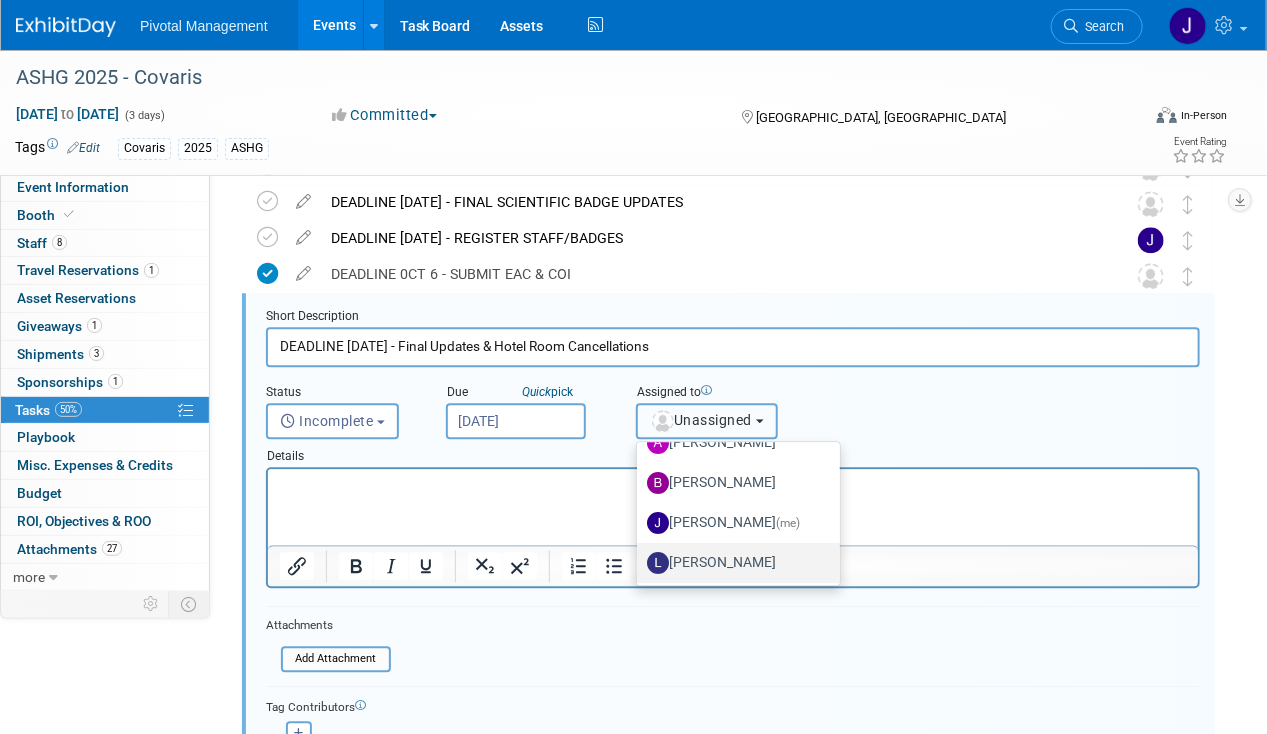 scroll, scrollTop: 65, scrollLeft: 0, axis: vertical 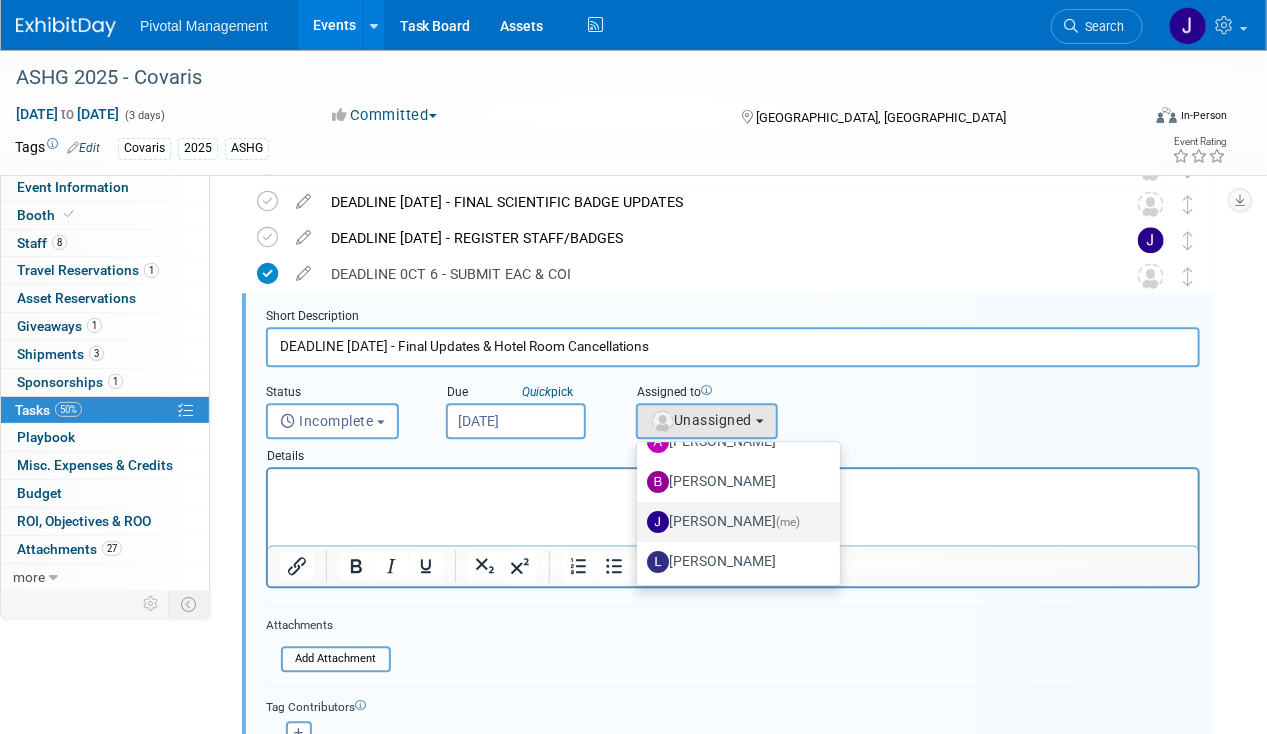 click on "Jessica Gatton
(me)" at bounding box center (733, 522) 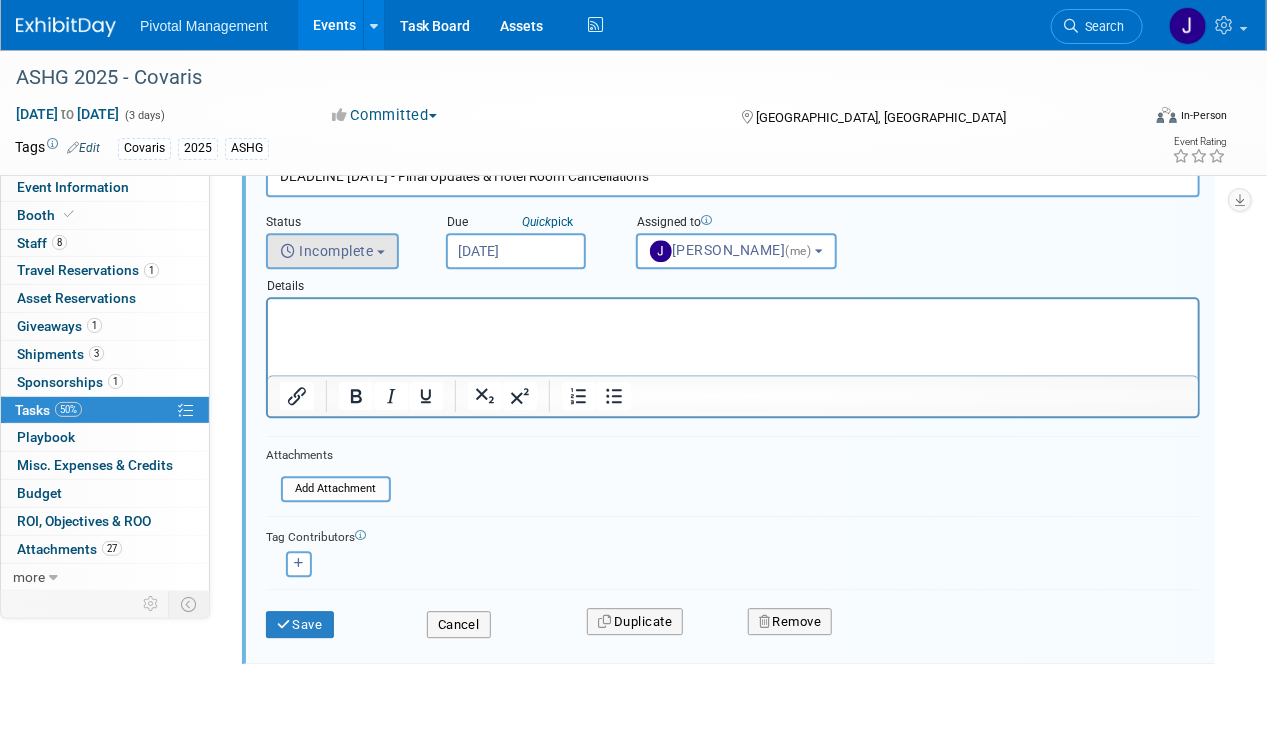 scroll, scrollTop: 1856, scrollLeft: 0, axis: vertical 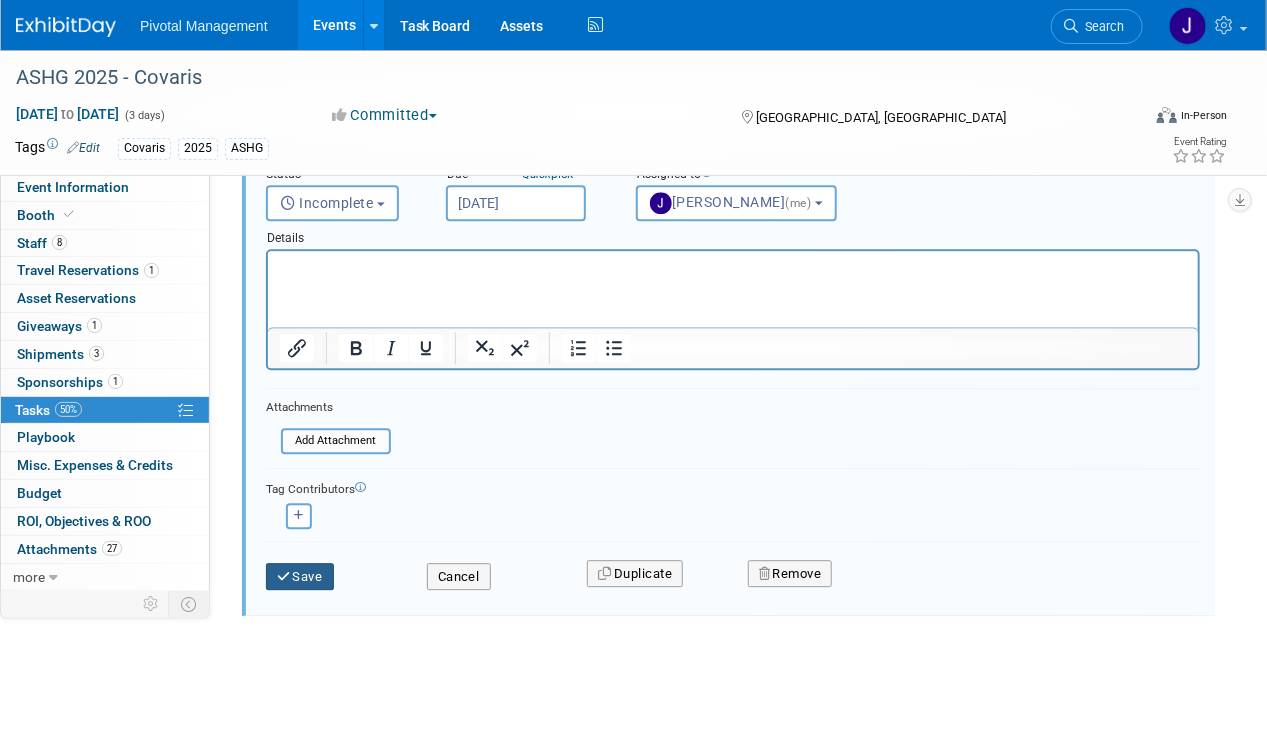 click on "Save" at bounding box center [300, 577] 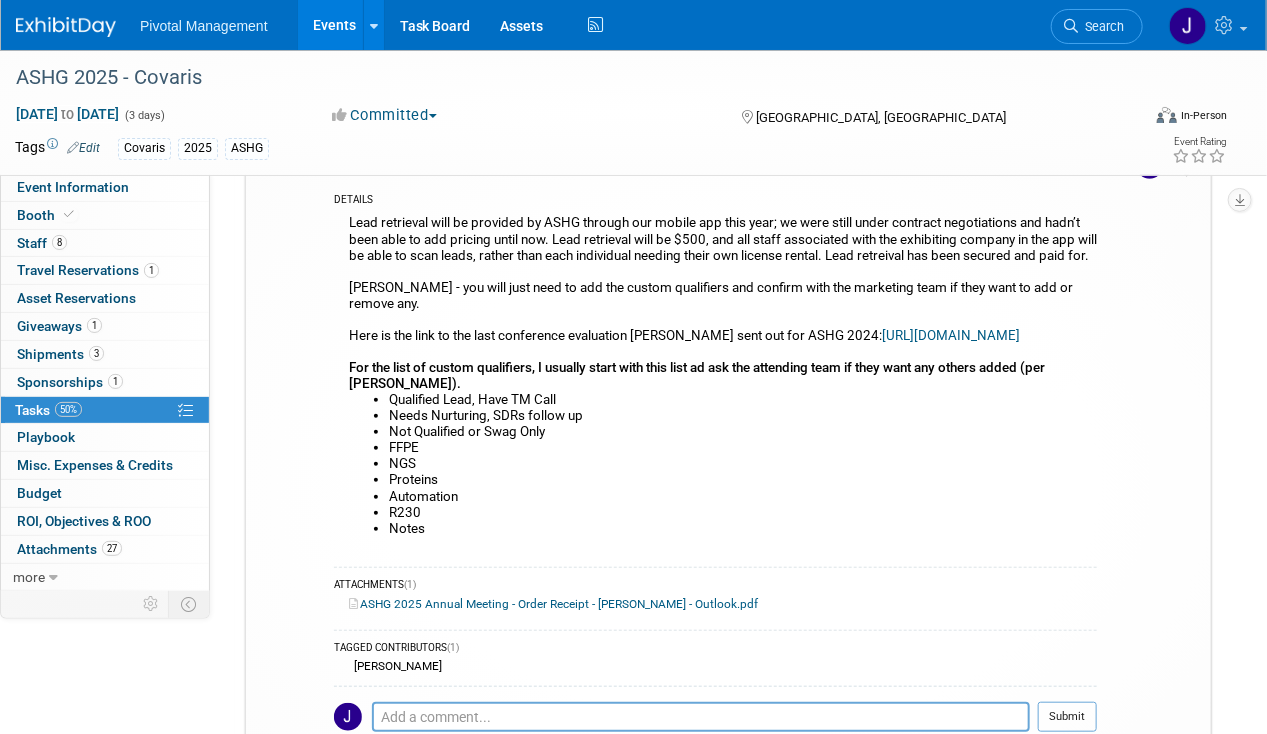 scroll, scrollTop: 186, scrollLeft: 0, axis: vertical 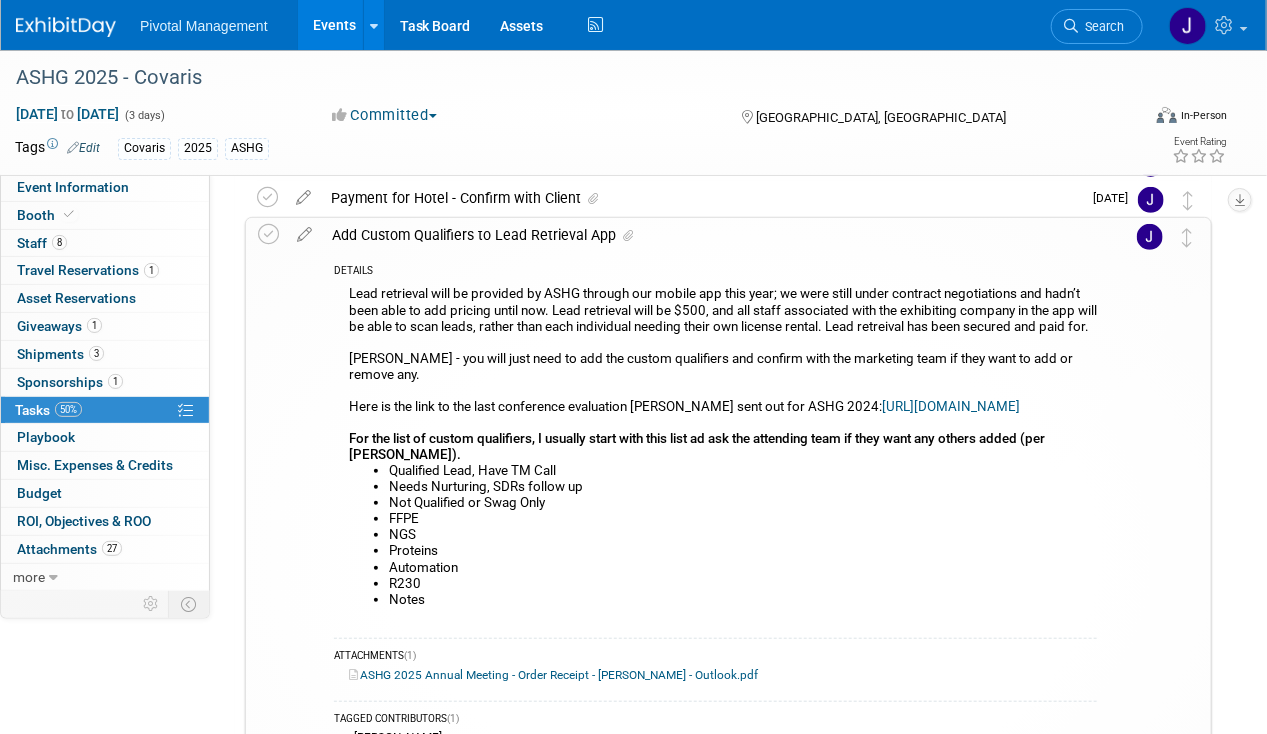 click on "Add Custom Qualifiers to Lead Retrieval App" at bounding box center (709, 235) 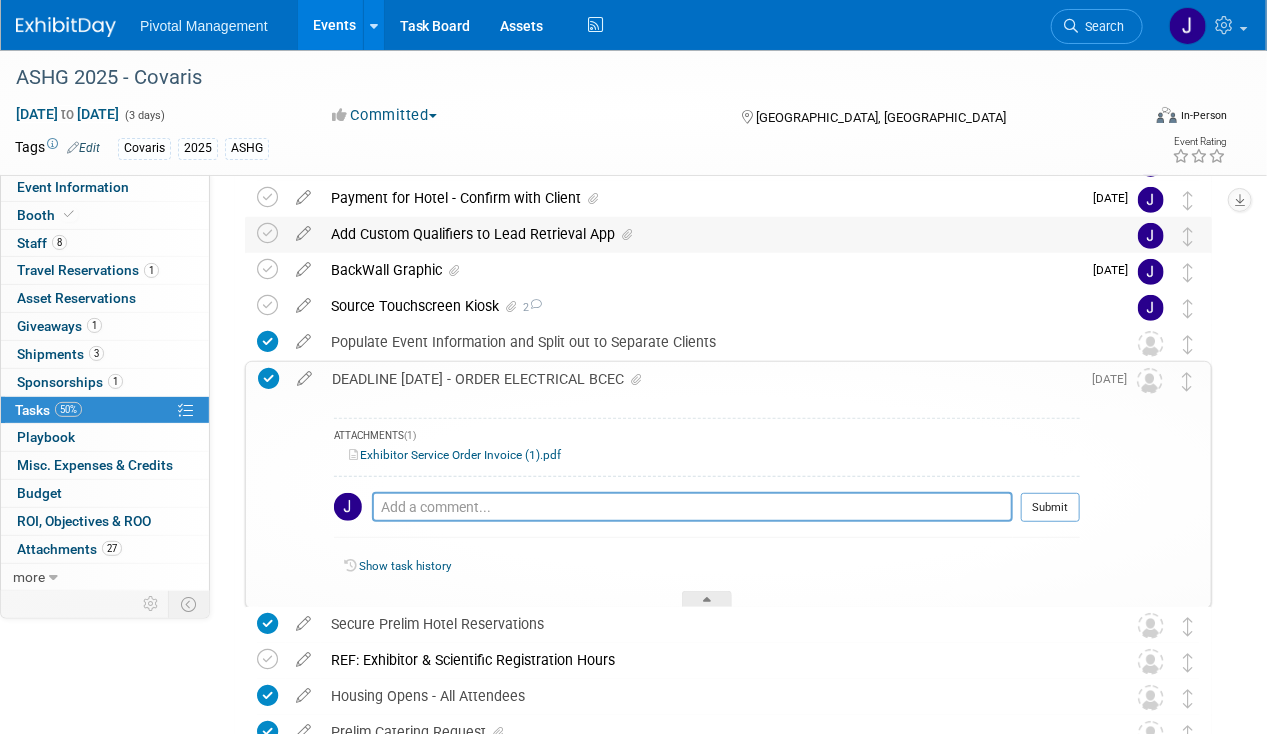 click on "Add Custom Qualifiers to Lead Retrieval App" at bounding box center (709, 234) 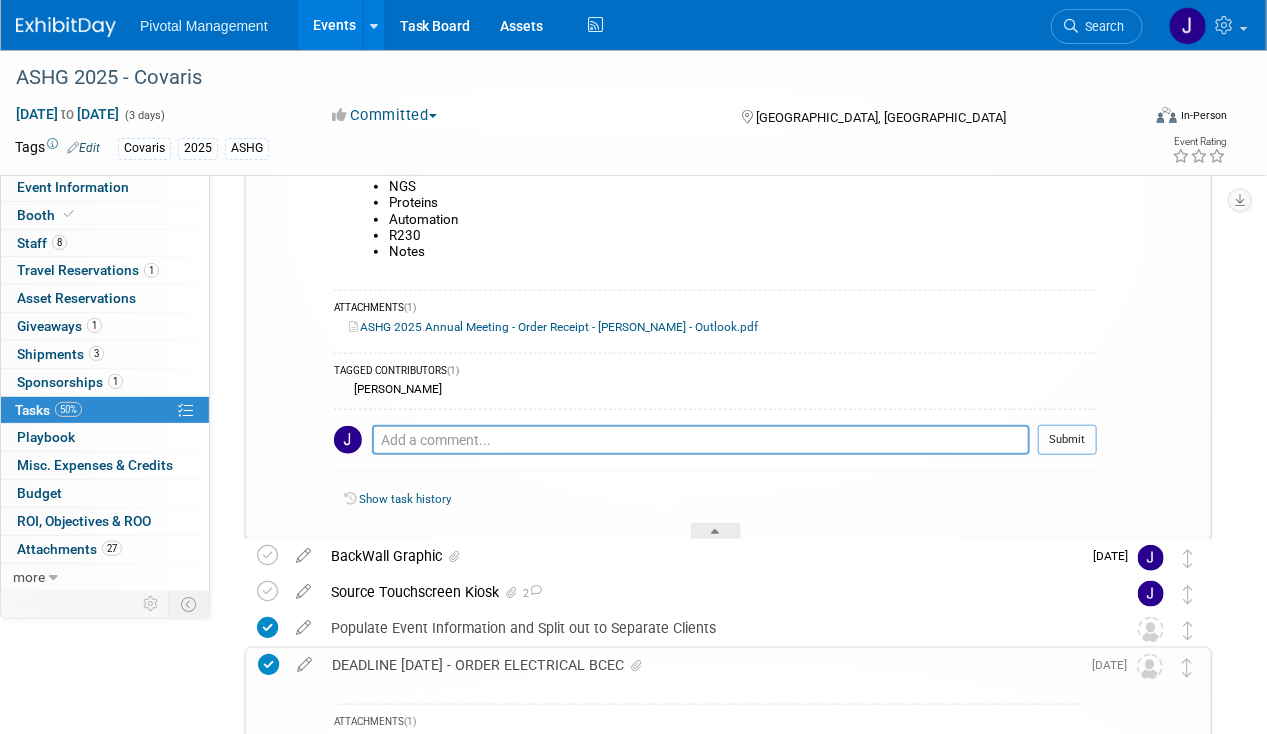 scroll, scrollTop: 544, scrollLeft: 0, axis: vertical 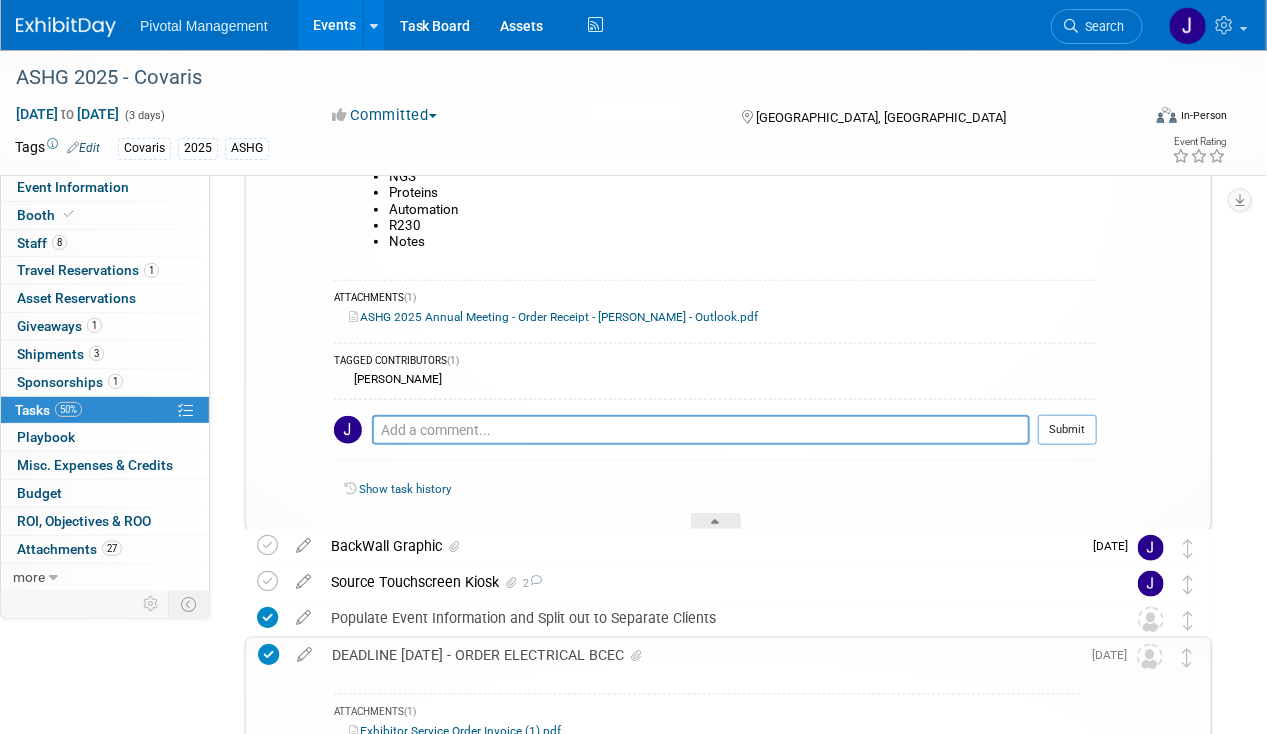 click on "ASHG 2025 Annual Meeting - Order Receipt - Briana Waqa - Outlook.pdf" at bounding box center [553, 317] 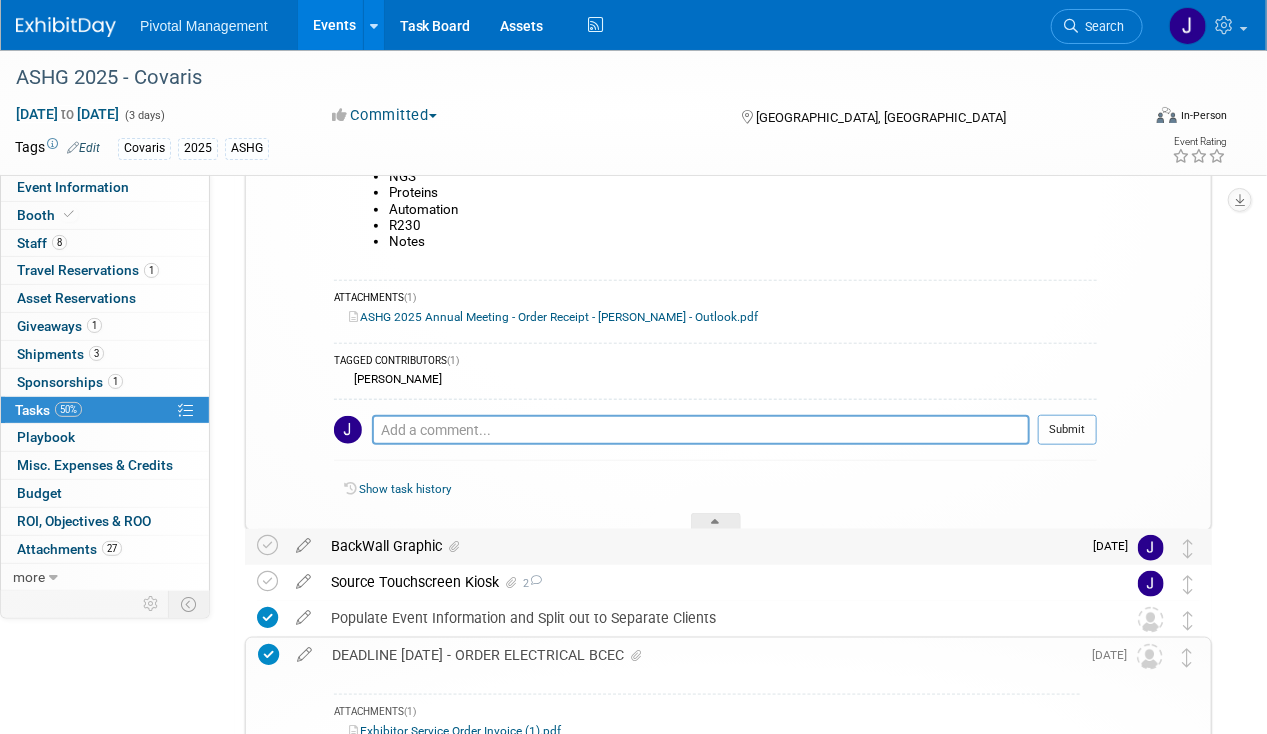 click on "BackWall Graphic" at bounding box center [701, 546] 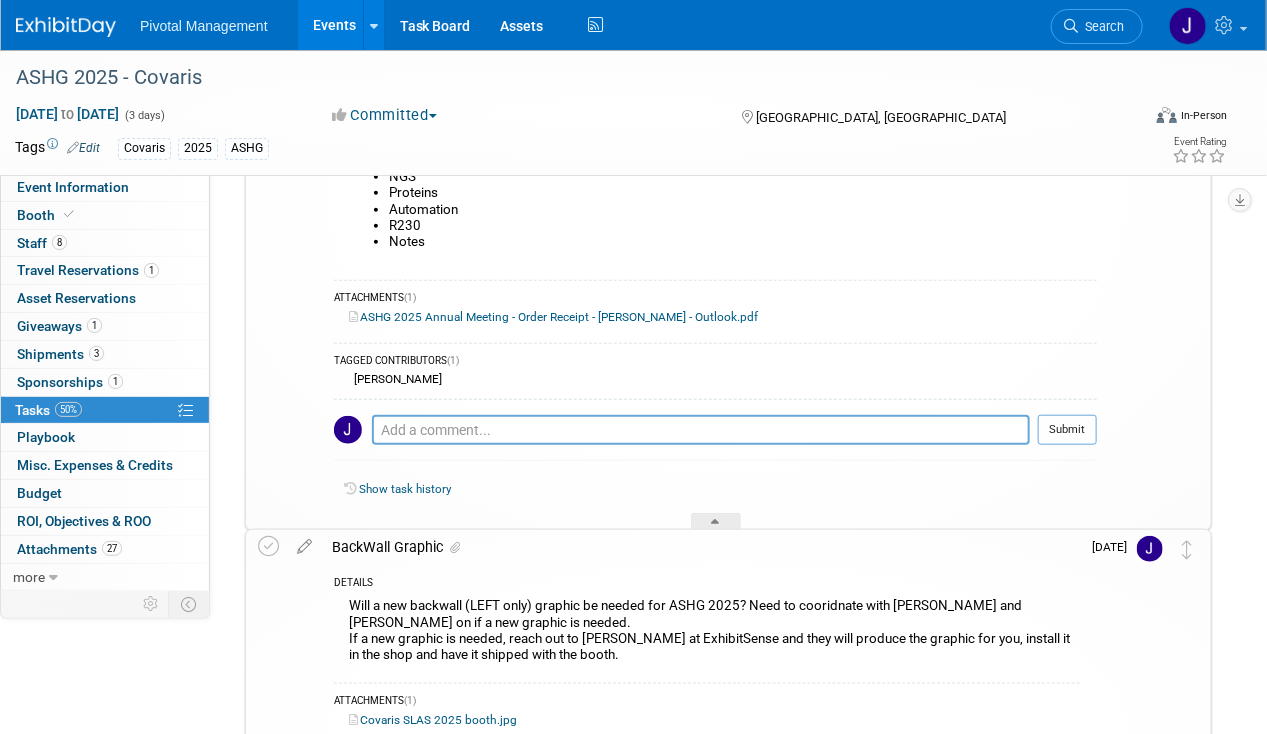click on "BackWall Graphic" at bounding box center [701, 547] 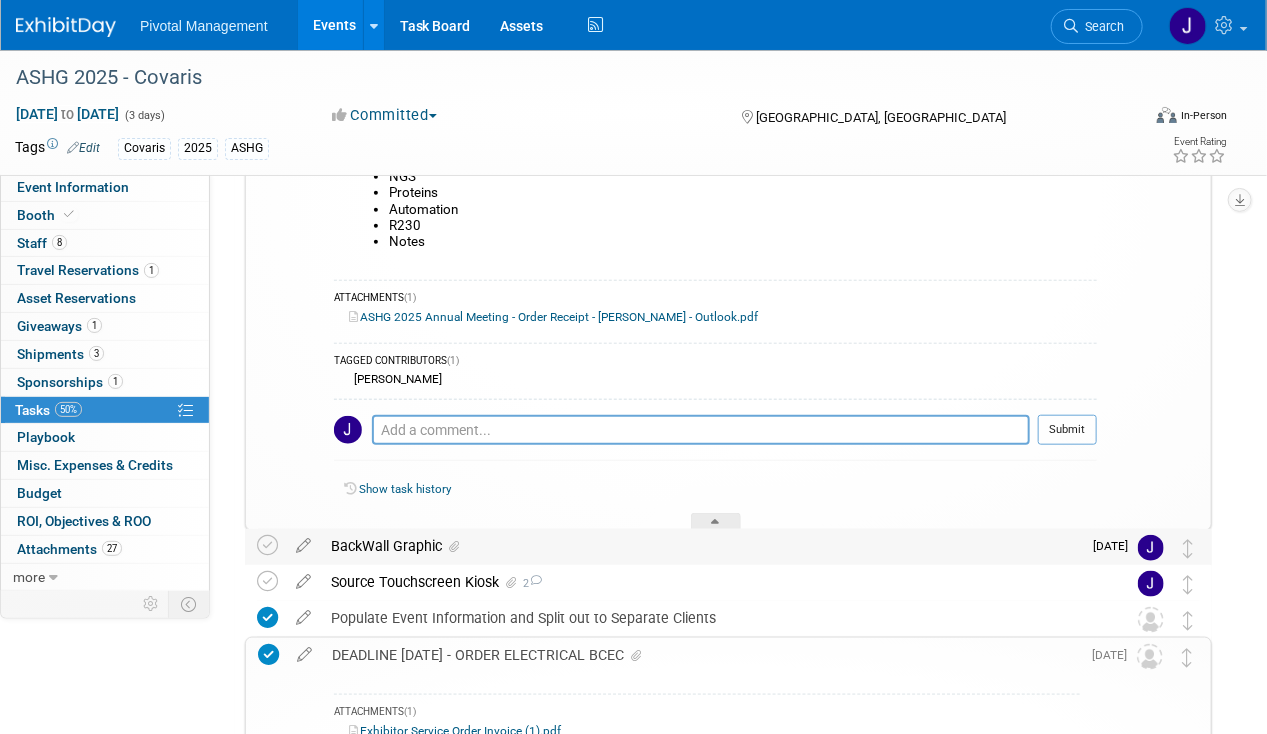 click on "BackWall Graphic" at bounding box center [701, 546] 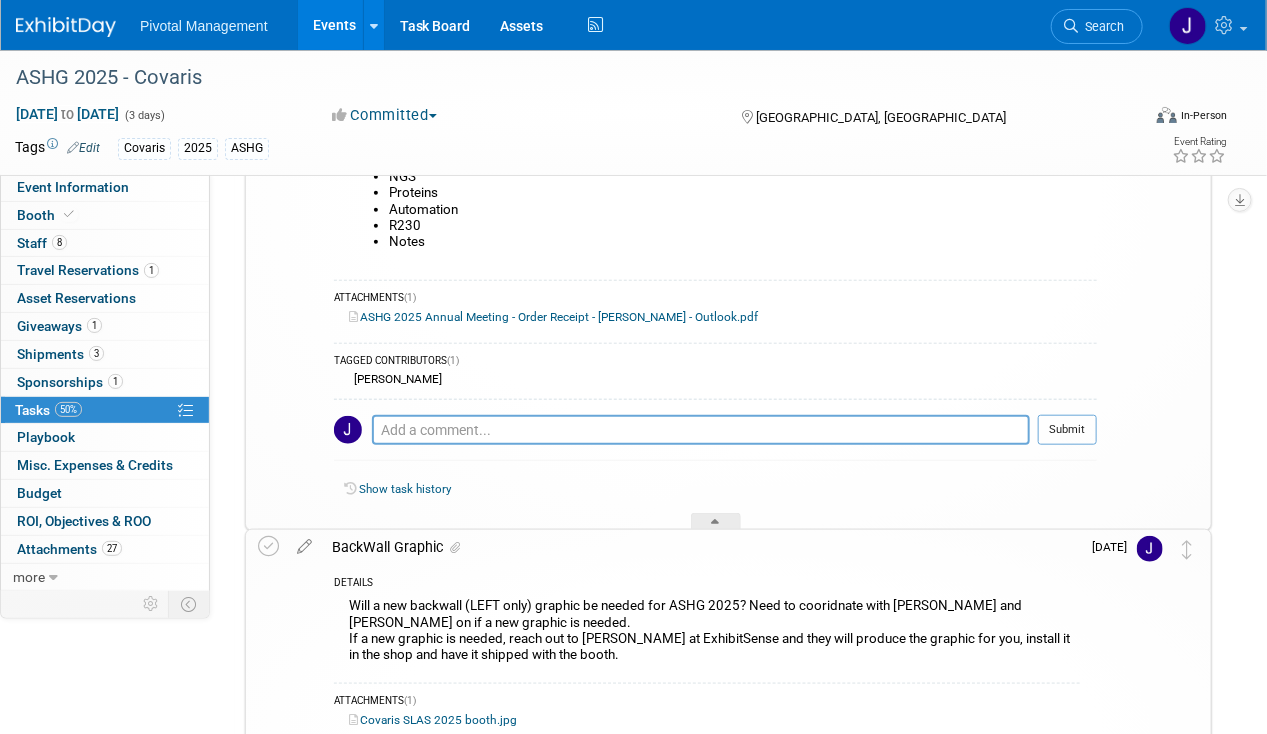 click on "BackWall Graphic" at bounding box center (701, 547) 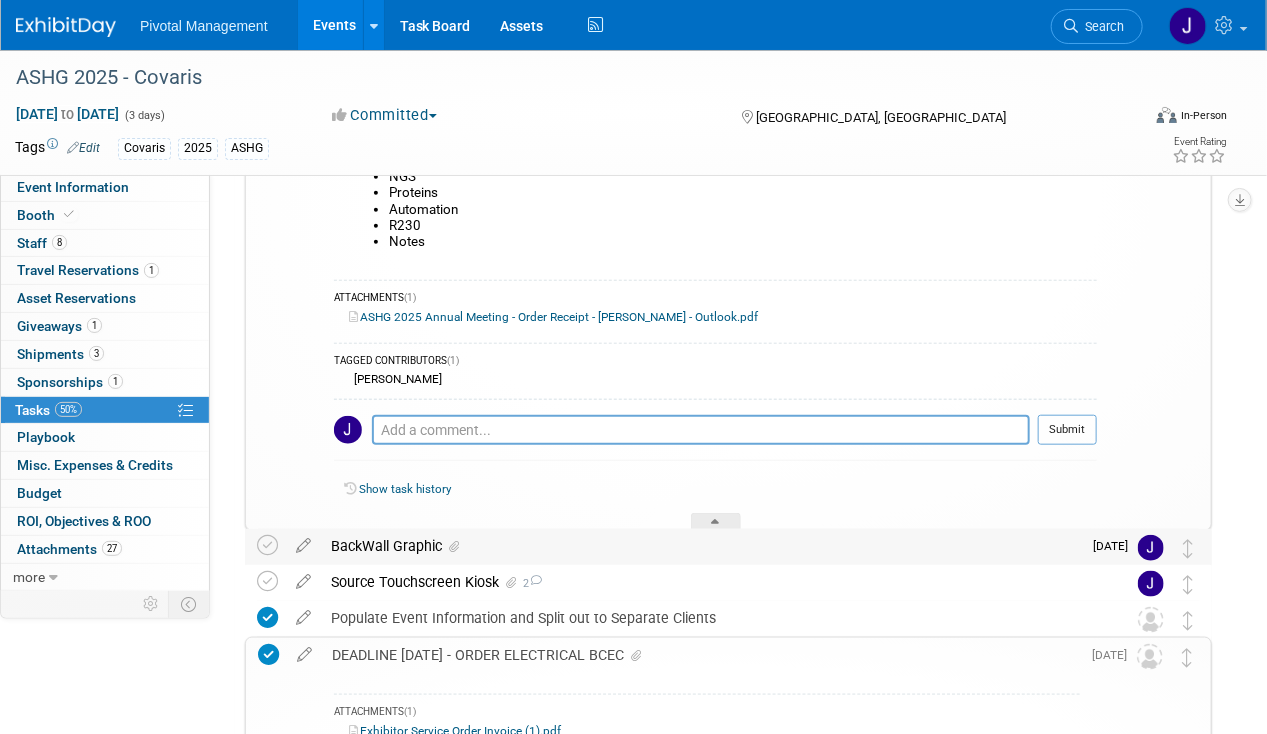 drag, startPoint x: 421, startPoint y: 540, endPoint x: 434, endPoint y: 582, distance: 43.965897 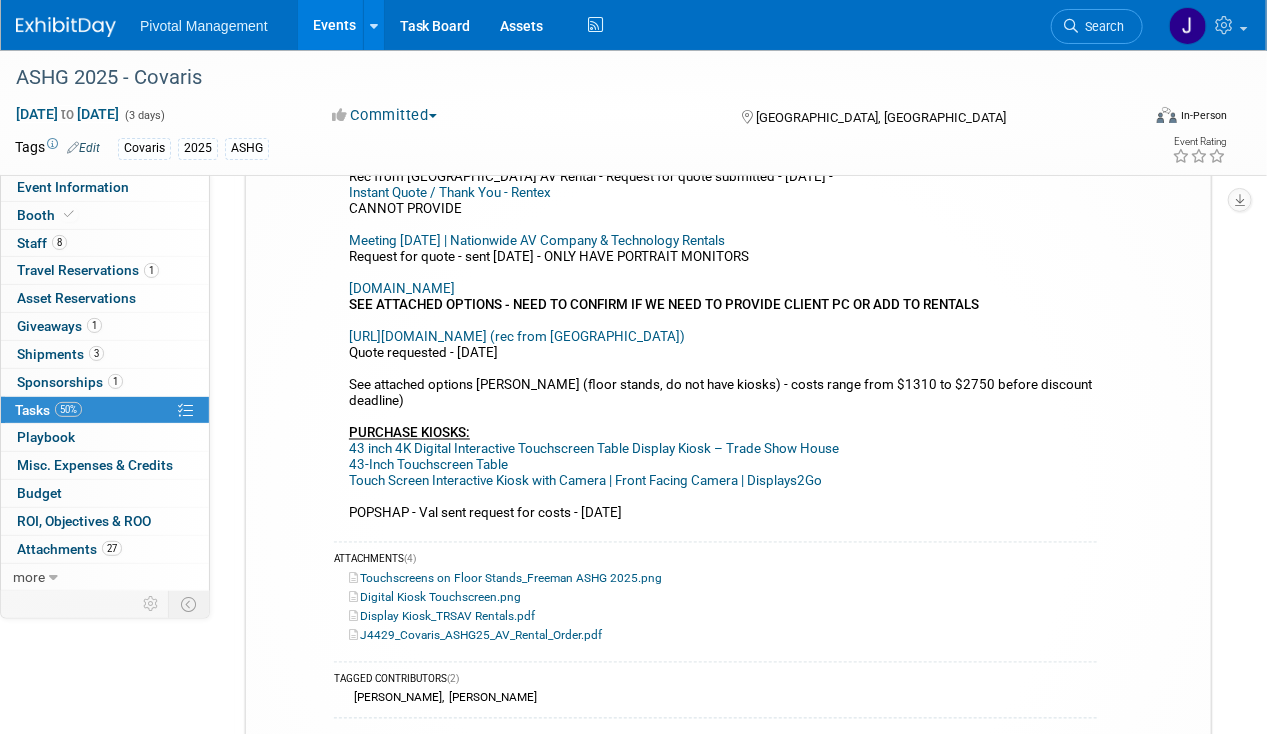 scroll, scrollTop: 1089, scrollLeft: 0, axis: vertical 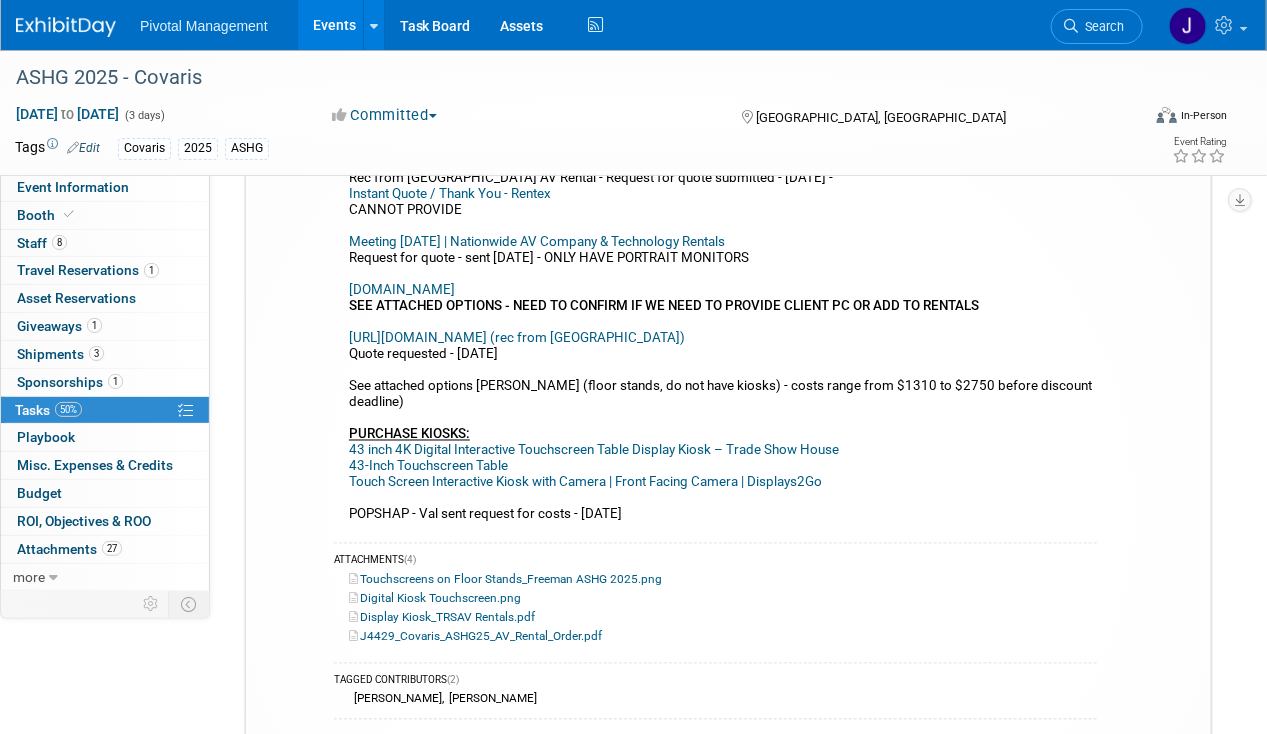click on "www.TotalRentalSolutions.com" at bounding box center (402, 289) 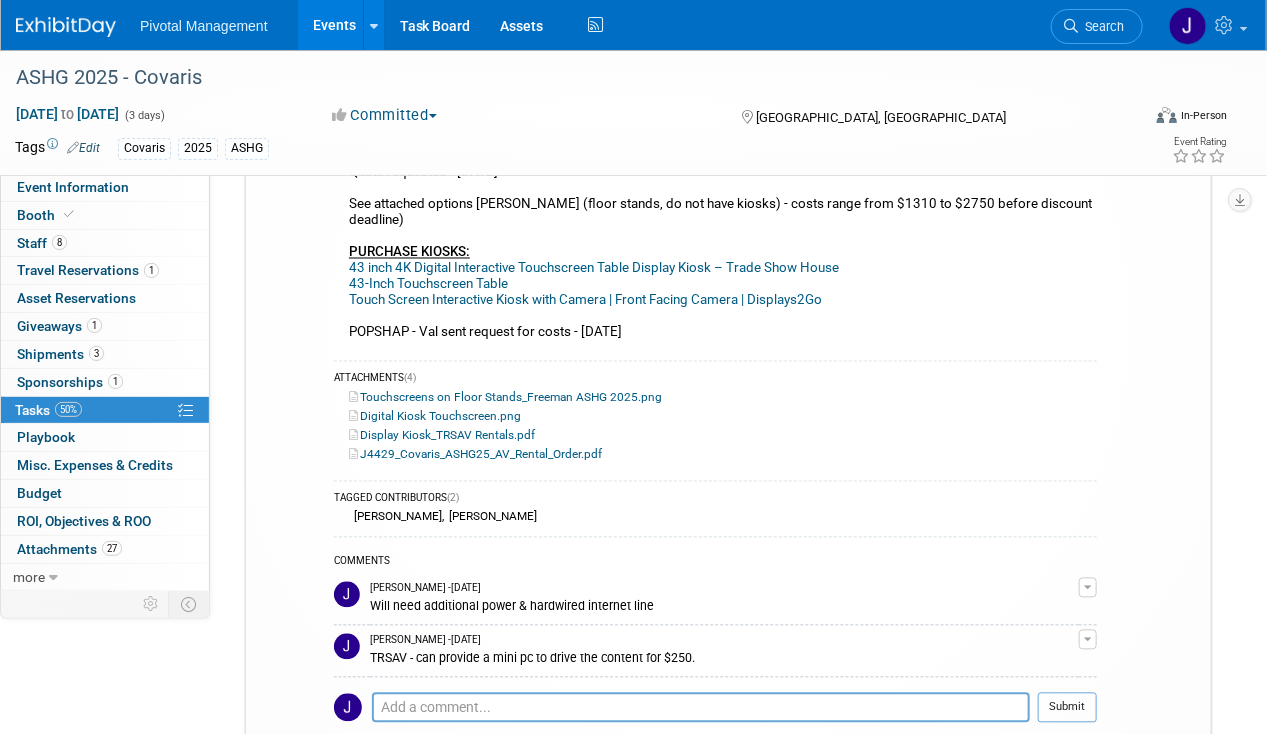 scroll, scrollTop: 1379, scrollLeft: 0, axis: vertical 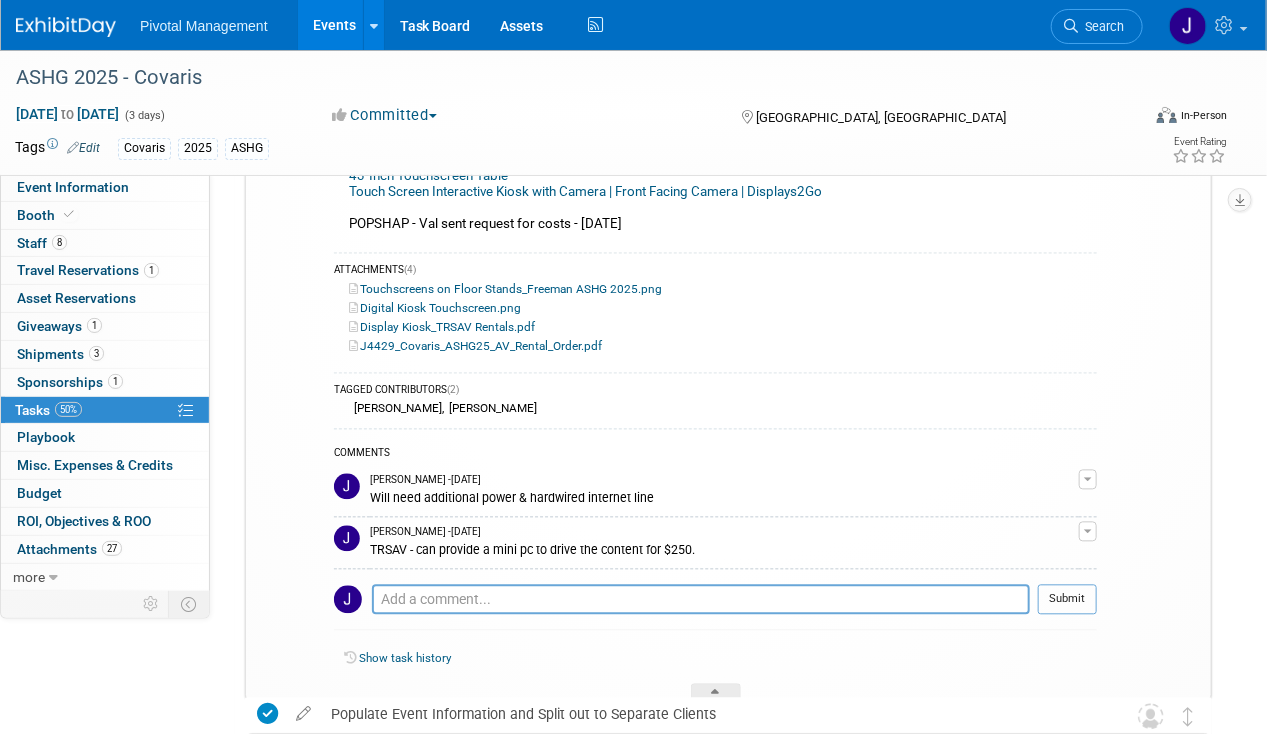 click on "Display Kiosk_TRSAV Rentals.pdf" at bounding box center (442, 328) 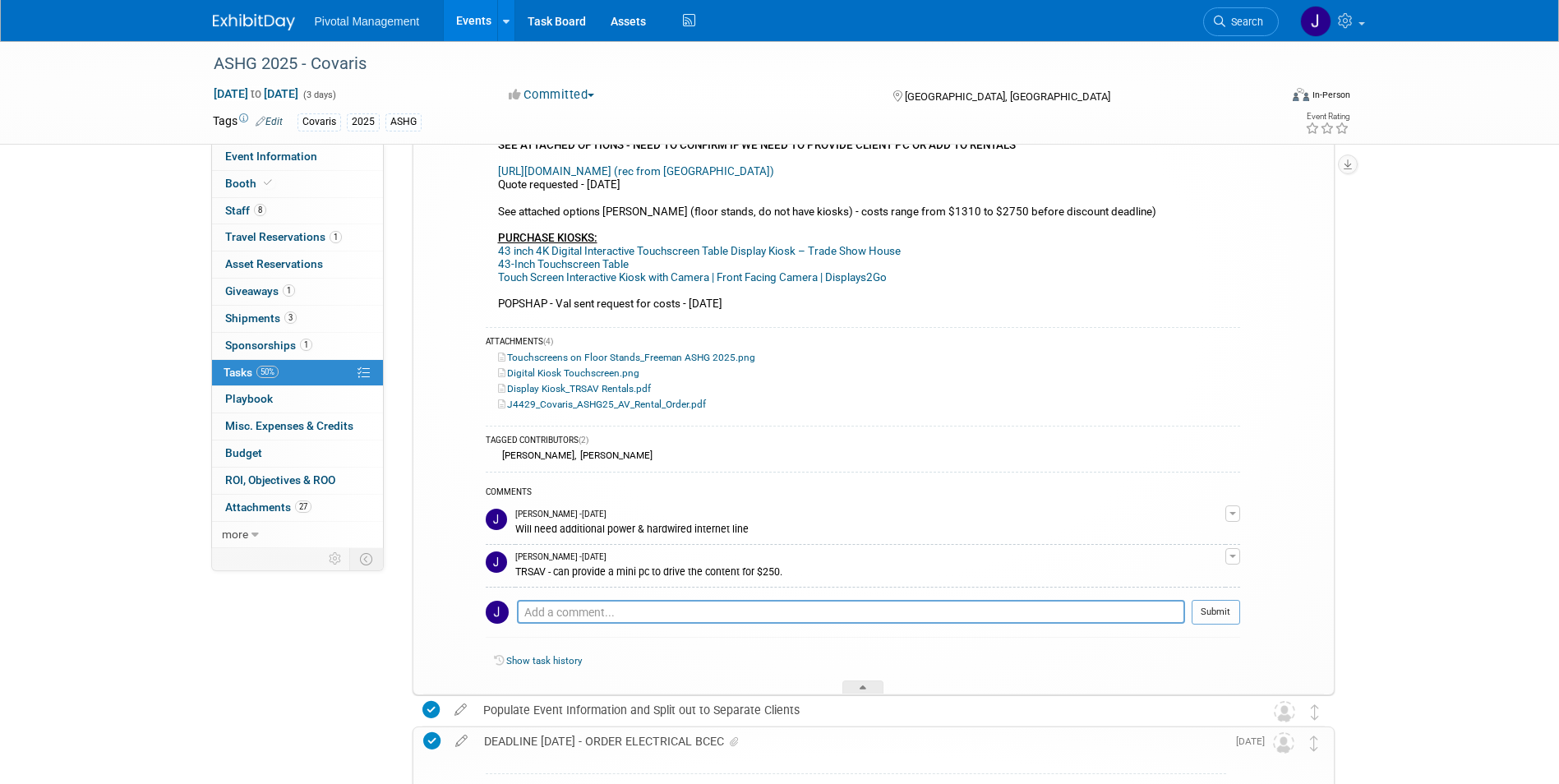 scroll, scrollTop: 957, scrollLeft: 0, axis: vertical 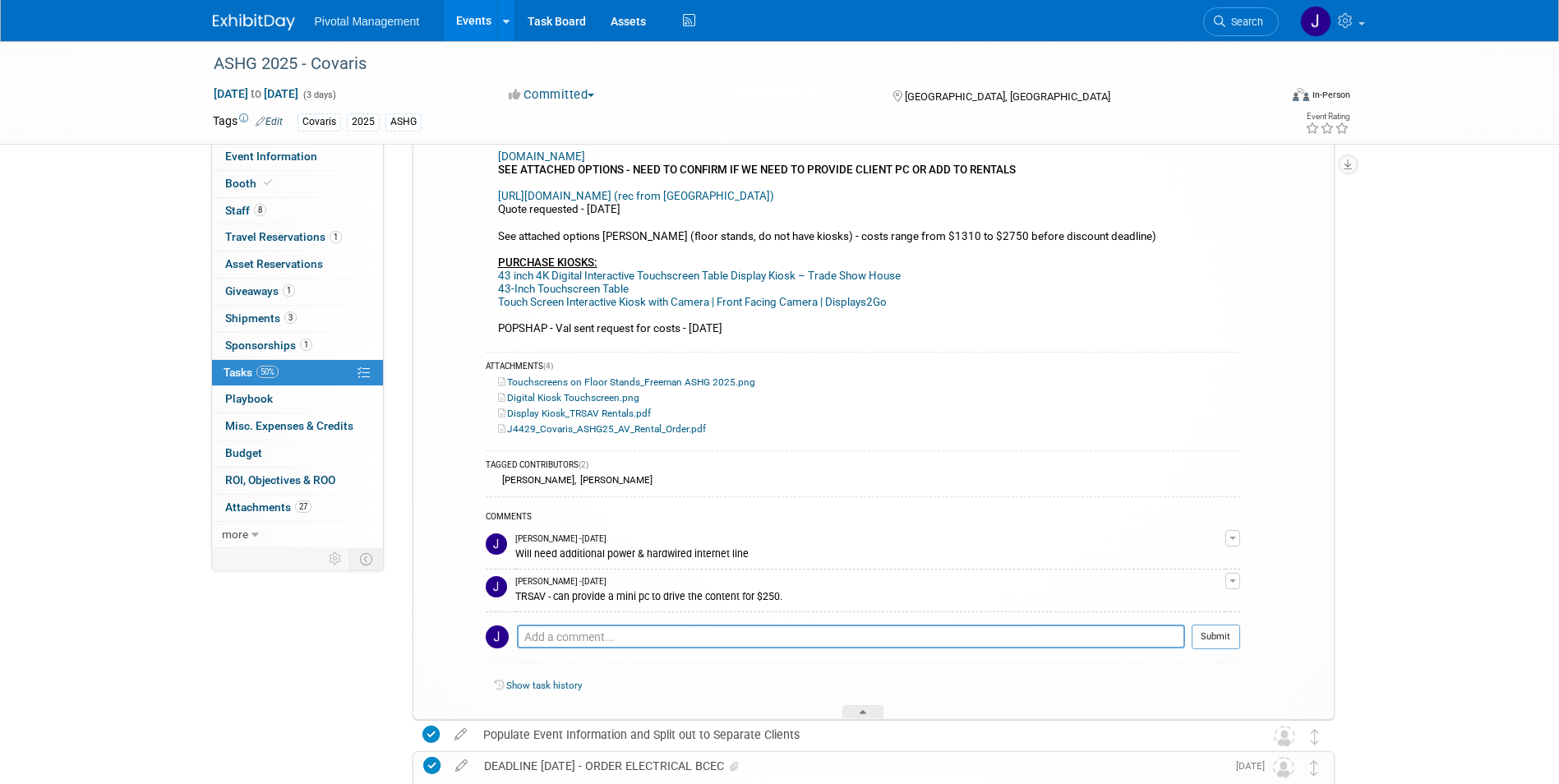 click on "J4429_Covaris_ASHG25_AV_Rental_Order.pdf" at bounding box center (602, 429) 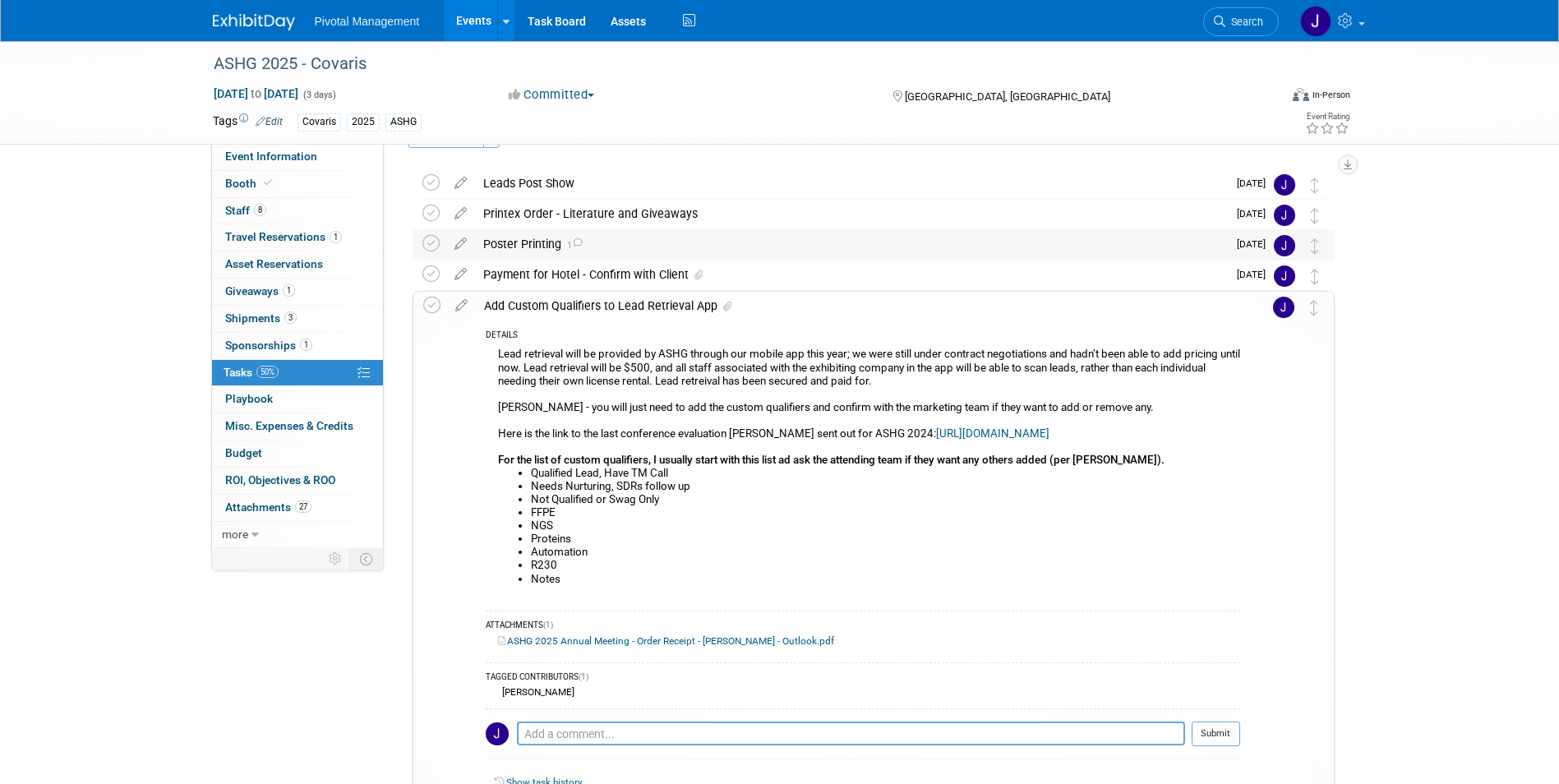 scroll, scrollTop: 0, scrollLeft: 0, axis: both 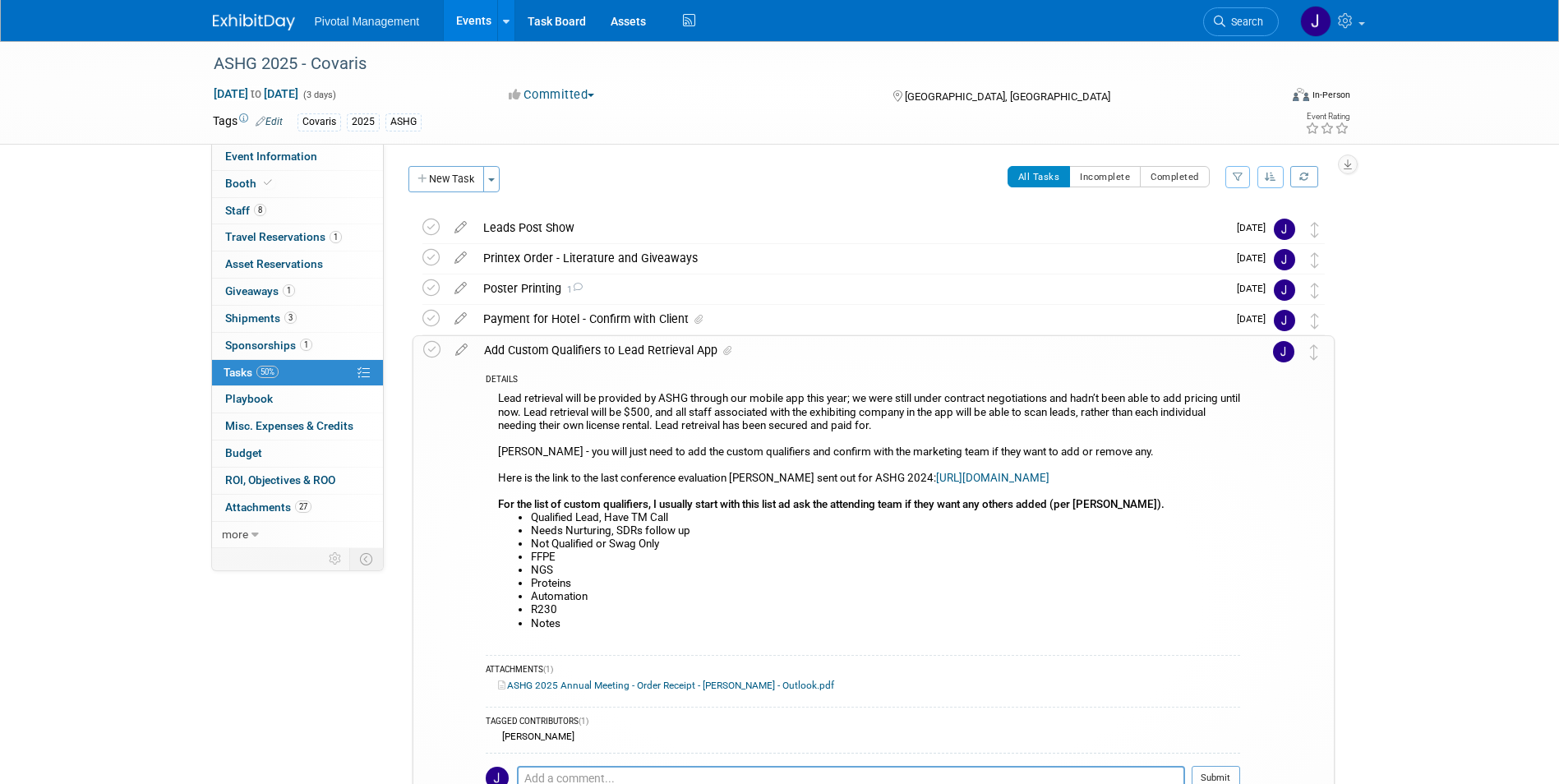 click on "Add Custom Qualifiers to Lead Retrieval App" at bounding box center (858, 350) 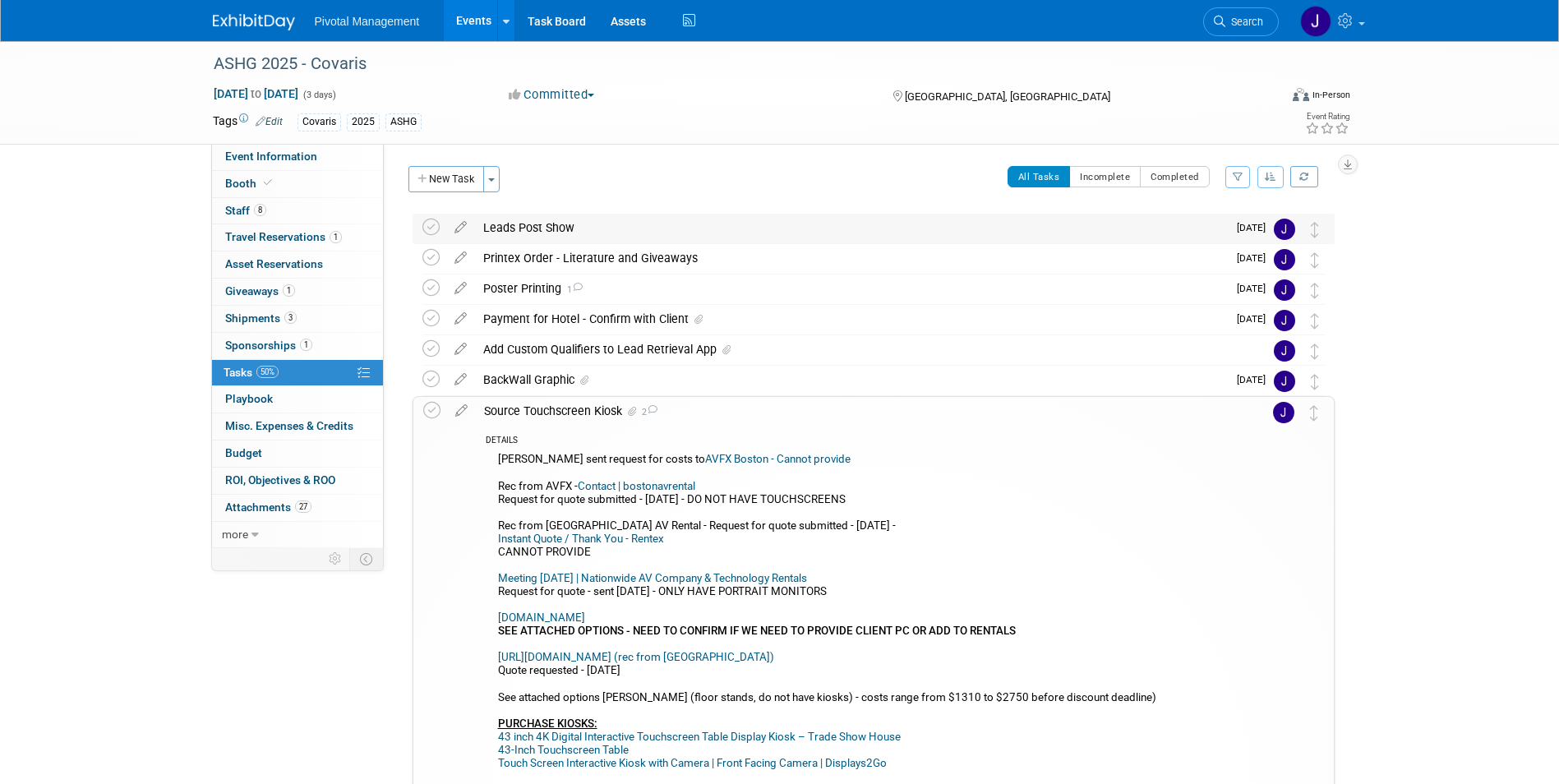 click on "Leads Post Show" at bounding box center [851, 228] 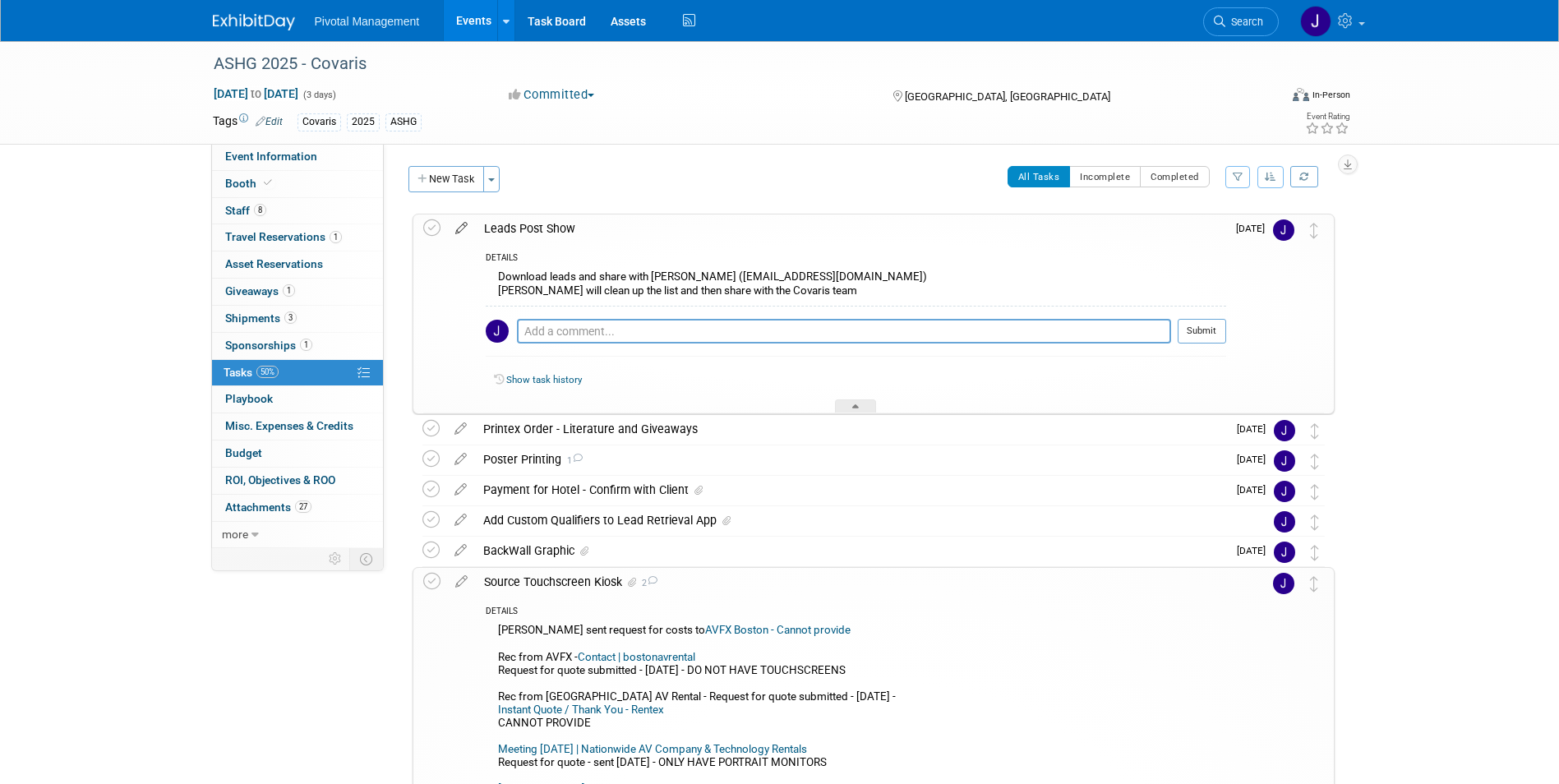 click at bounding box center [461, 224] 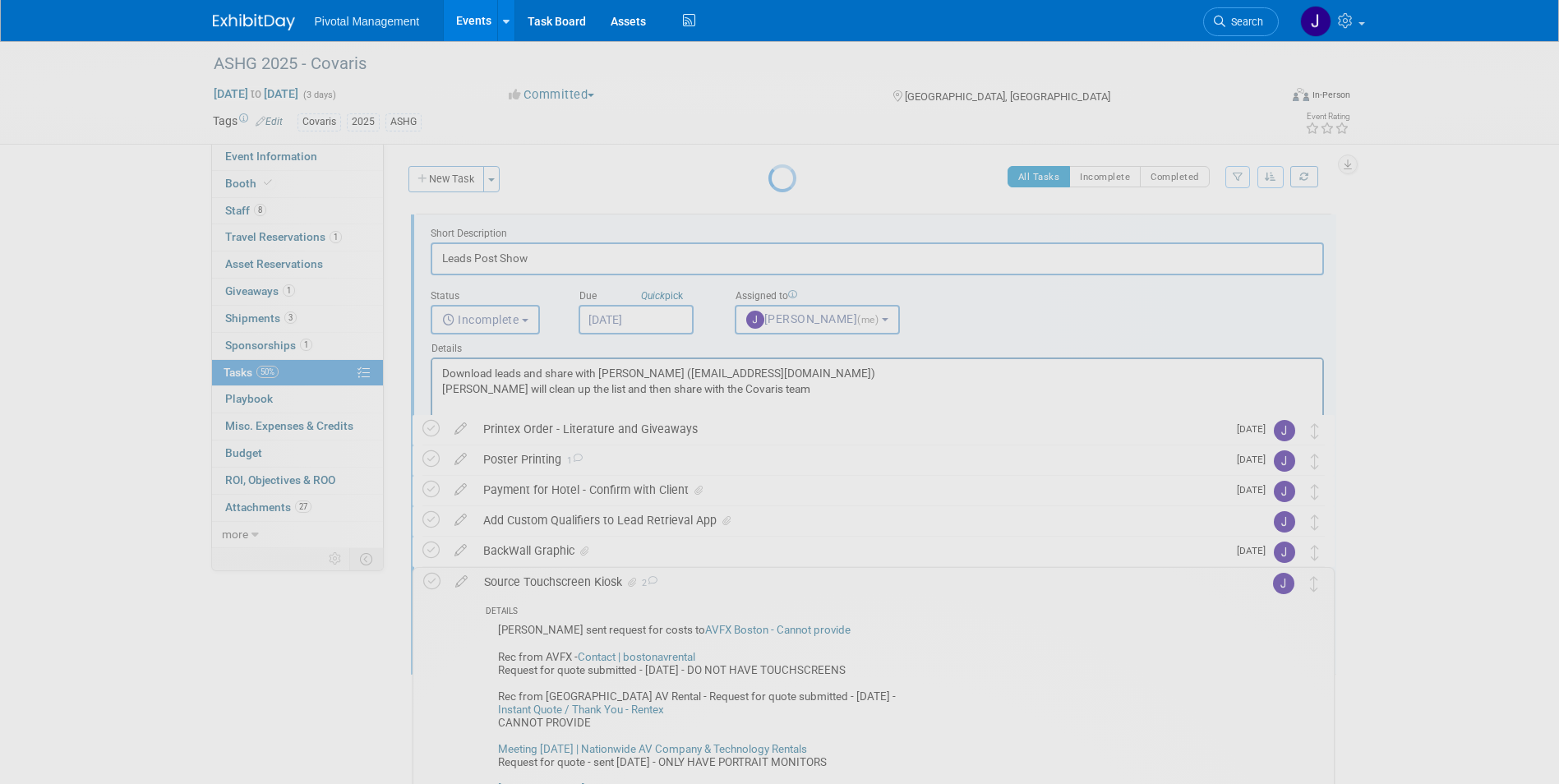 scroll, scrollTop: 0, scrollLeft: 0, axis: both 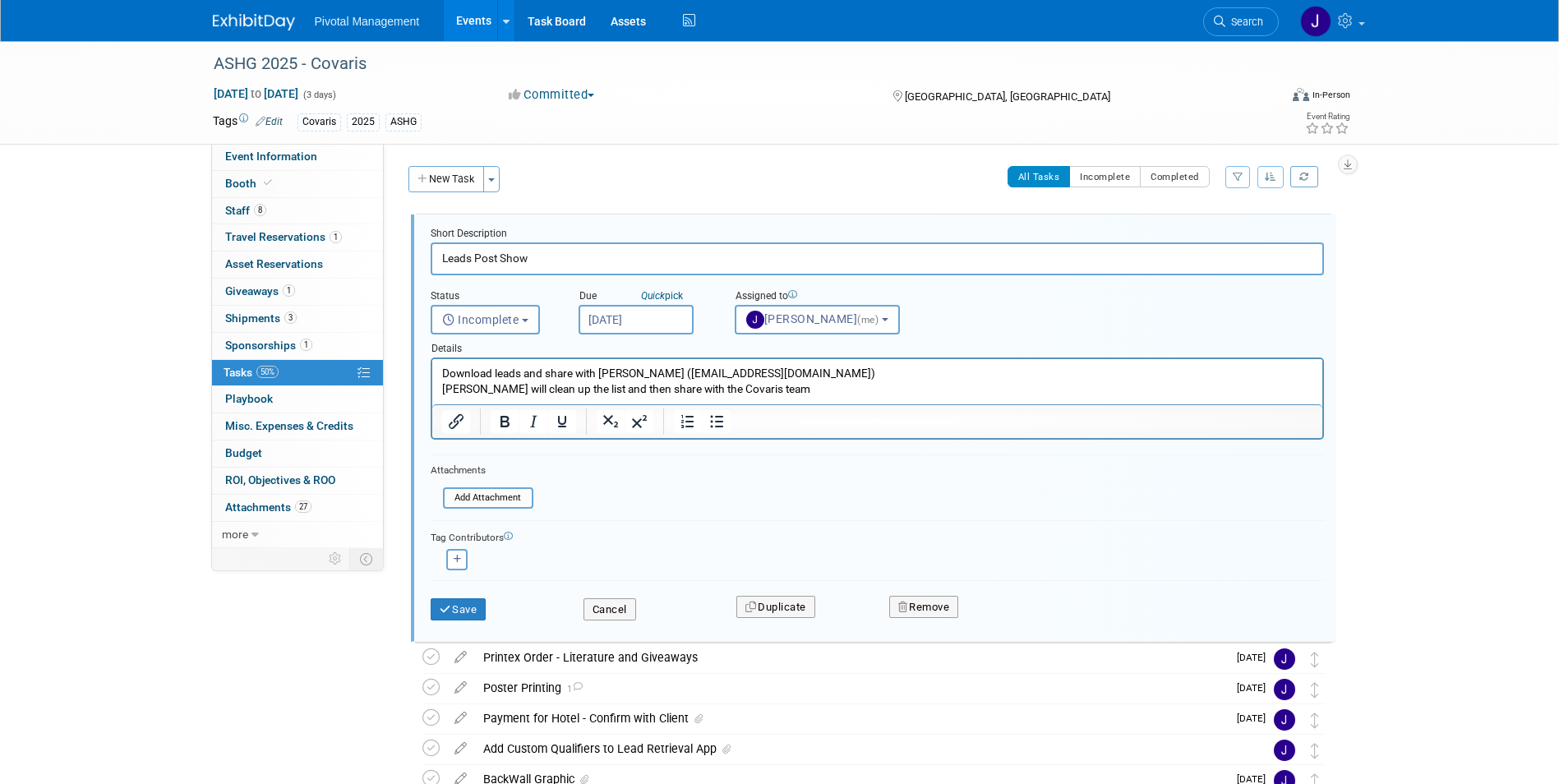 click on "Pivotal Management
Events
Add Event
Bulk Upload Events
Shareable Event Boards
Recently Viewed Events:
ASHG 2025 - Covaris
Boston, MA
Oct 15, 2025  to  Oct 17, 2025
10th CAR-TCR - Hansonwade 2025 - Elegen
Boston, MA
Sep 24, 2025  to  Sep 25, 2025
ASGCT 2025 - Elegen
New Orleans, LA
May 13, 2025  to  May 17, 2025
Task Board
Assets
Activity Feed
My Account
My Profile & Preferences
Sync to External Calendar...
Team Workspace
Users and Permissions
Workspace Settings
Metrics & Analytics
Budgeting, ROI & ROO
Annual Budgets (all events)
You've Earned Free Swag ...
Refer & Earn
Contact us
Sign out
Search" at bounding box center [779, 392] 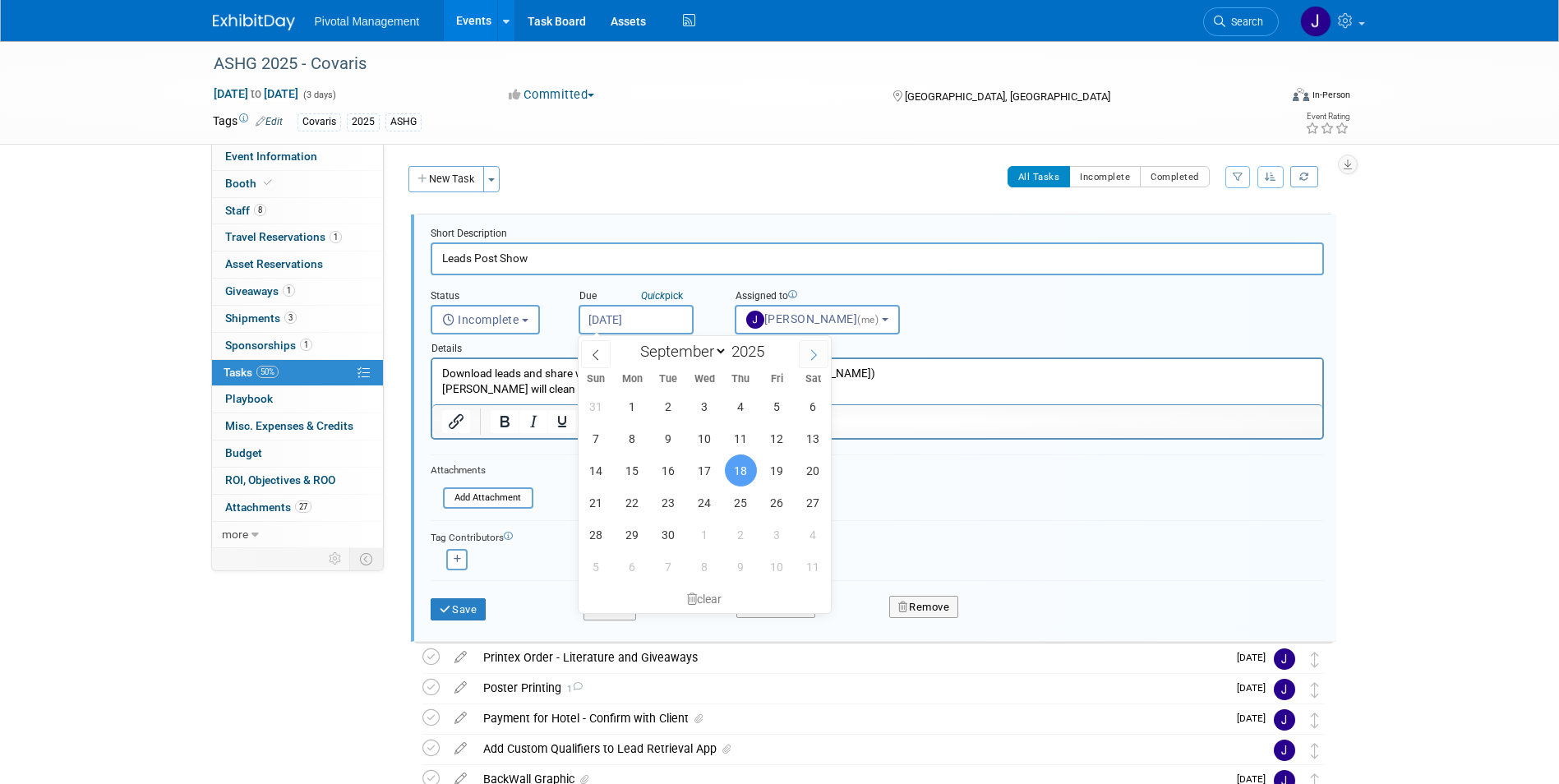 click 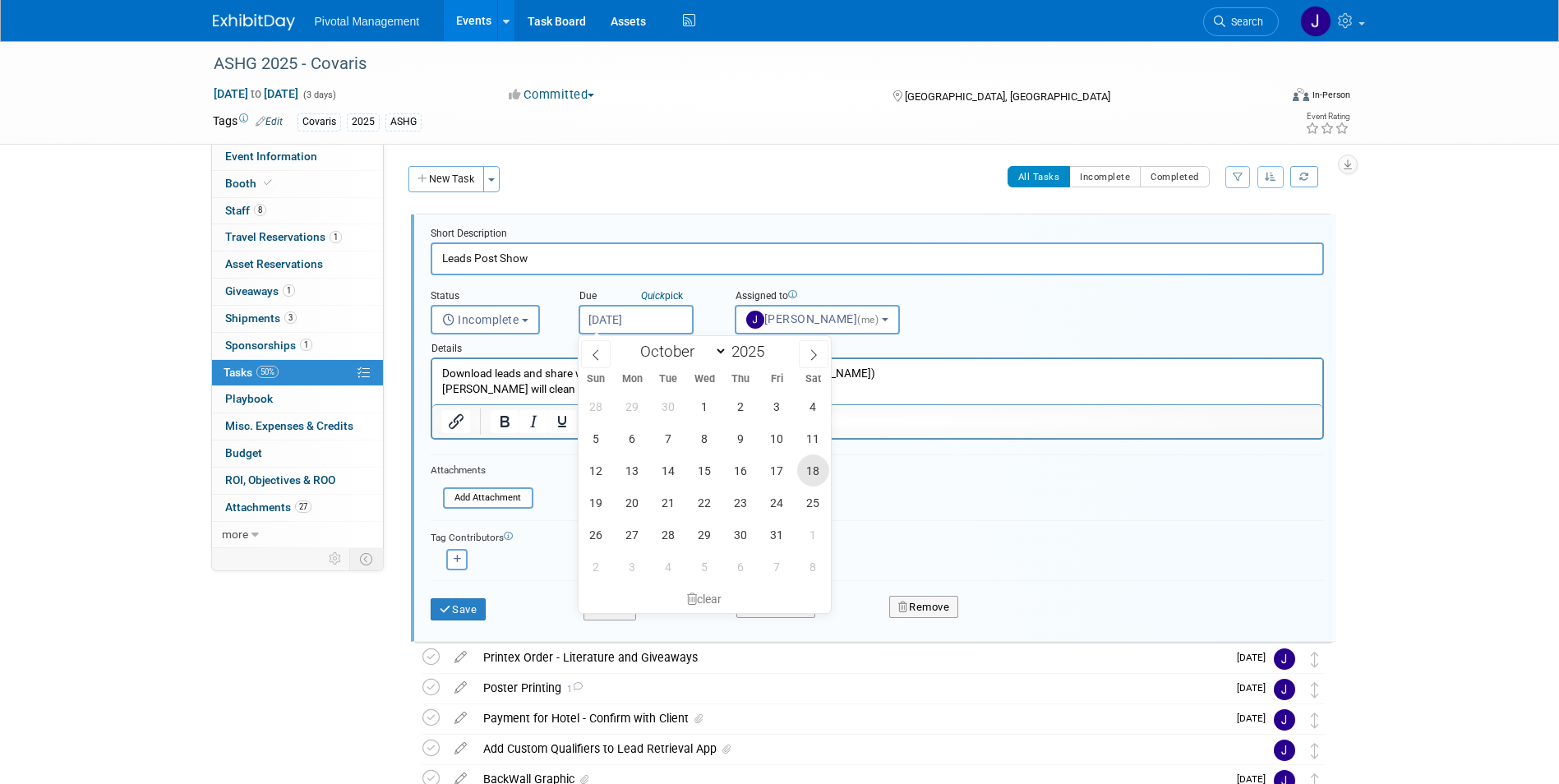 click on "18" at bounding box center (813, 470) 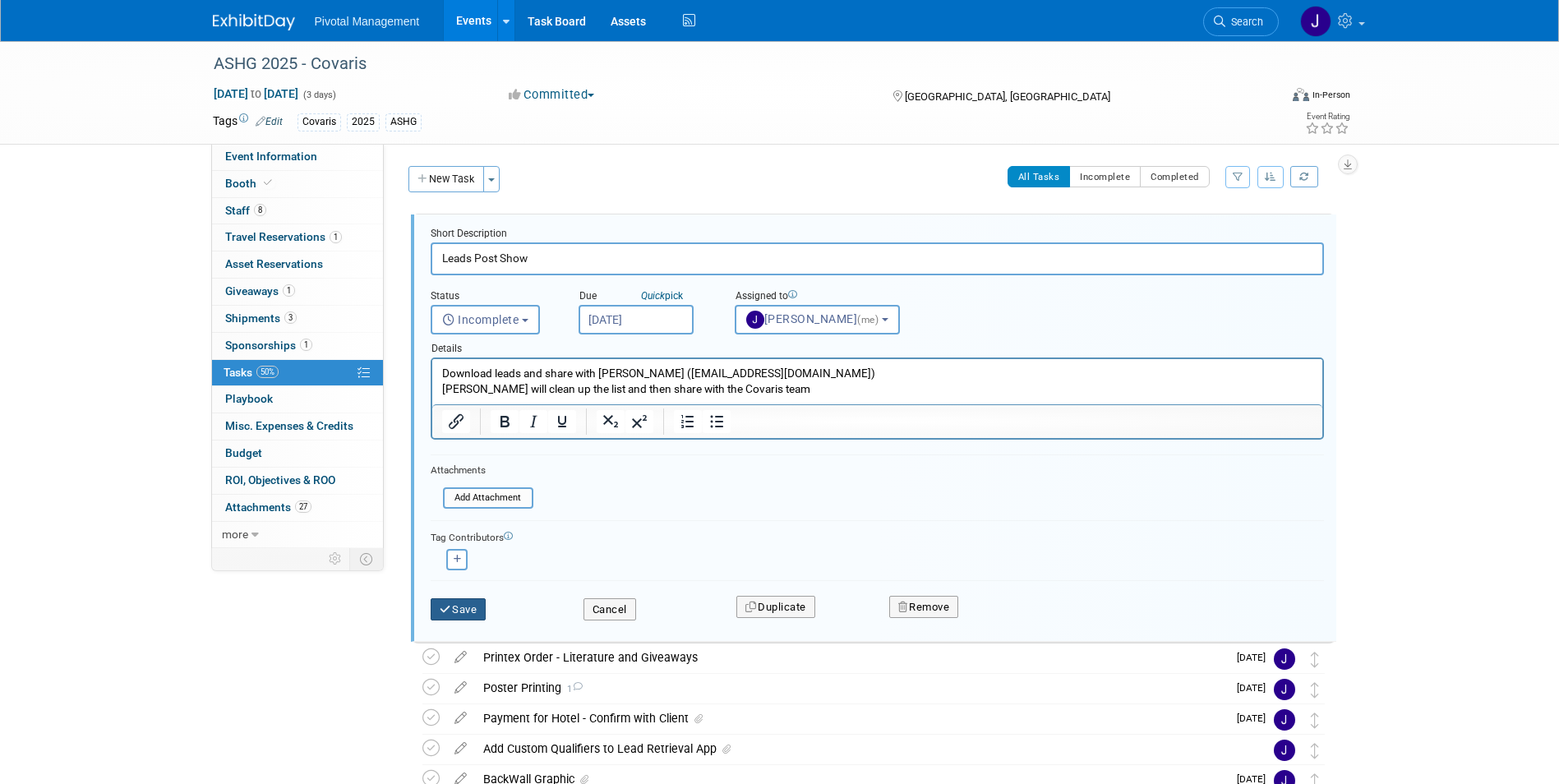 click on "Save" at bounding box center [459, 610] 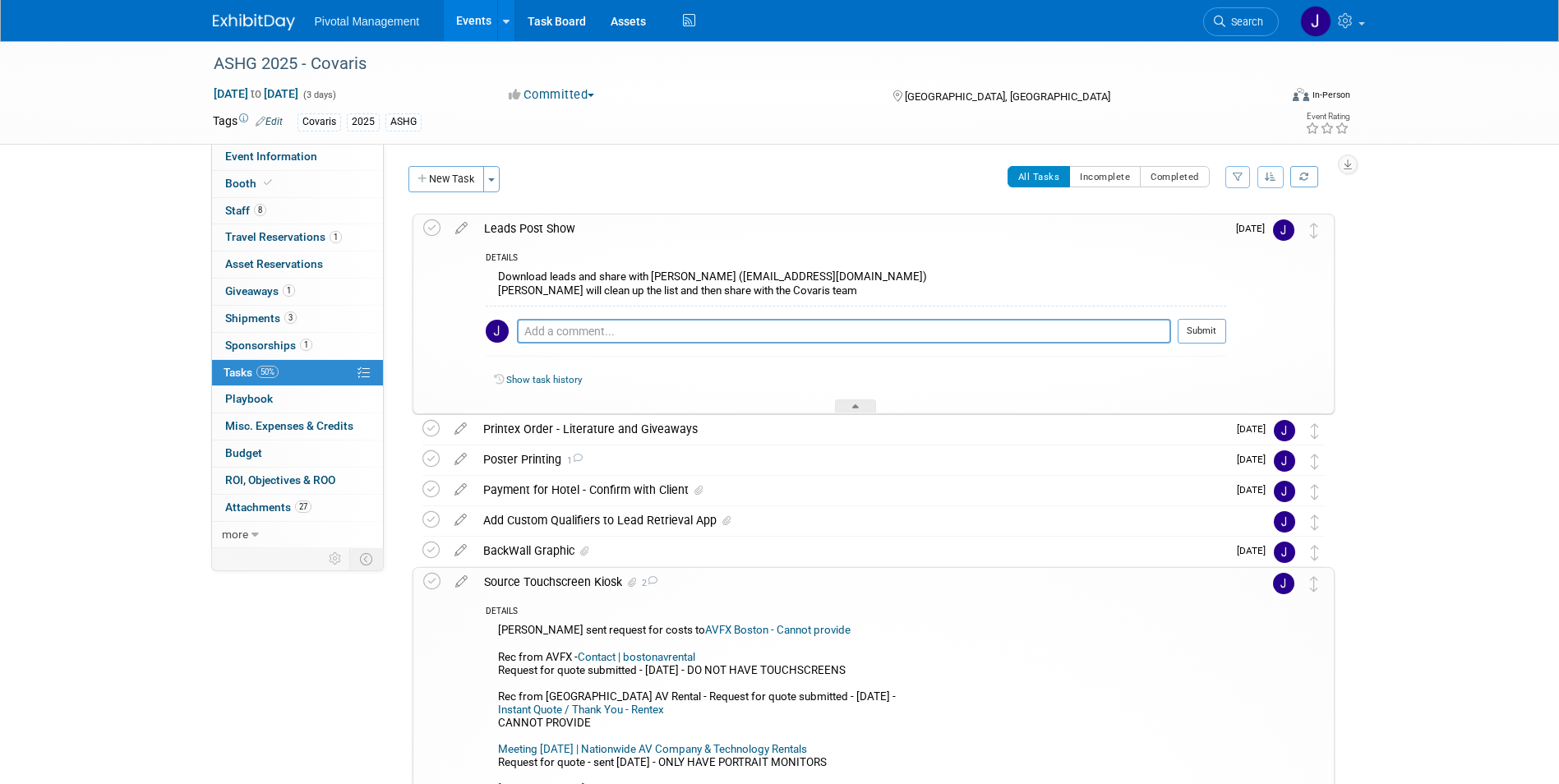 click on "Leads Post Show" at bounding box center [851, 228] 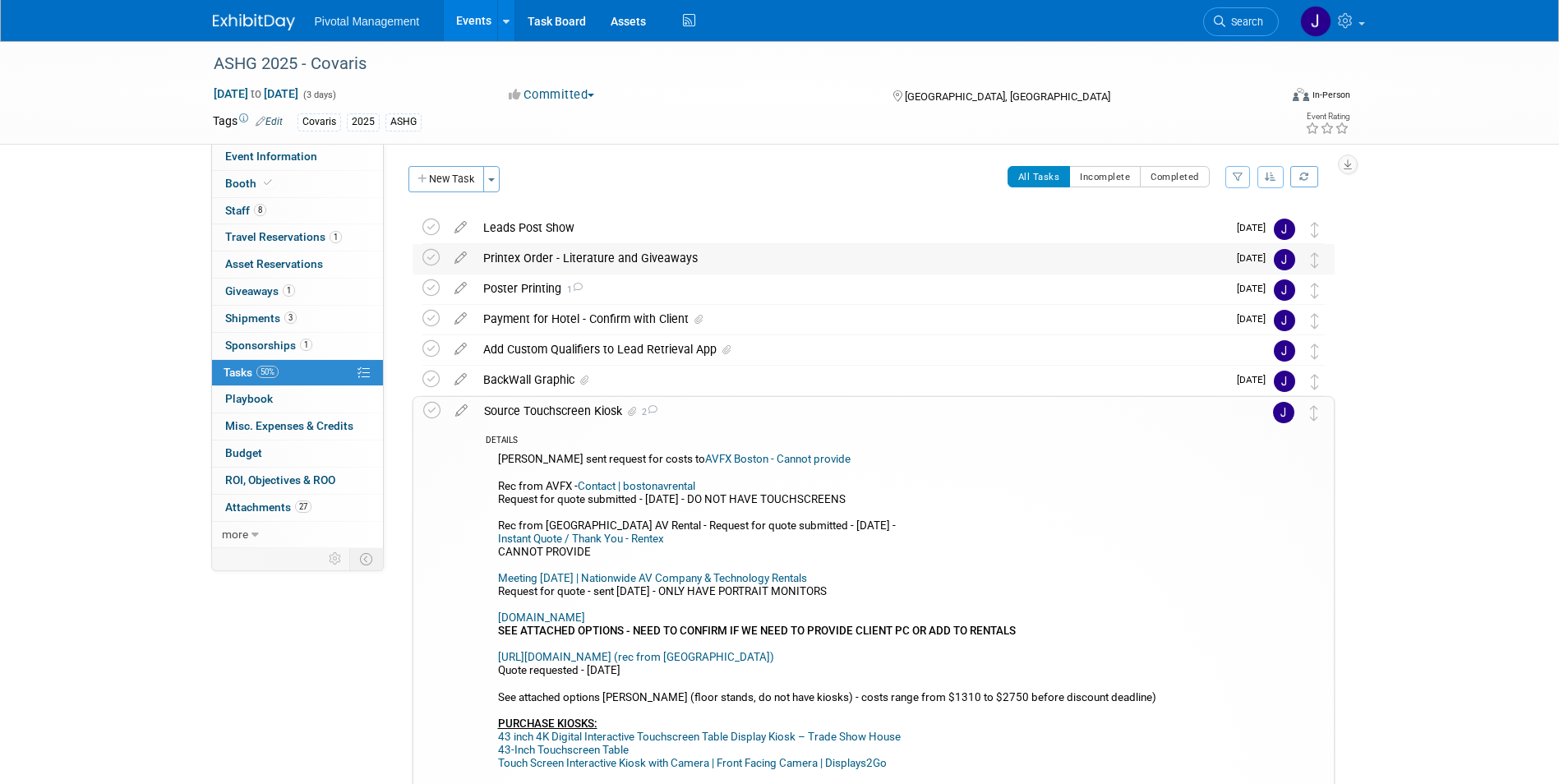 click on "Printex Order - Literature and Giveaways" at bounding box center [851, 258] 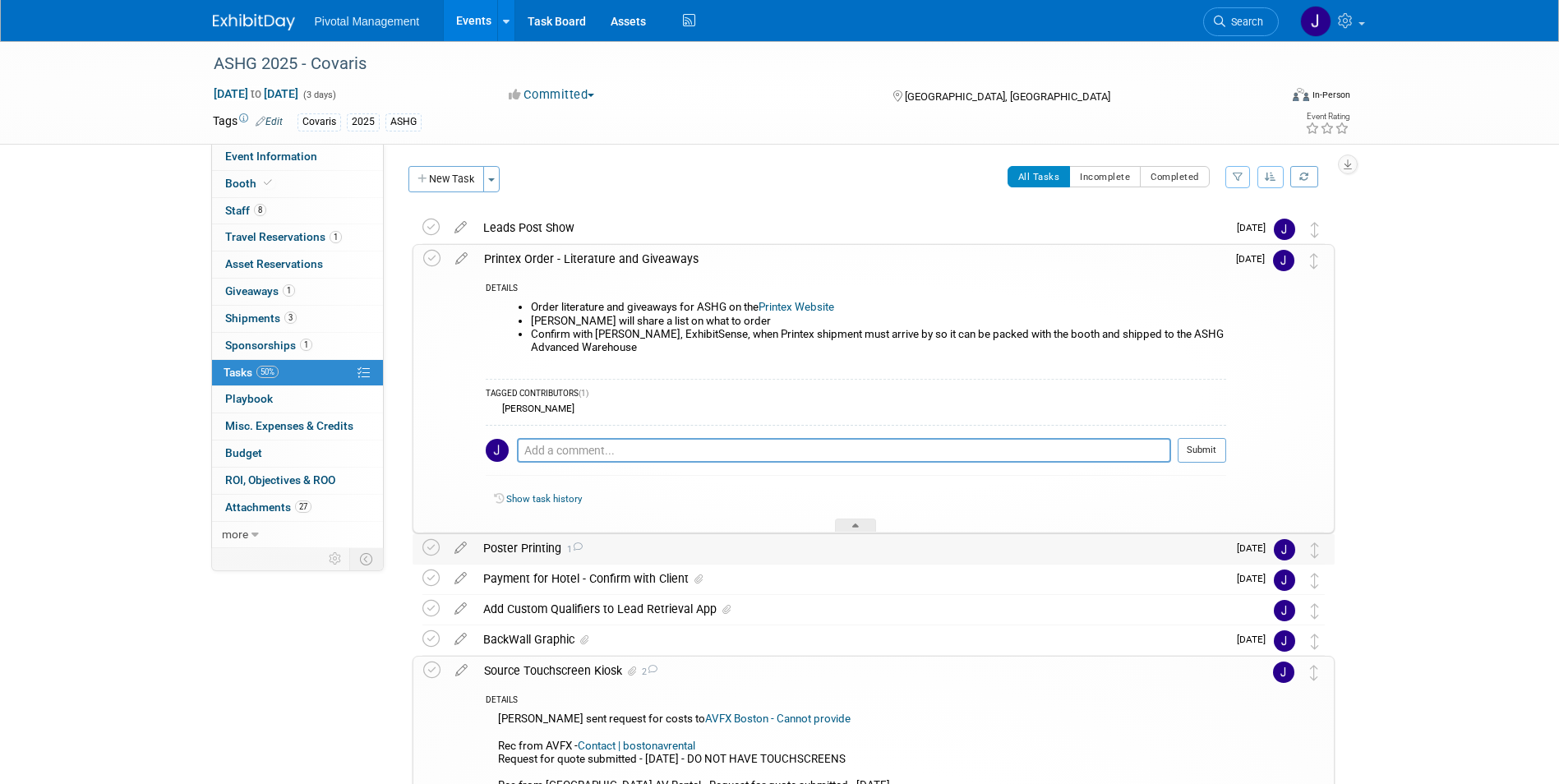 click on "Poster Printing
1" at bounding box center [851, 548] 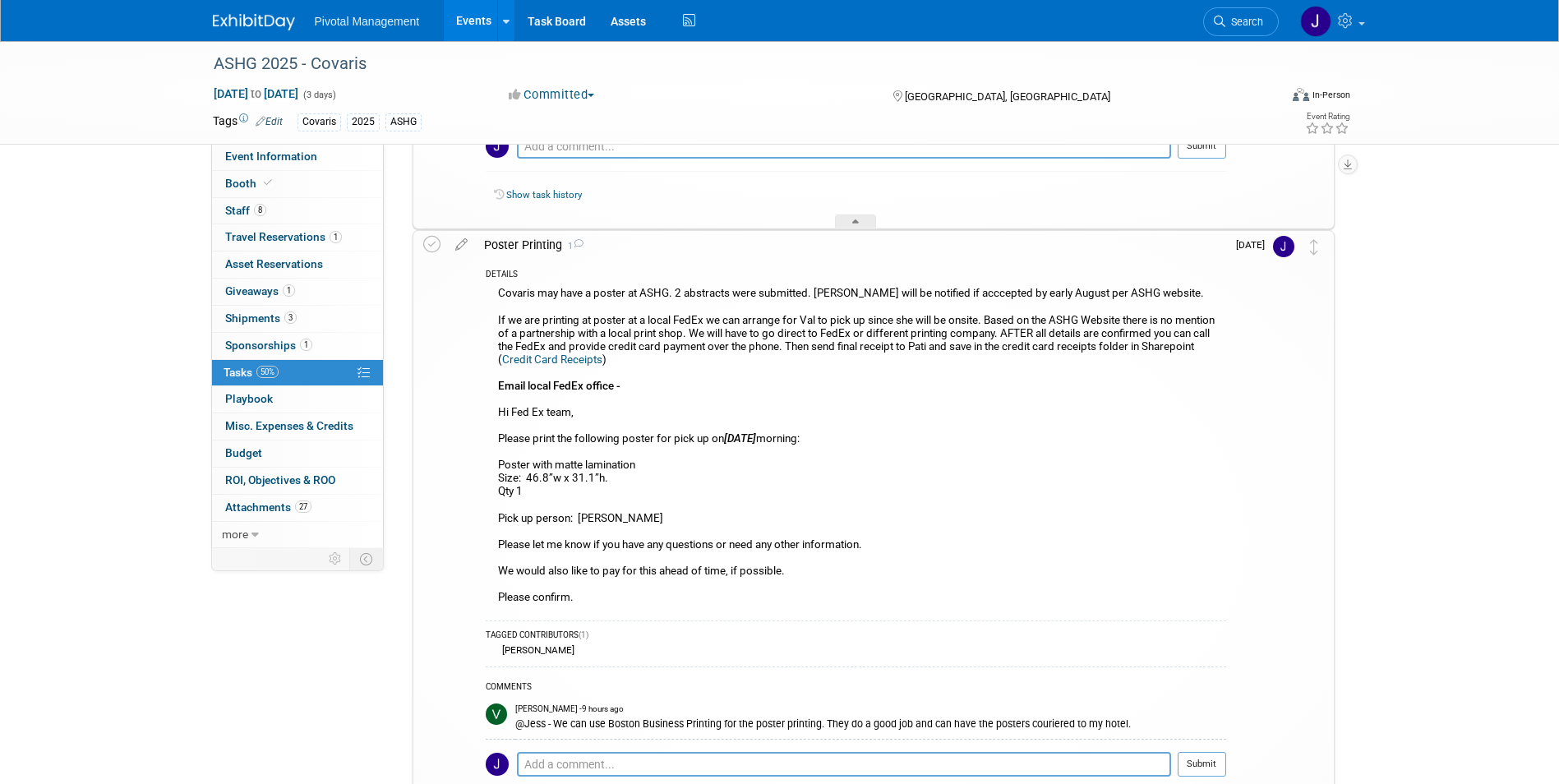 scroll, scrollTop: 557, scrollLeft: 0, axis: vertical 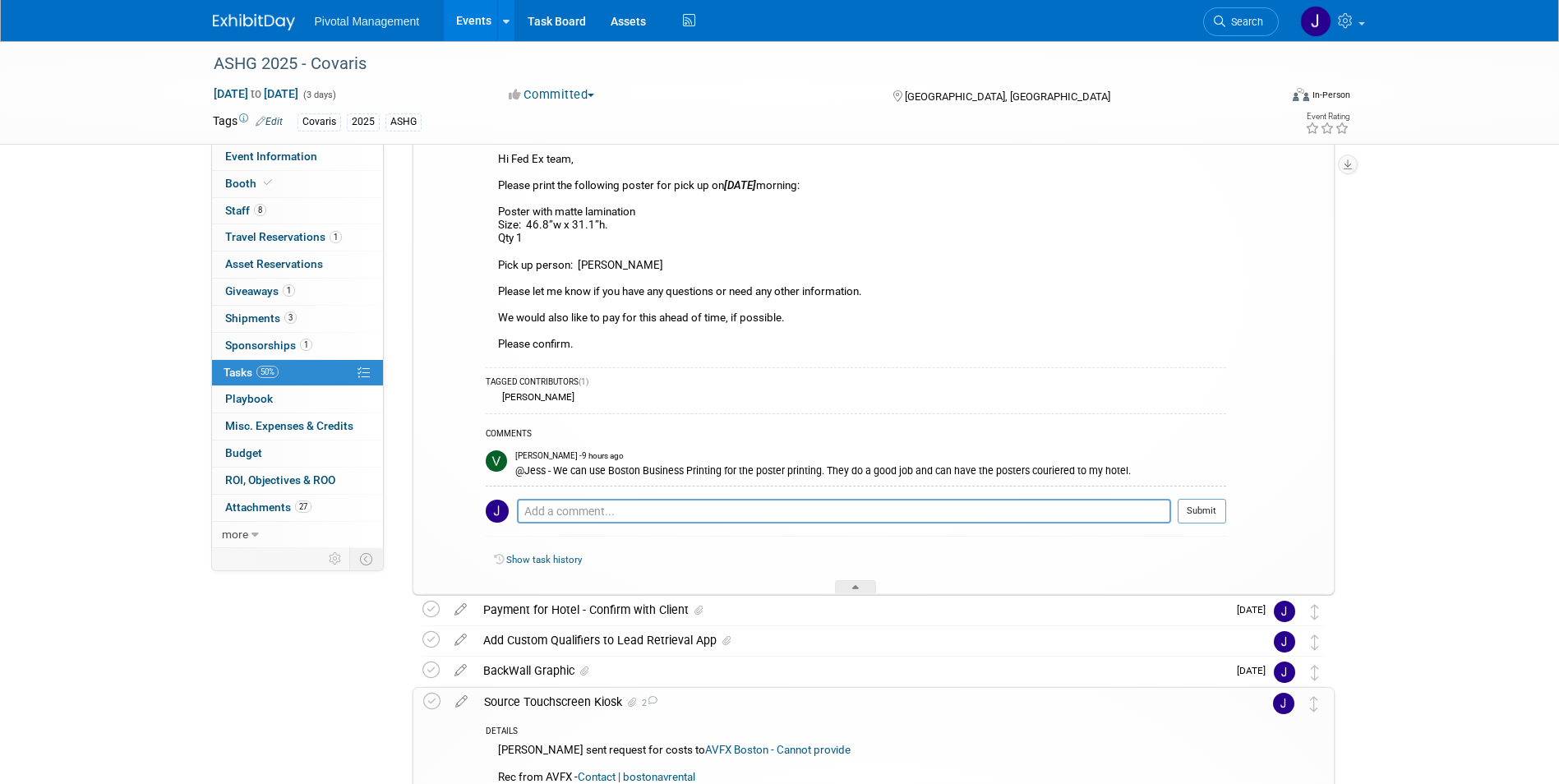 click on "@Jess - We can use Boston Business Printing for the poster printing. They do a good job and can have the posters couriered to my hotel." at bounding box center [870, 469] 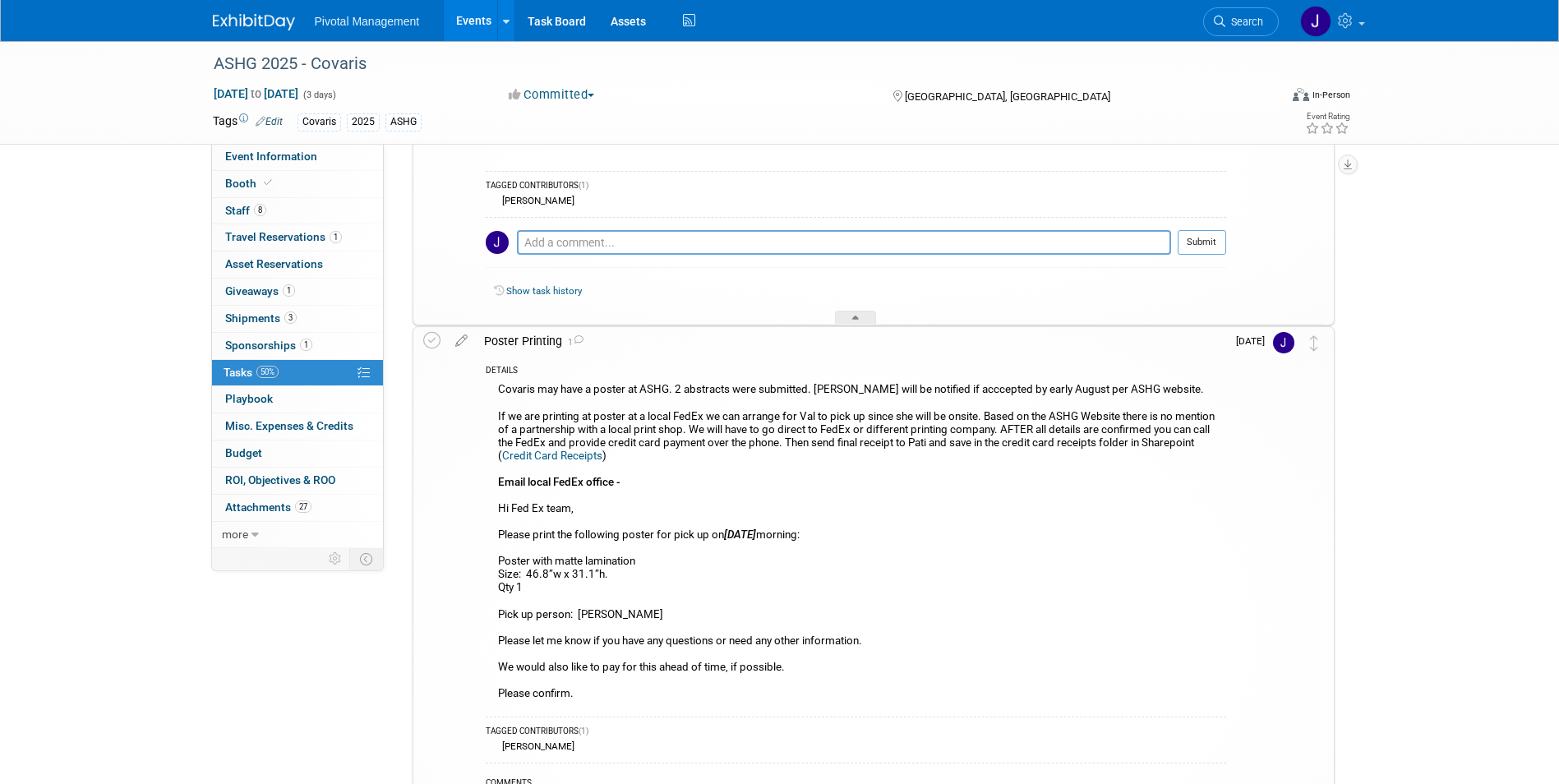 scroll, scrollTop: 196, scrollLeft: 0, axis: vertical 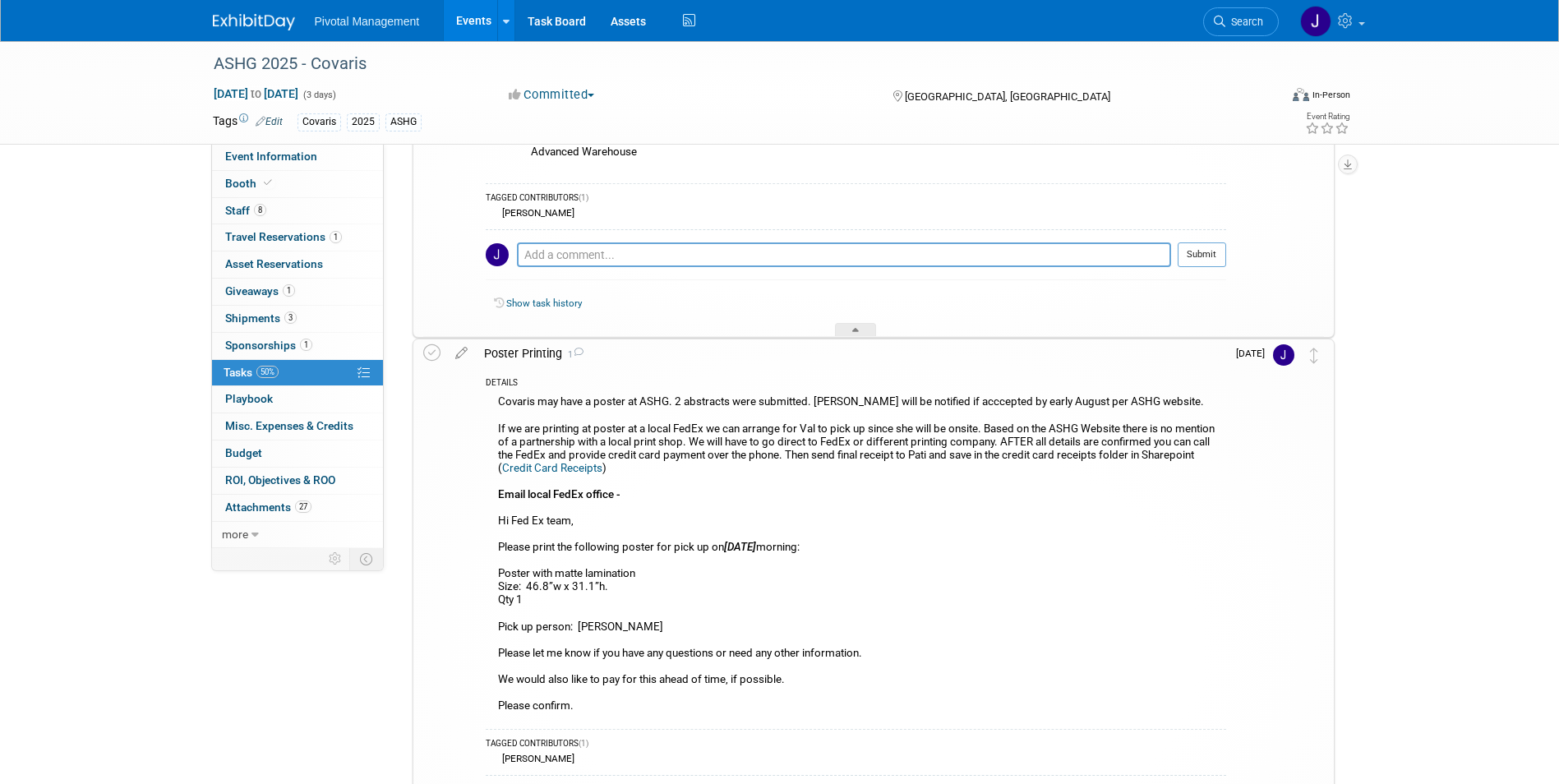 click on "Poster Printing
1" at bounding box center (851, 353) 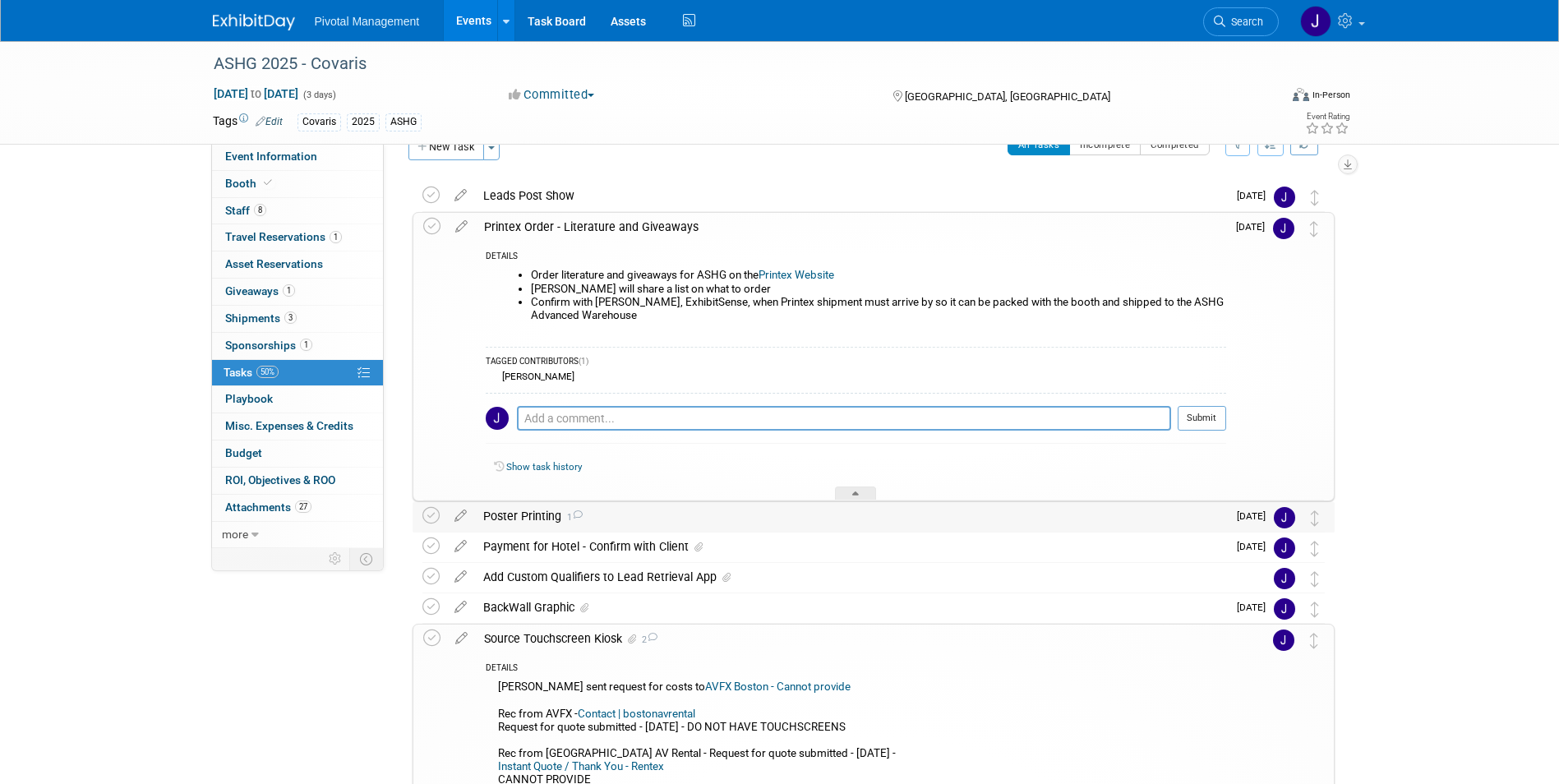 scroll, scrollTop: 0, scrollLeft: 0, axis: both 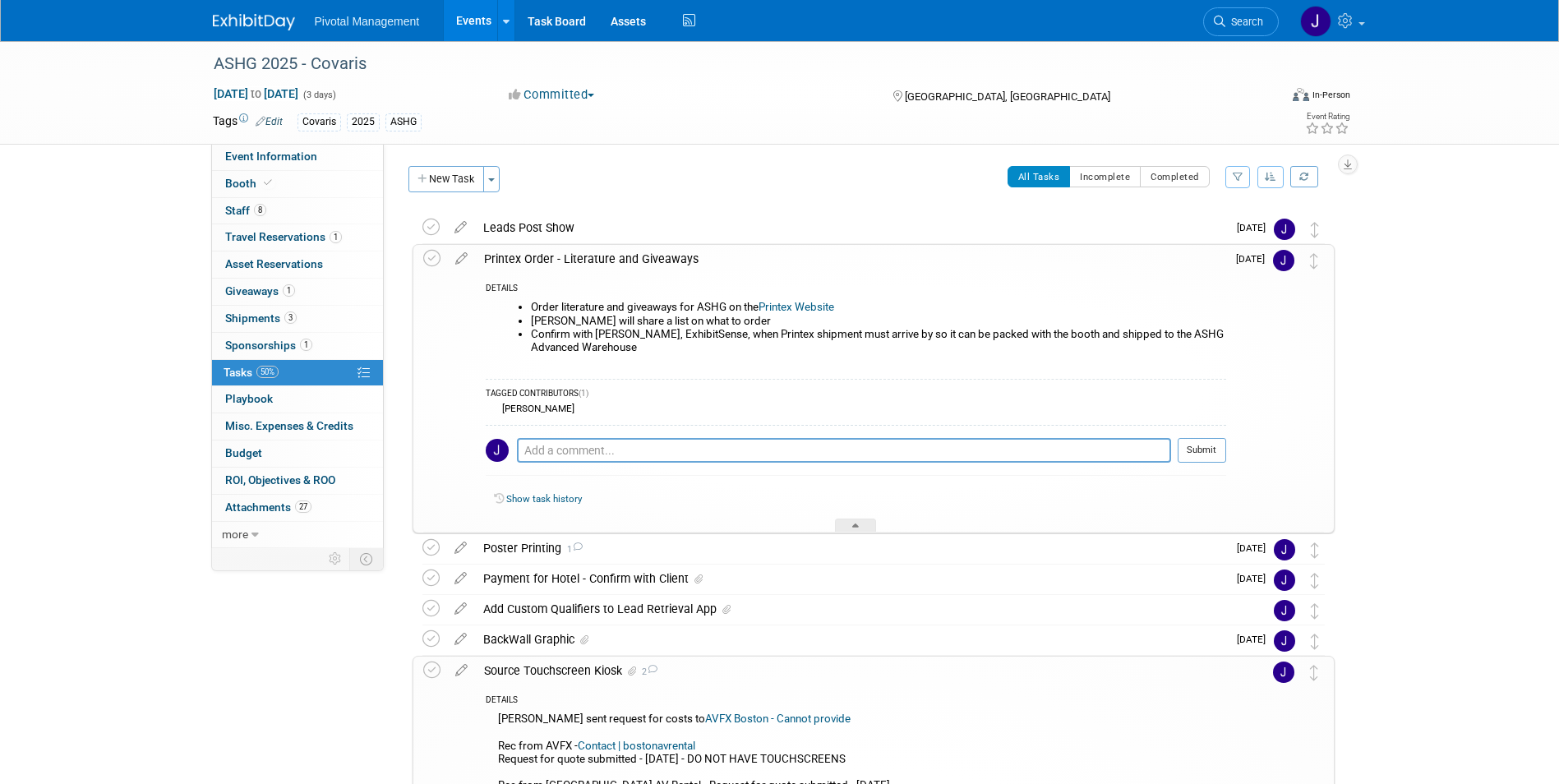 click on "Leads Post Show" at bounding box center [851, 228] 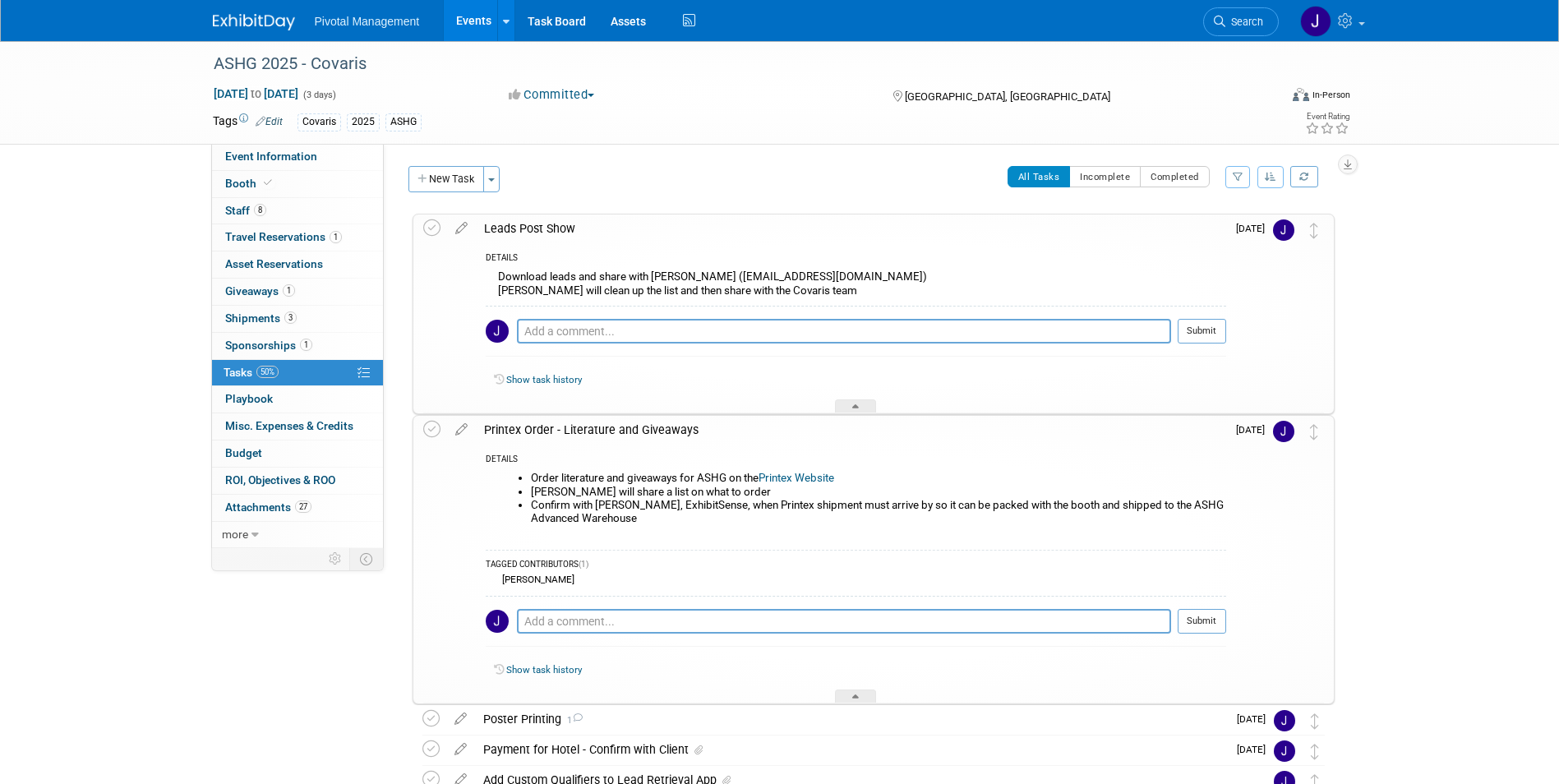 click on "Download leads and share with Laura Clark (lclark@covaris.com) Laura will clean up the list and then share with the Covaris team" at bounding box center [856, 285] 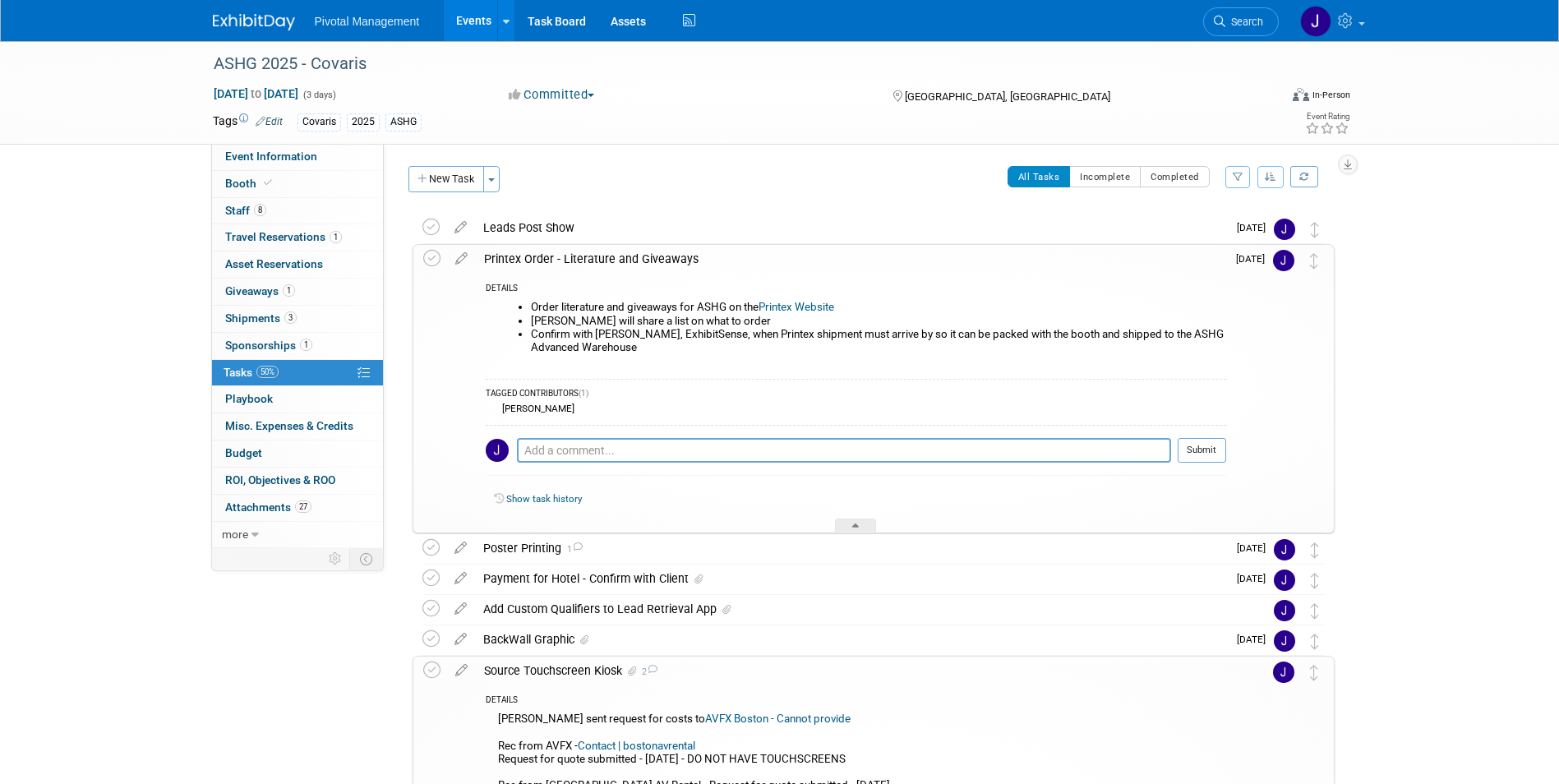 click on "Printex Order - Literature and Giveaways" at bounding box center (851, 259) 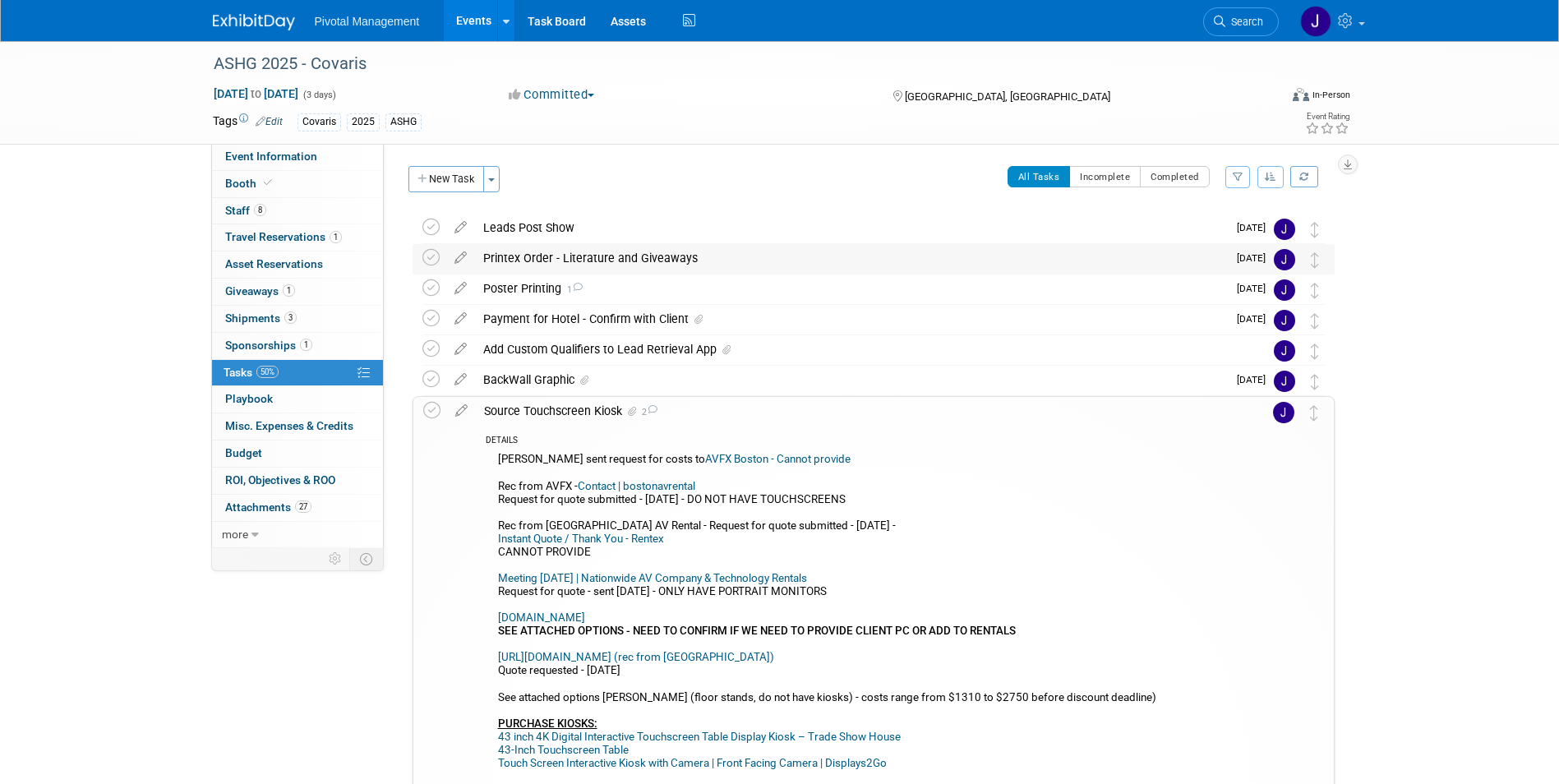 click on "Printex Order - Literature and Giveaways" at bounding box center (851, 258) 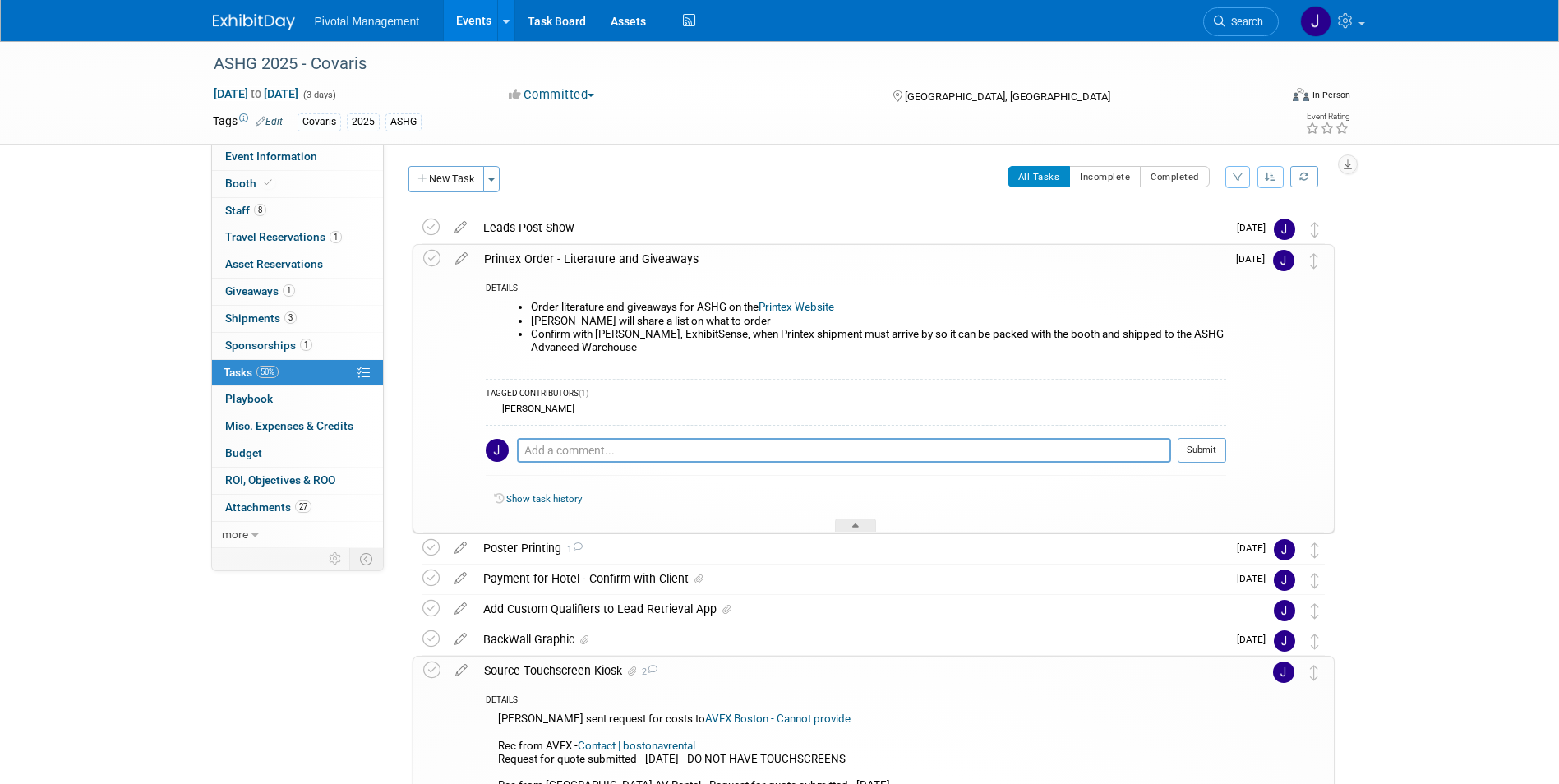 click on "Printex Order - Literature and Giveaways" at bounding box center (851, 259) 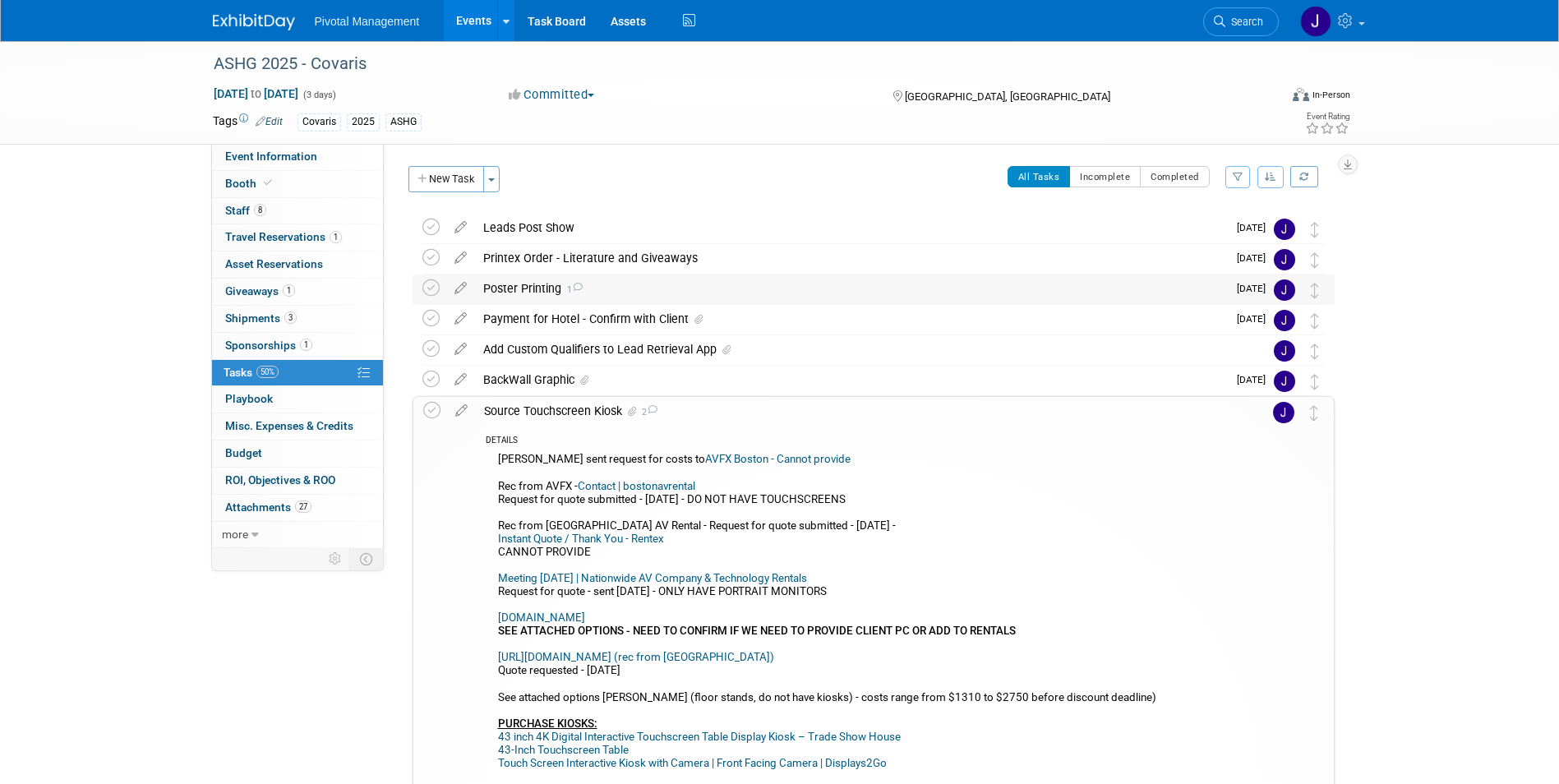 click on "Poster Printing
1" at bounding box center (851, 288) 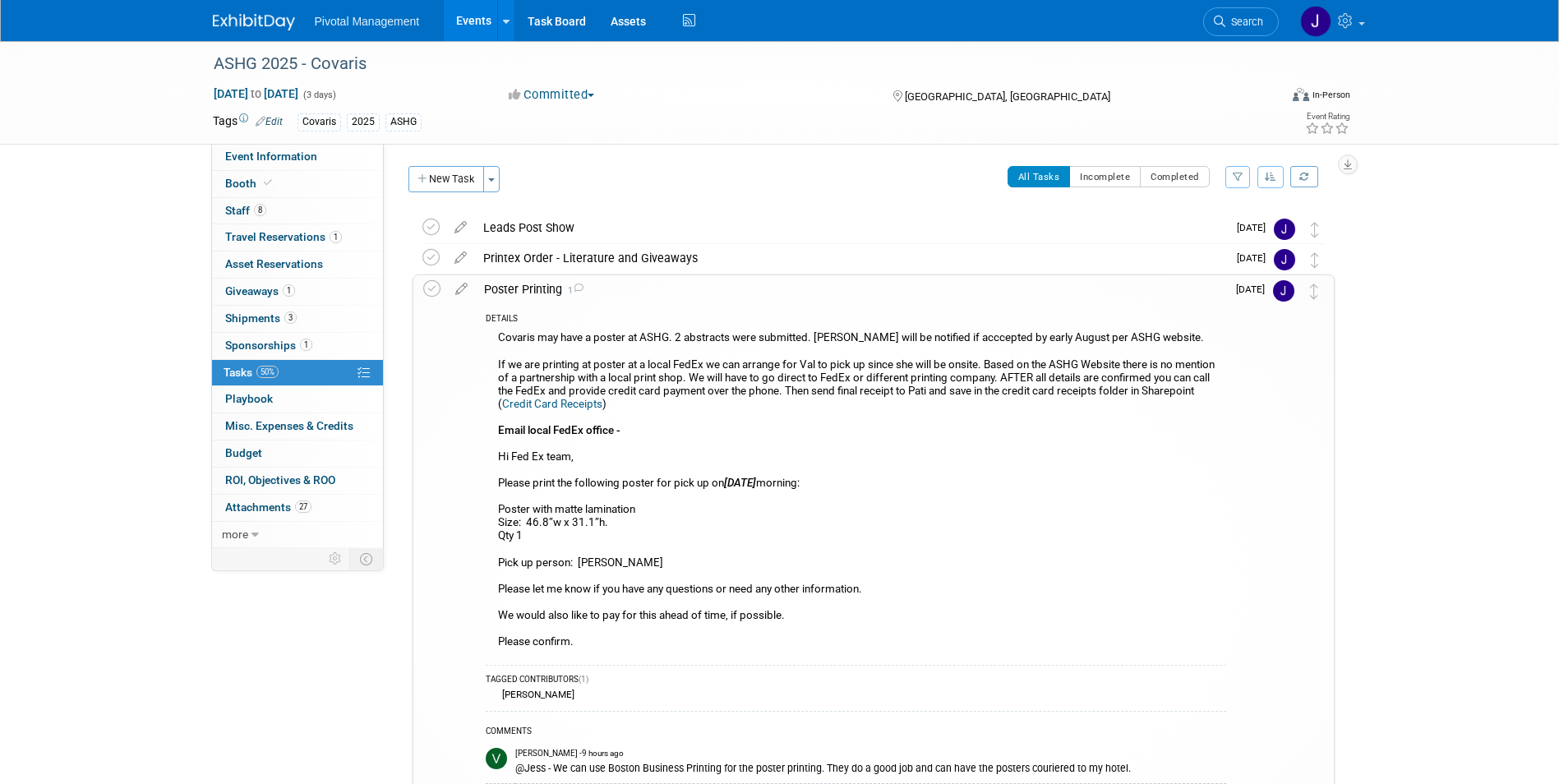 click on "Poster Printing
1" at bounding box center (851, 289) 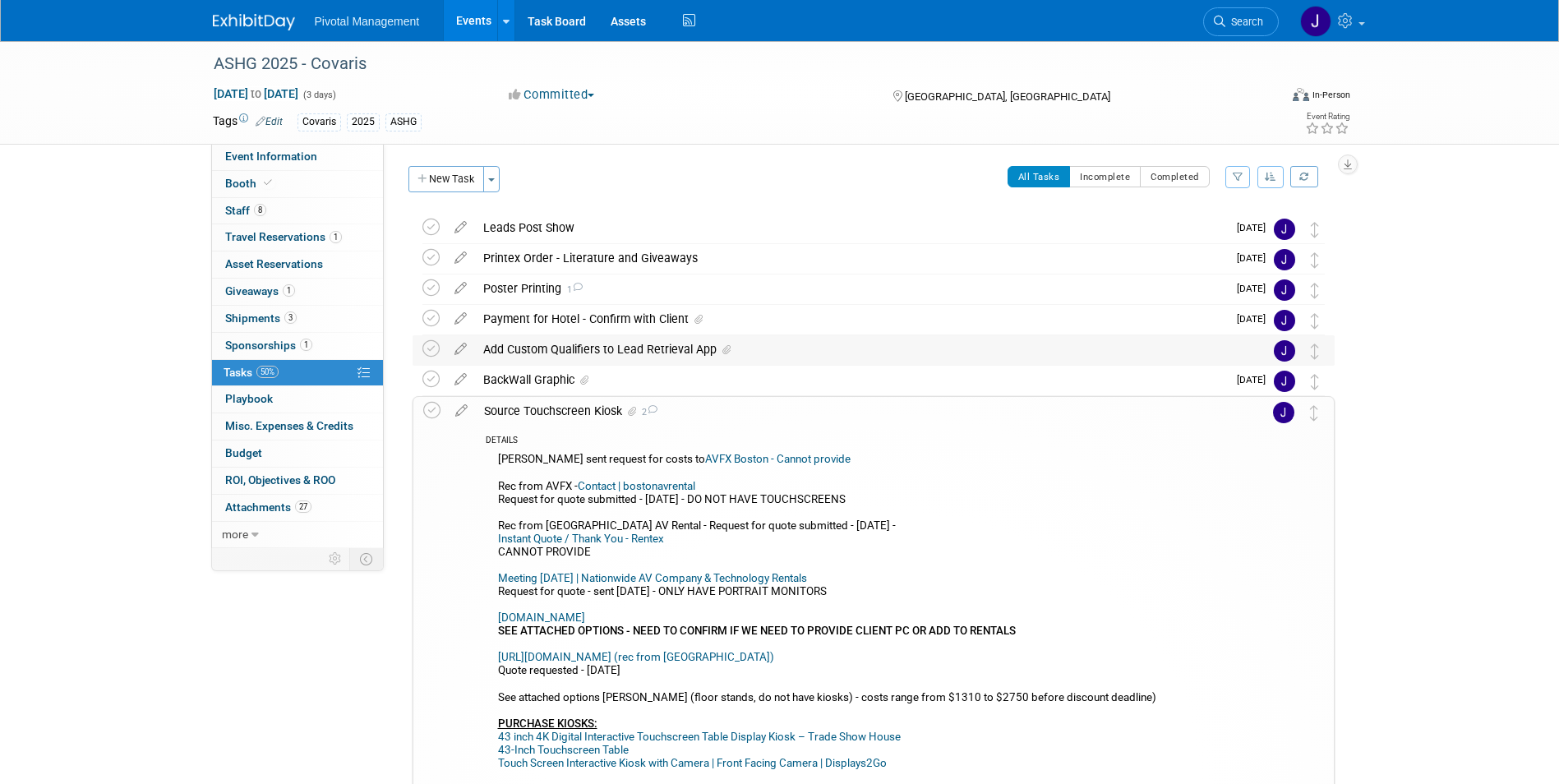click on "Add Custom Qualifiers to Lead Retrieval App" at bounding box center (858, 349) 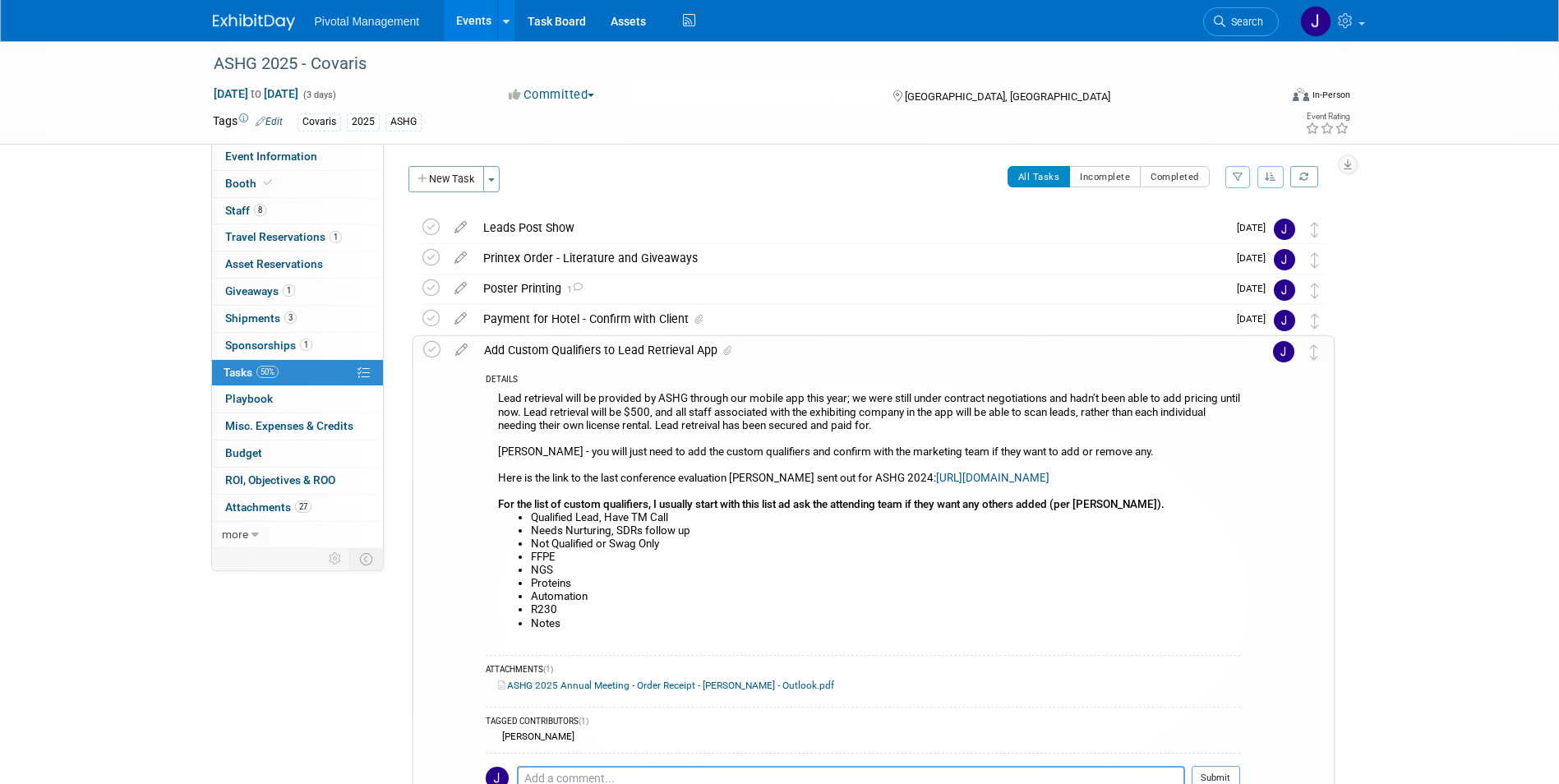 click on "ASHG 2025 Annual Meeting - Order Receipt - Briana Waqa - Outlook.pdf" at bounding box center [666, 685] 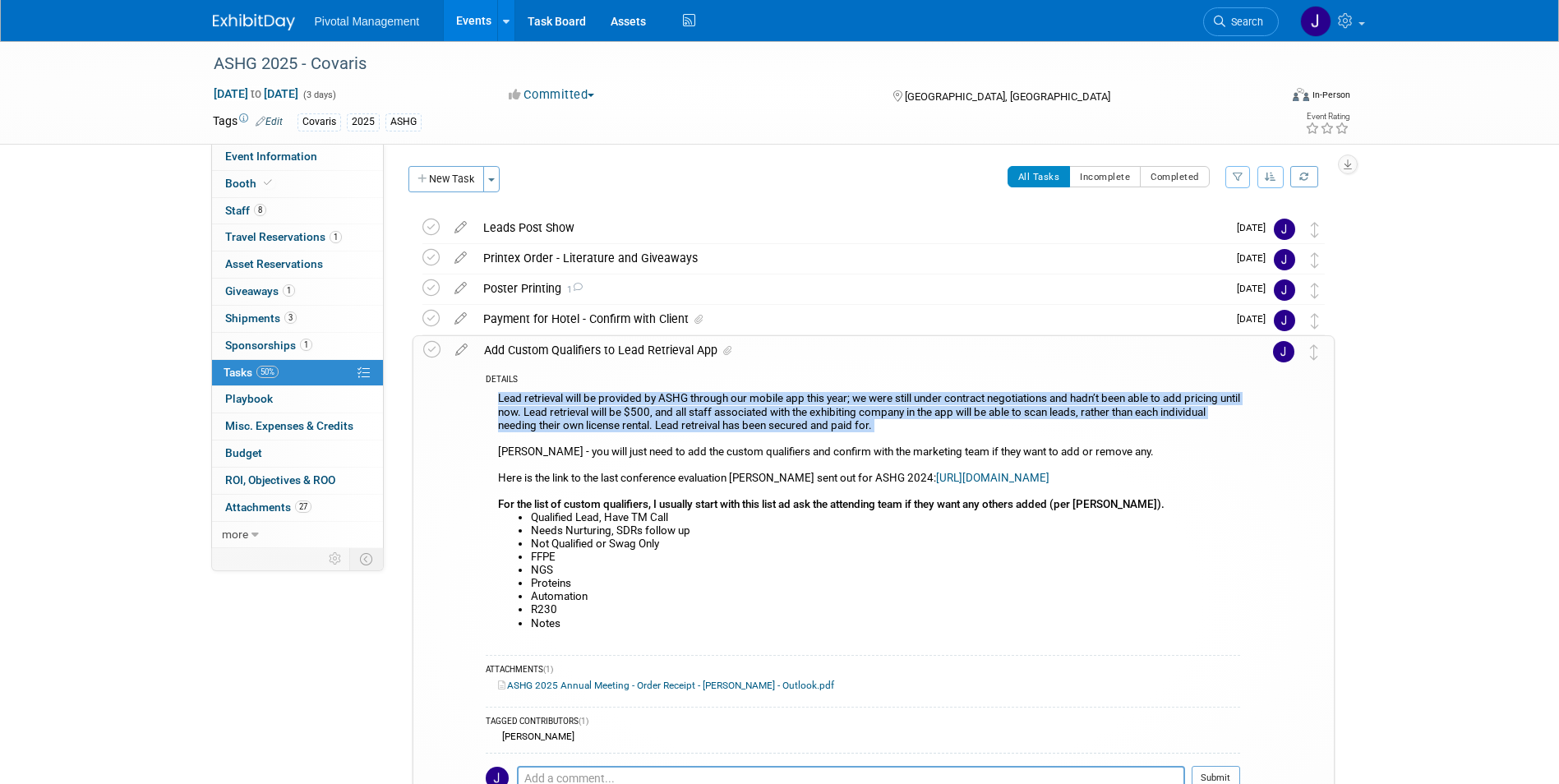 drag, startPoint x: 487, startPoint y: 396, endPoint x: 971, endPoint y: 435, distance: 485.56874 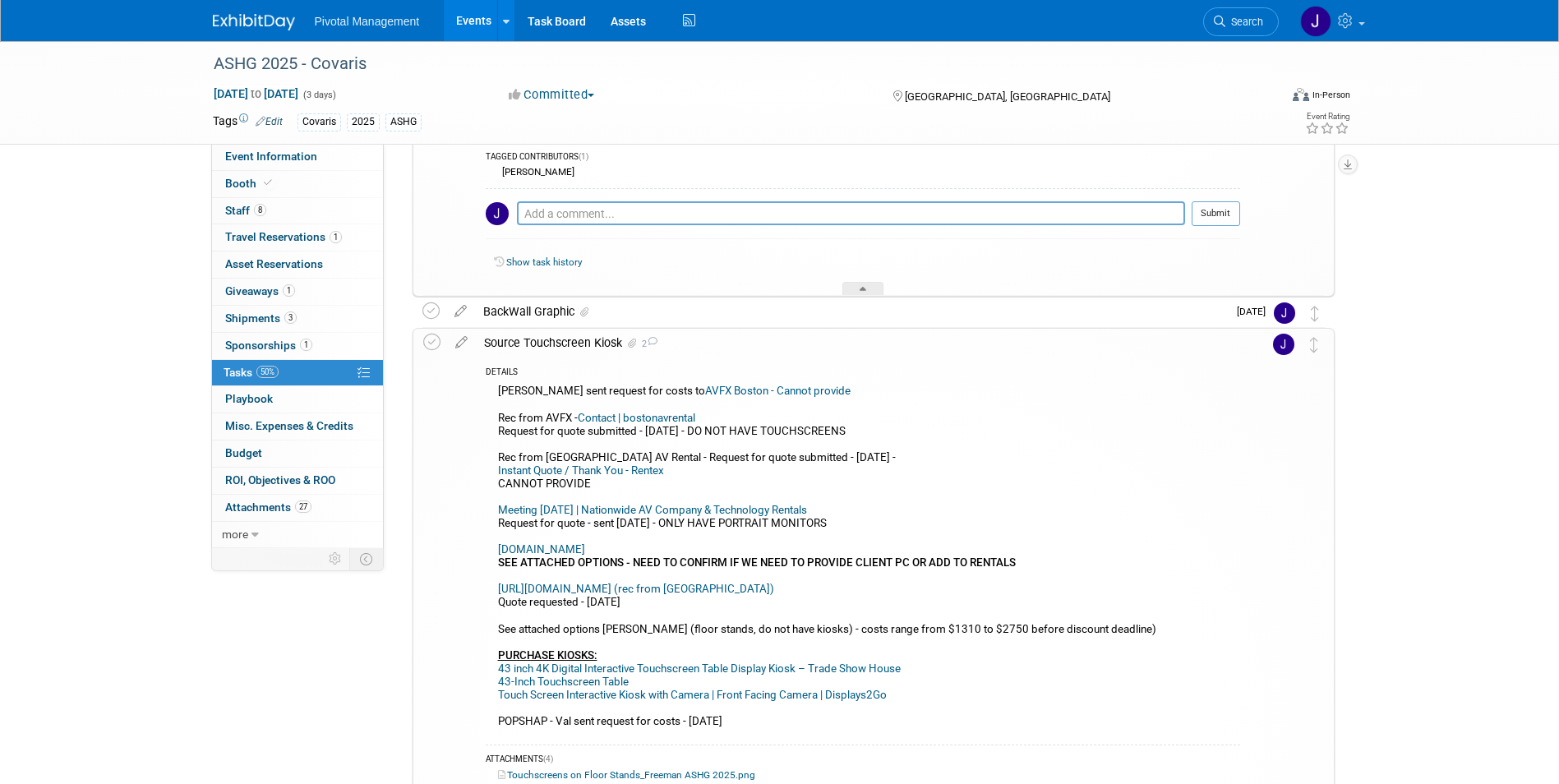 scroll, scrollTop: 586, scrollLeft: 0, axis: vertical 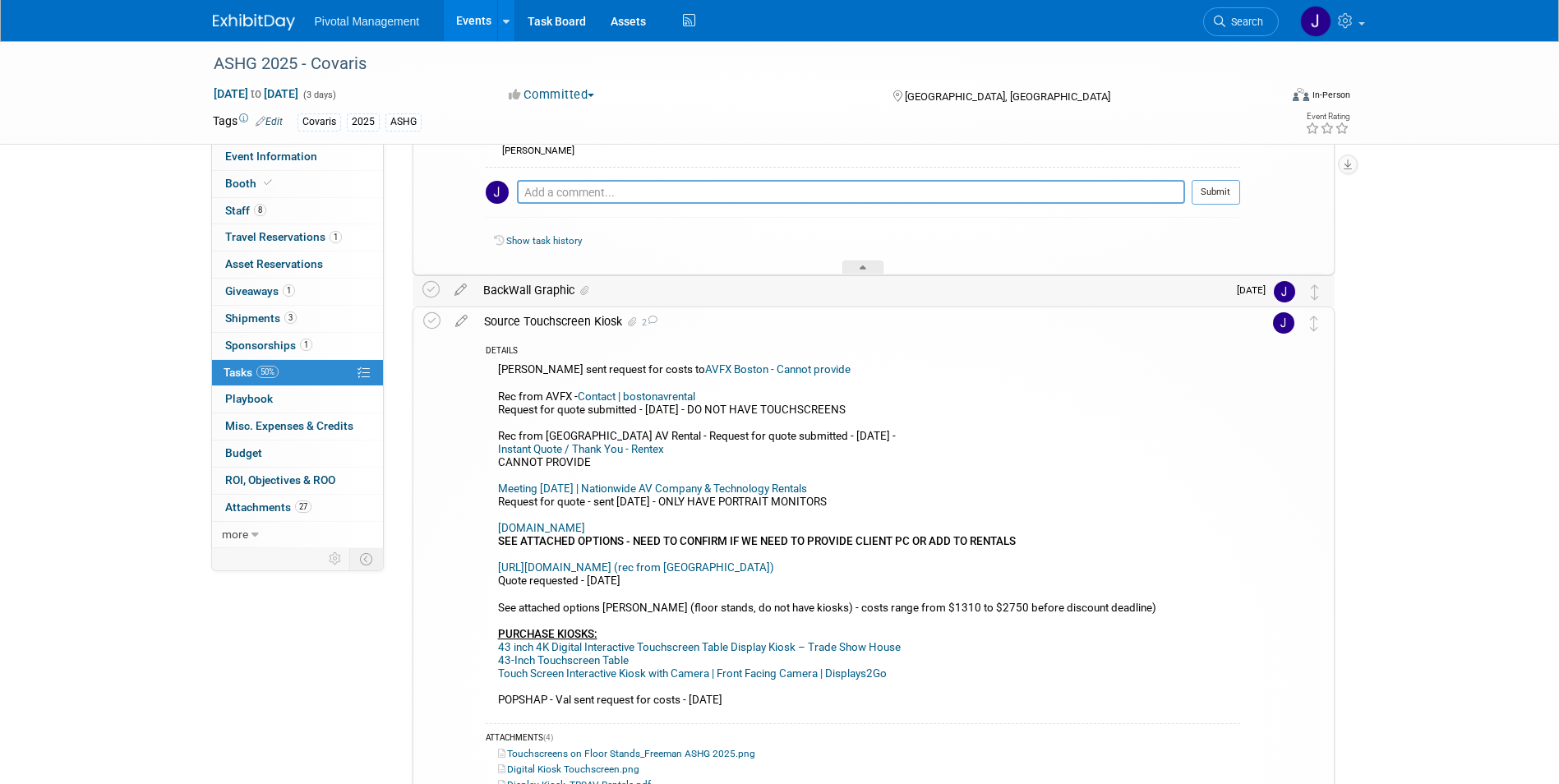 click on "BackWall Graphic" at bounding box center (851, 290) 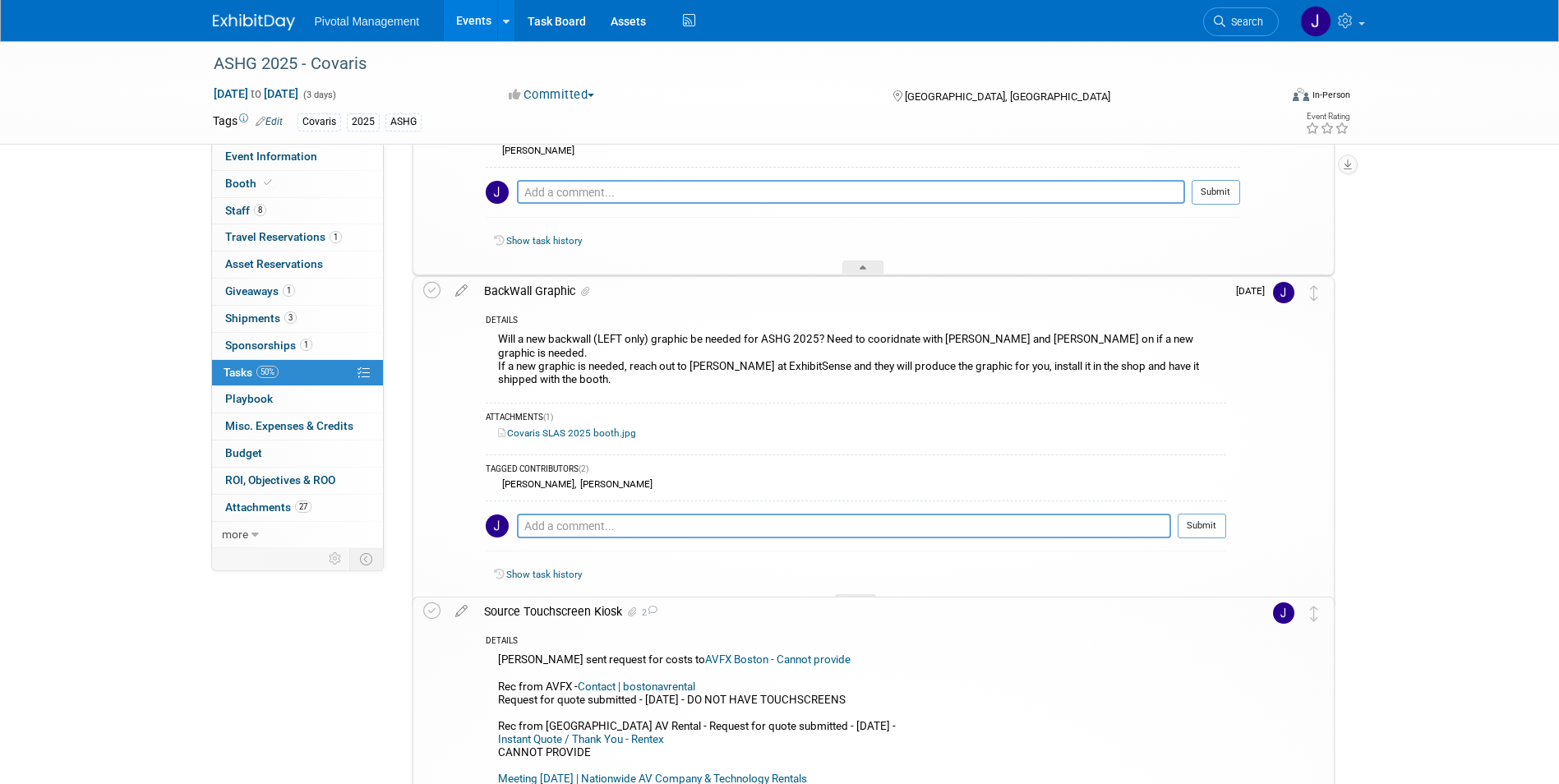 click on "BackWall Graphic" at bounding box center [851, 291] 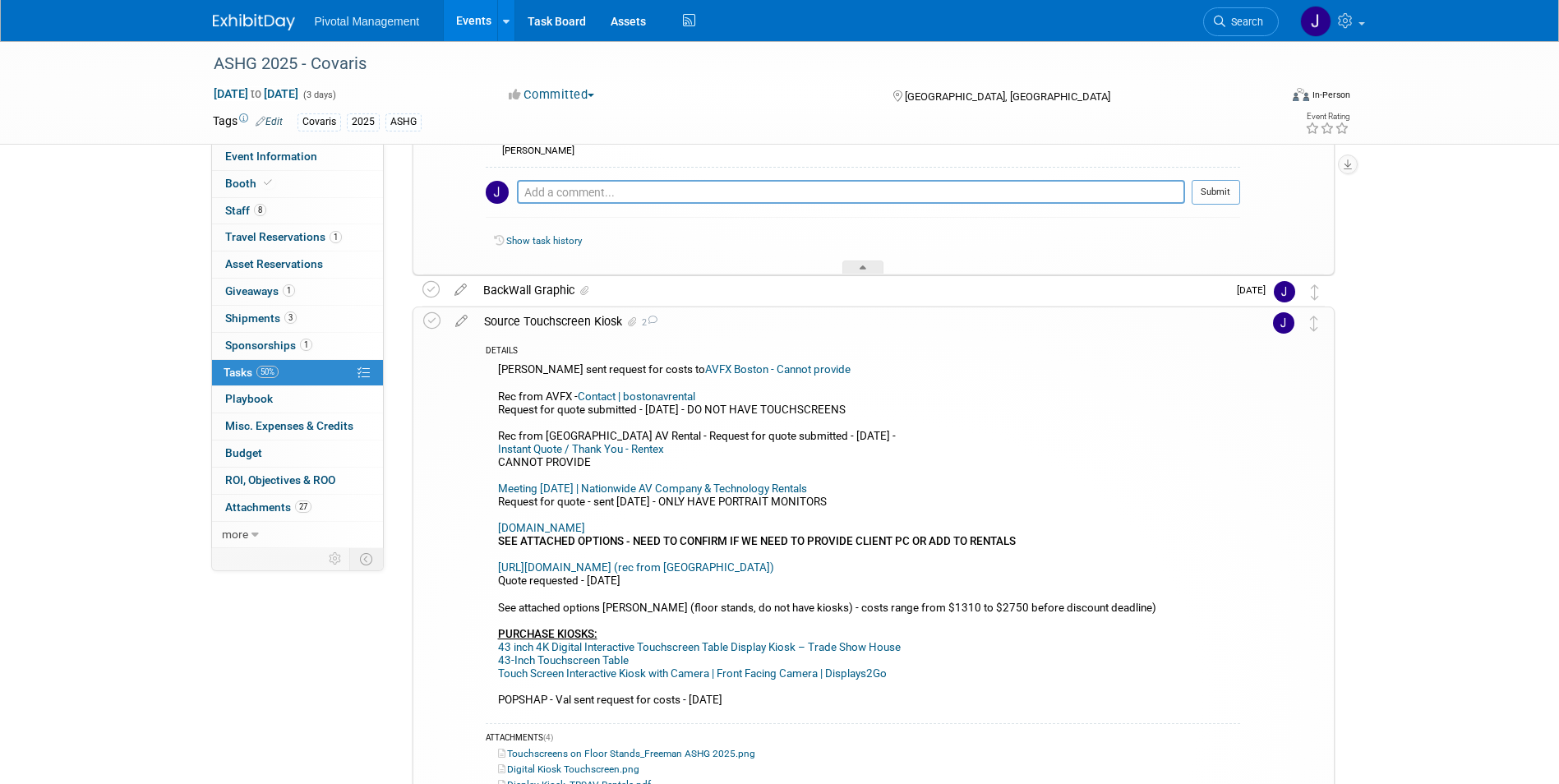 click on "Source Touchscreen Kiosk
2" at bounding box center (858, 321) 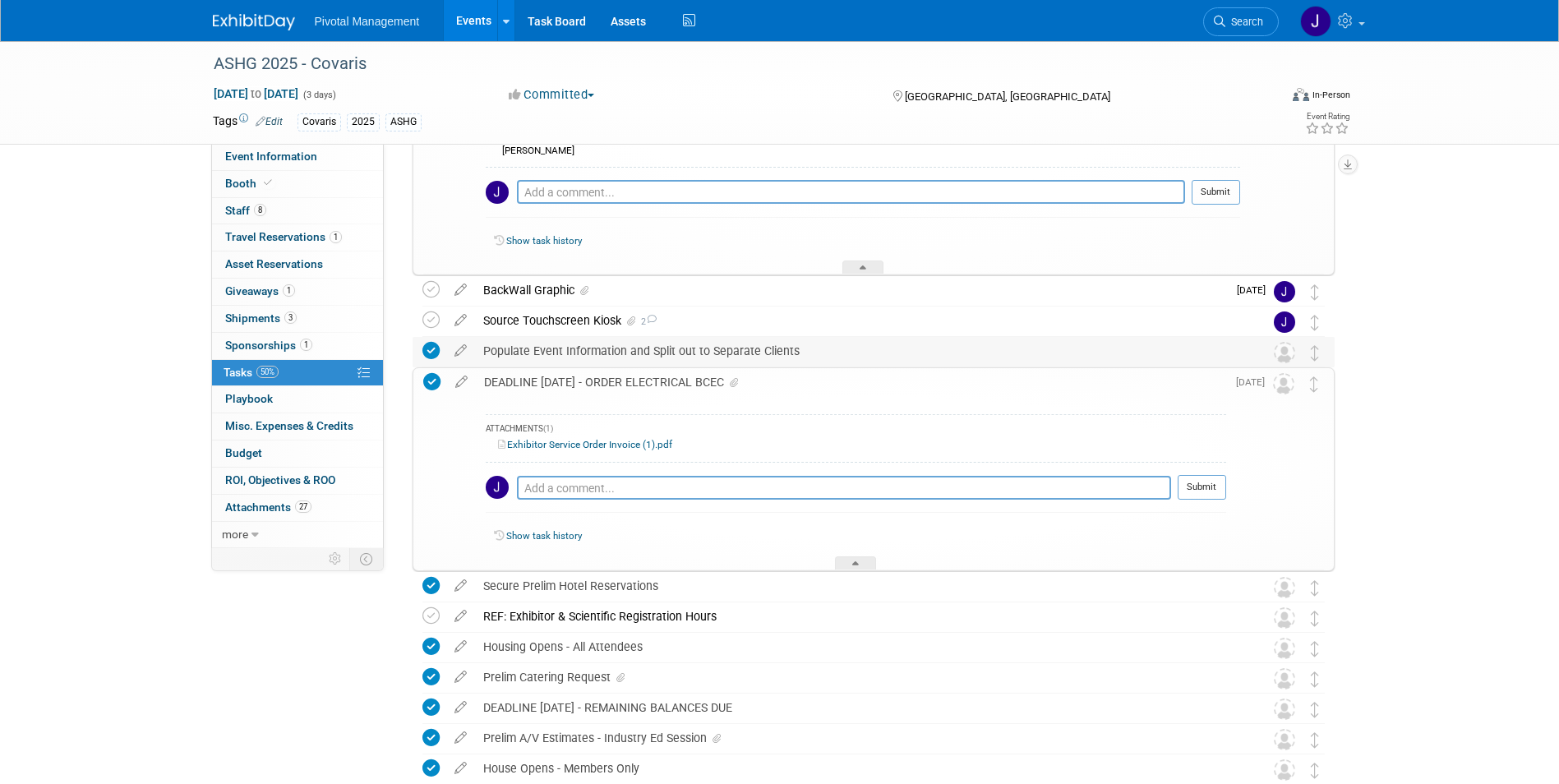 click on "Populate Event Information and Split out to Separate Clients" at bounding box center [858, 351] 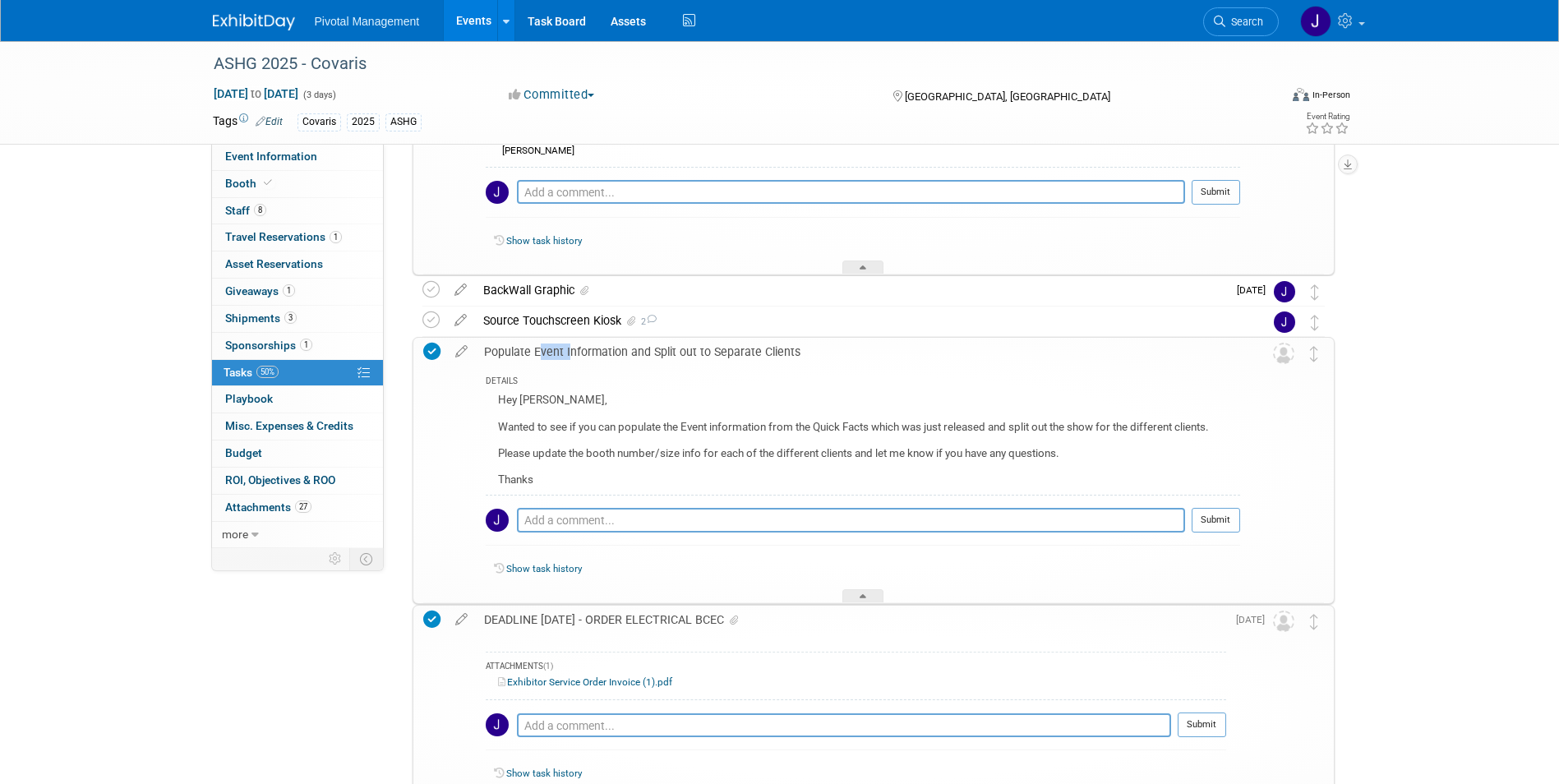 click on "Populate Event Information and Split out to Separate Clients" at bounding box center (858, 352) 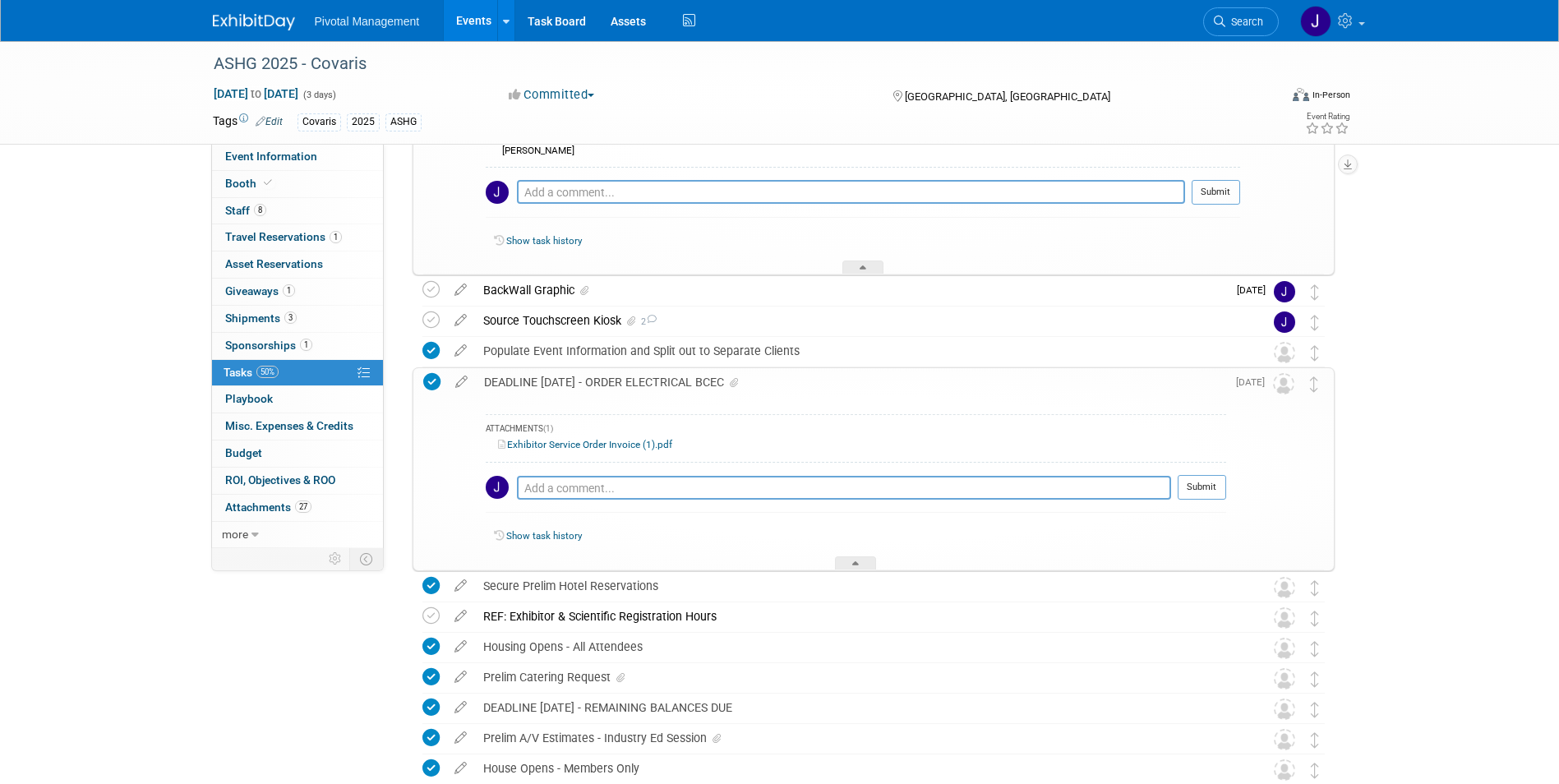 drag, startPoint x: 536, startPoint y: 357, endPoint x: 546, endPoint y: 380, distance: 25.079872 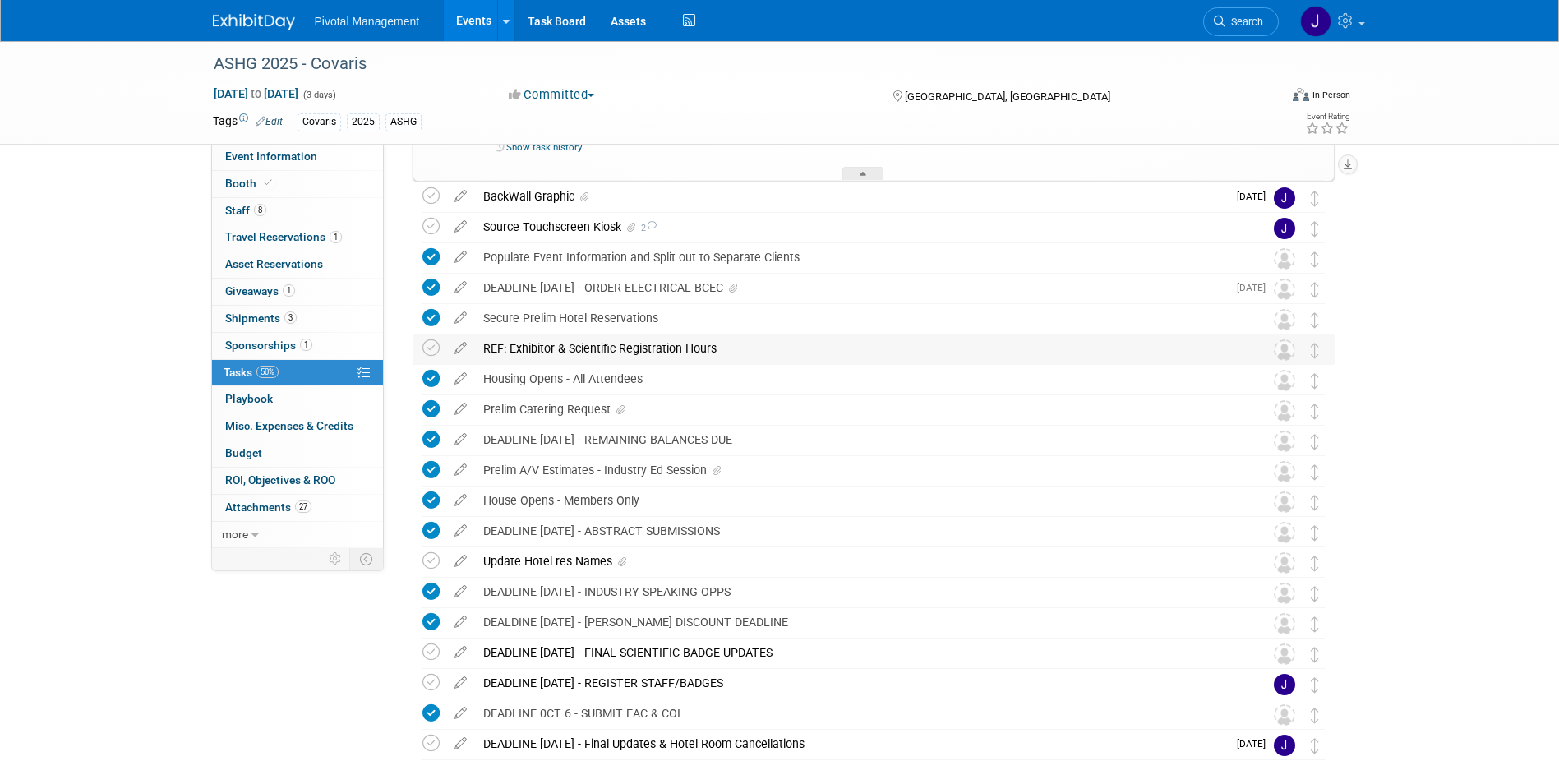 scroll, scrollTop: 756, scrollLeft: 0, axis: vertical 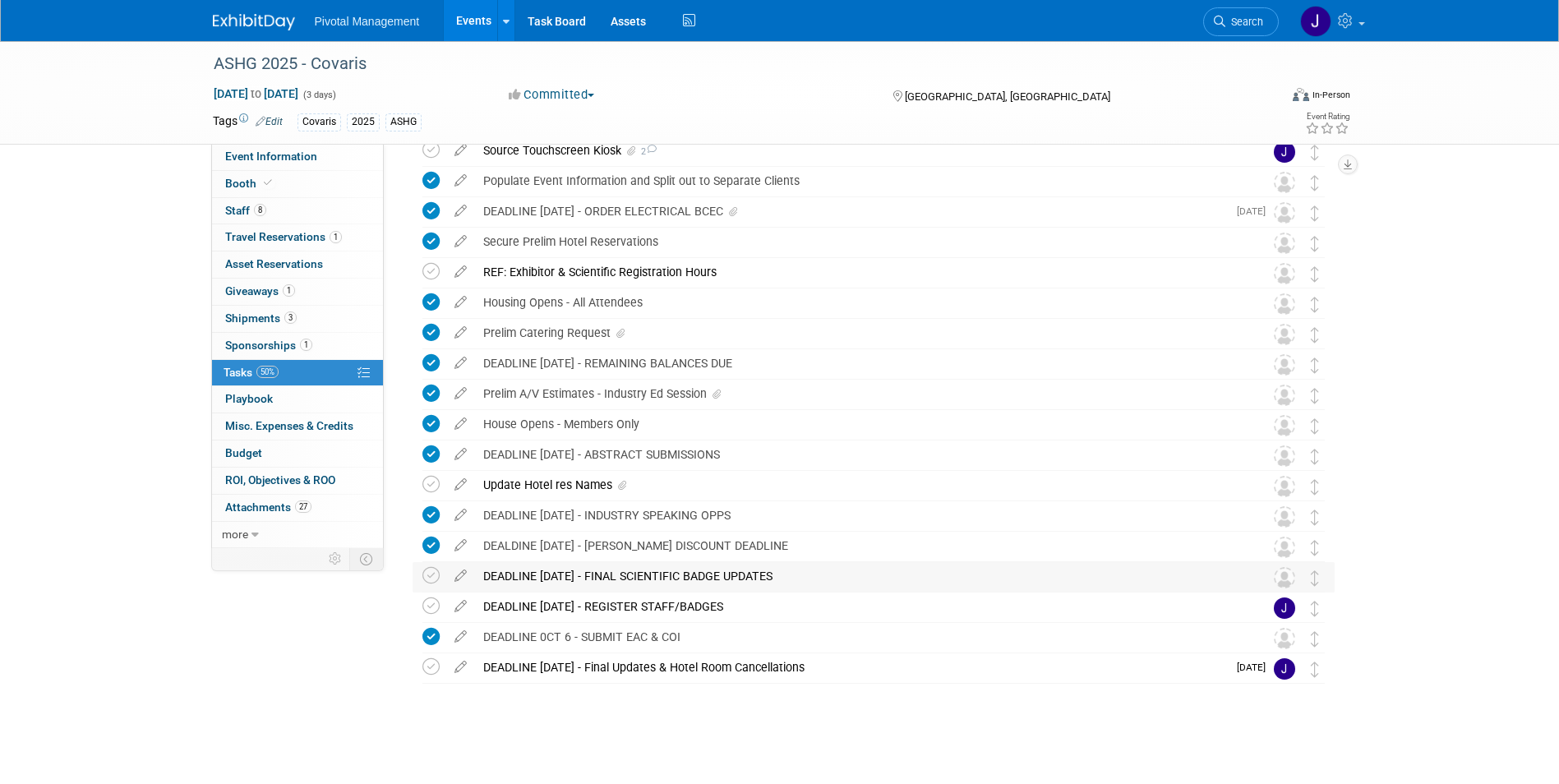 click on "DEADLINE SEPT 22 - FINAL SCIENTIFIC BADGE UPDATES" at bounding box center [858, 576] 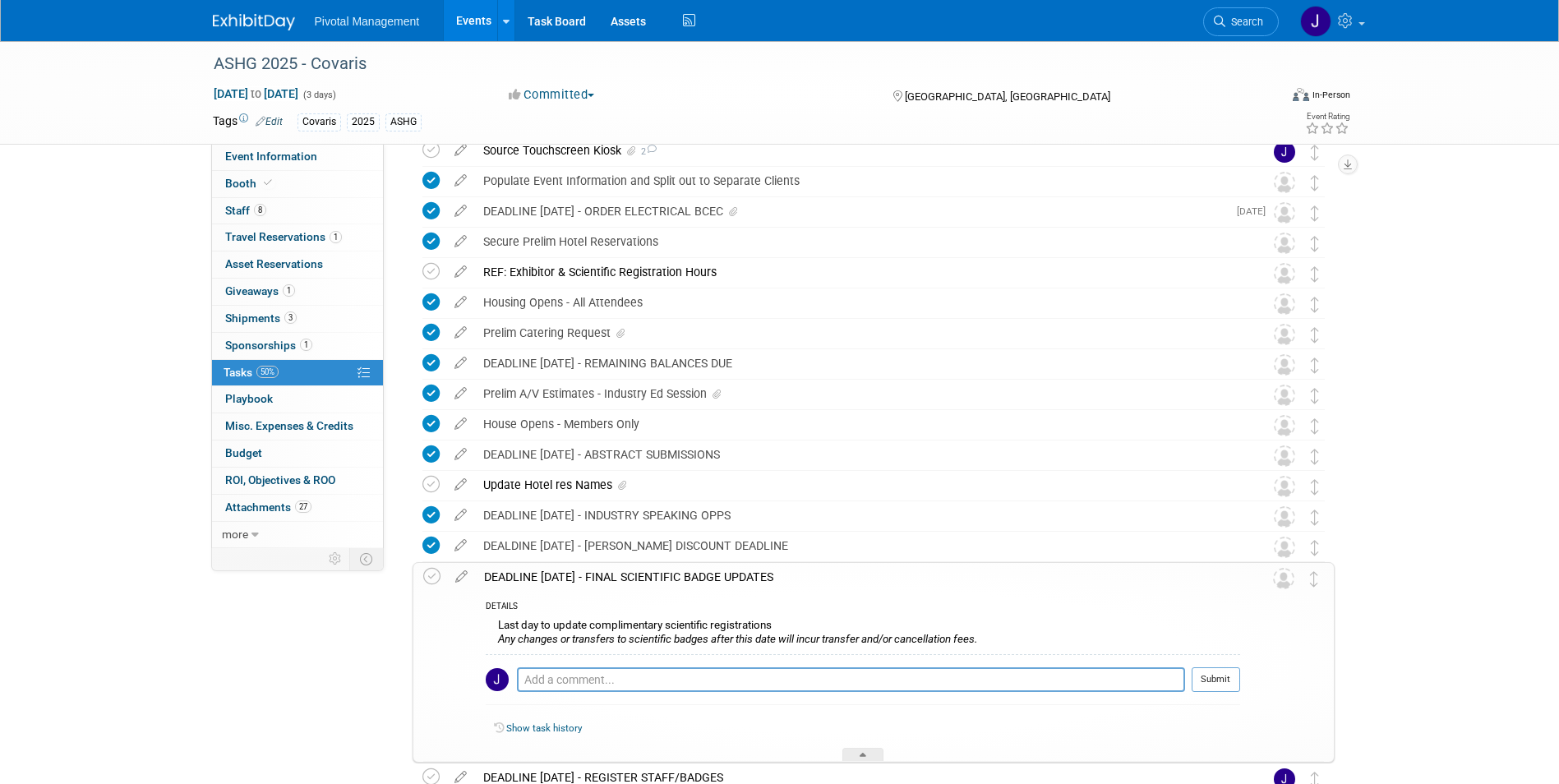 click on "DEADLINE SEPT 22 - FINAL SCIENTIFIC BADGE UPDATES" at bounding box center [858, 577] 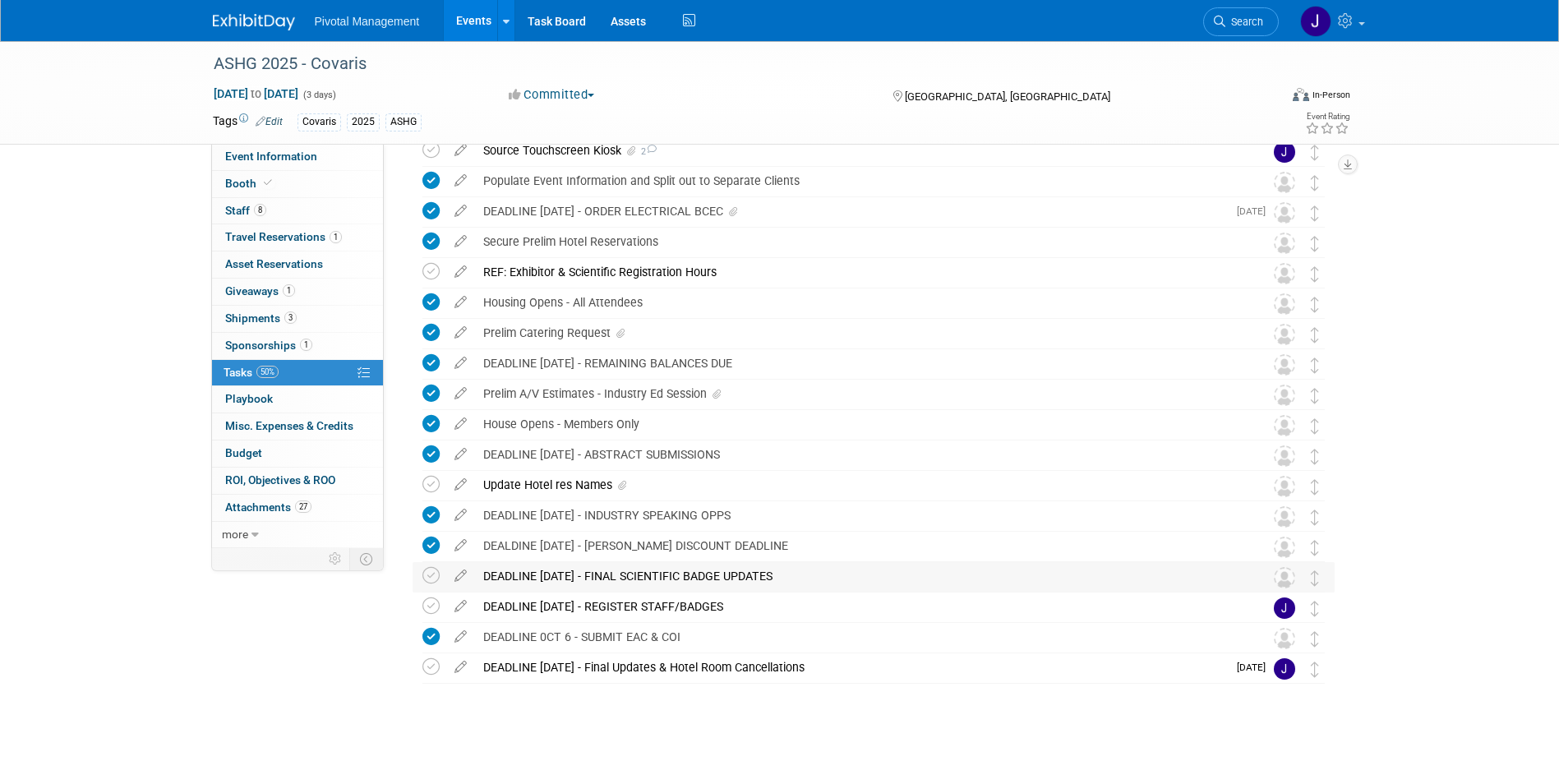click on "DEADLINE SEPT 22 - FINAL SCIENTIFIC BADGE UPDATES" at bounding box center (858, 576) 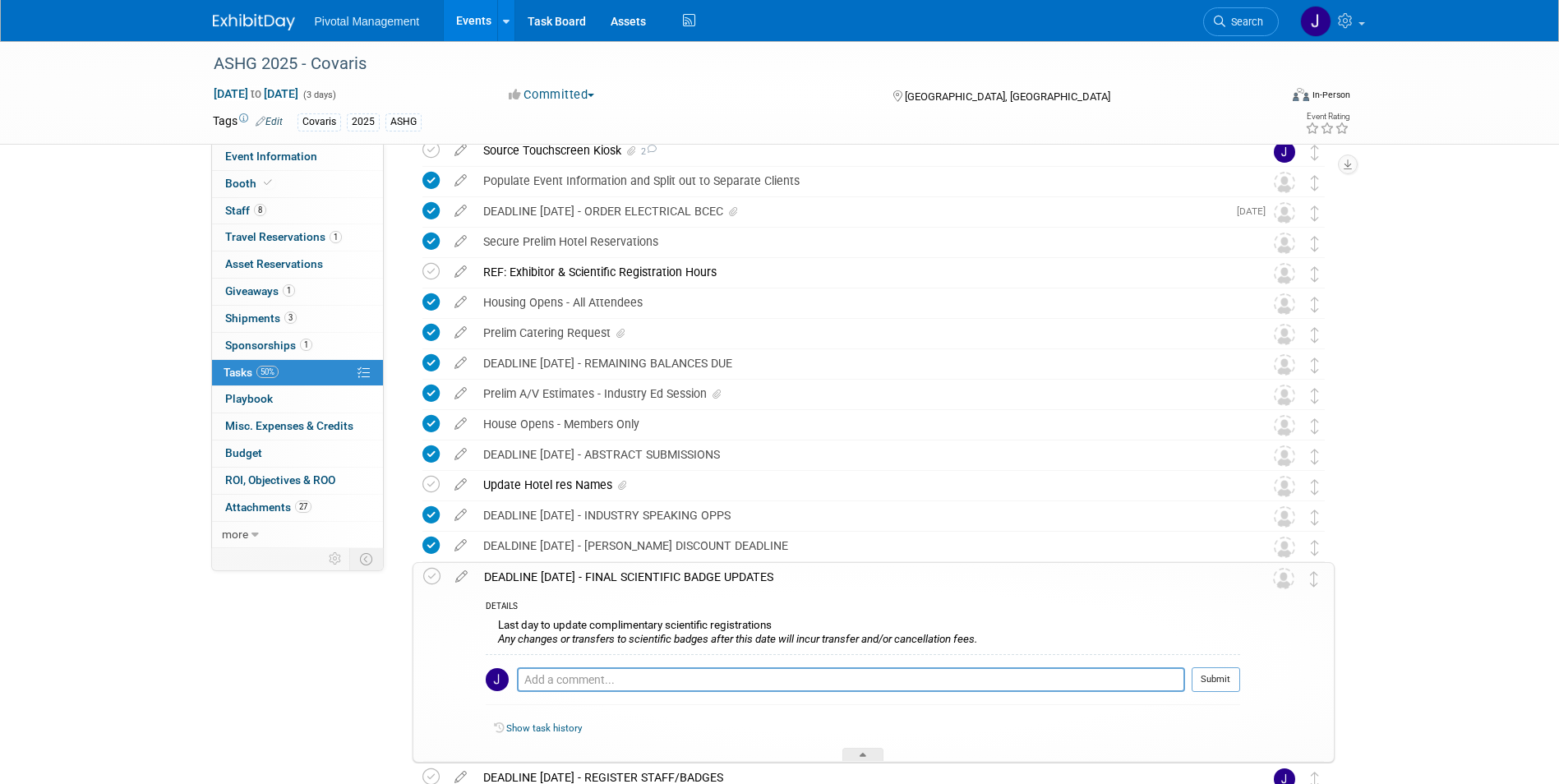 click on "DEADLINE SEPT 22 - FINAL SCIENTIFIC BADGE UPDATES" at bounding box center (858, 577) 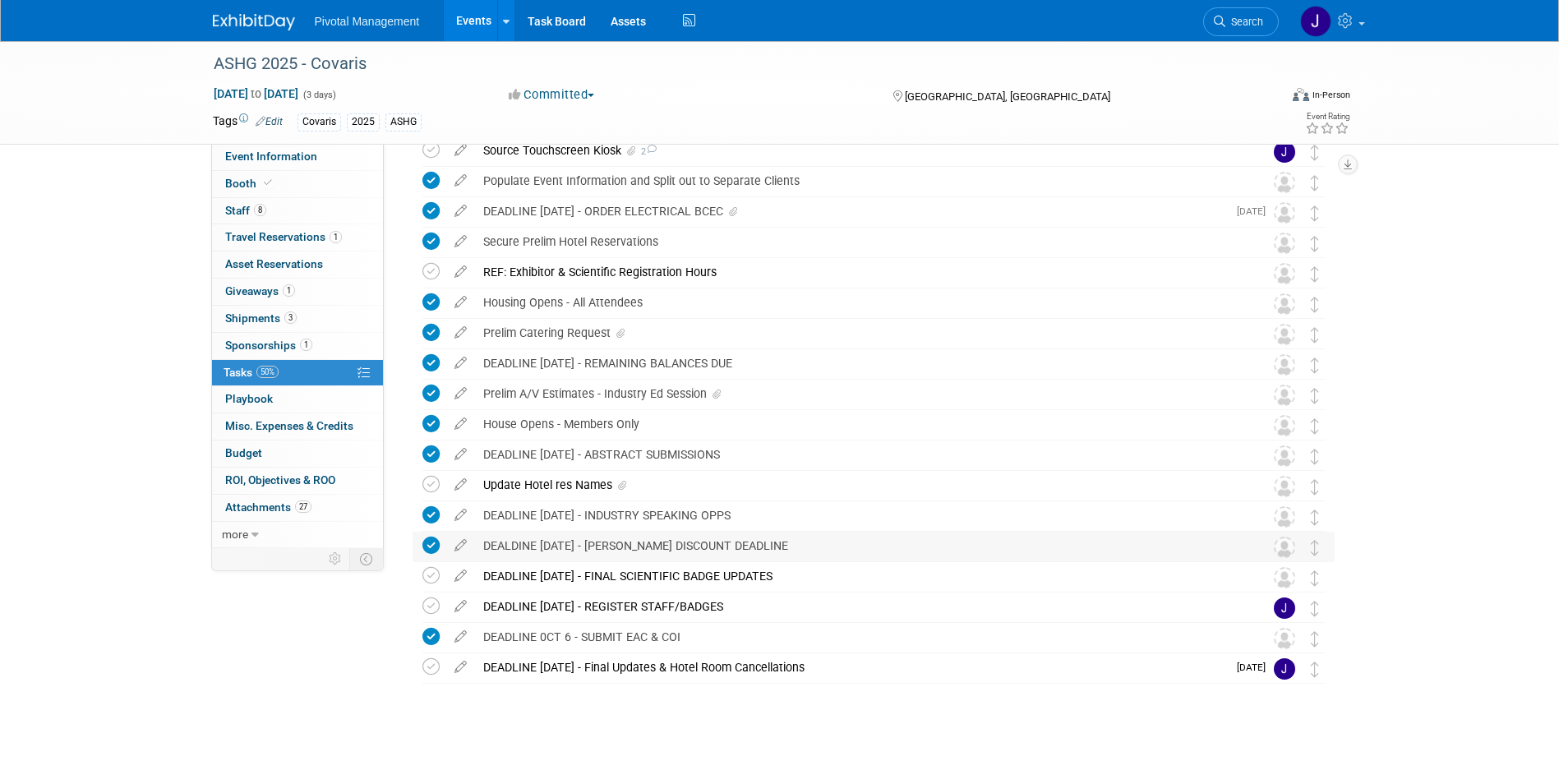 click on "DEALDINE SEPT 15 - FREEMAN DISCOUNT DEADLINE" at bounding box center [858, 546] 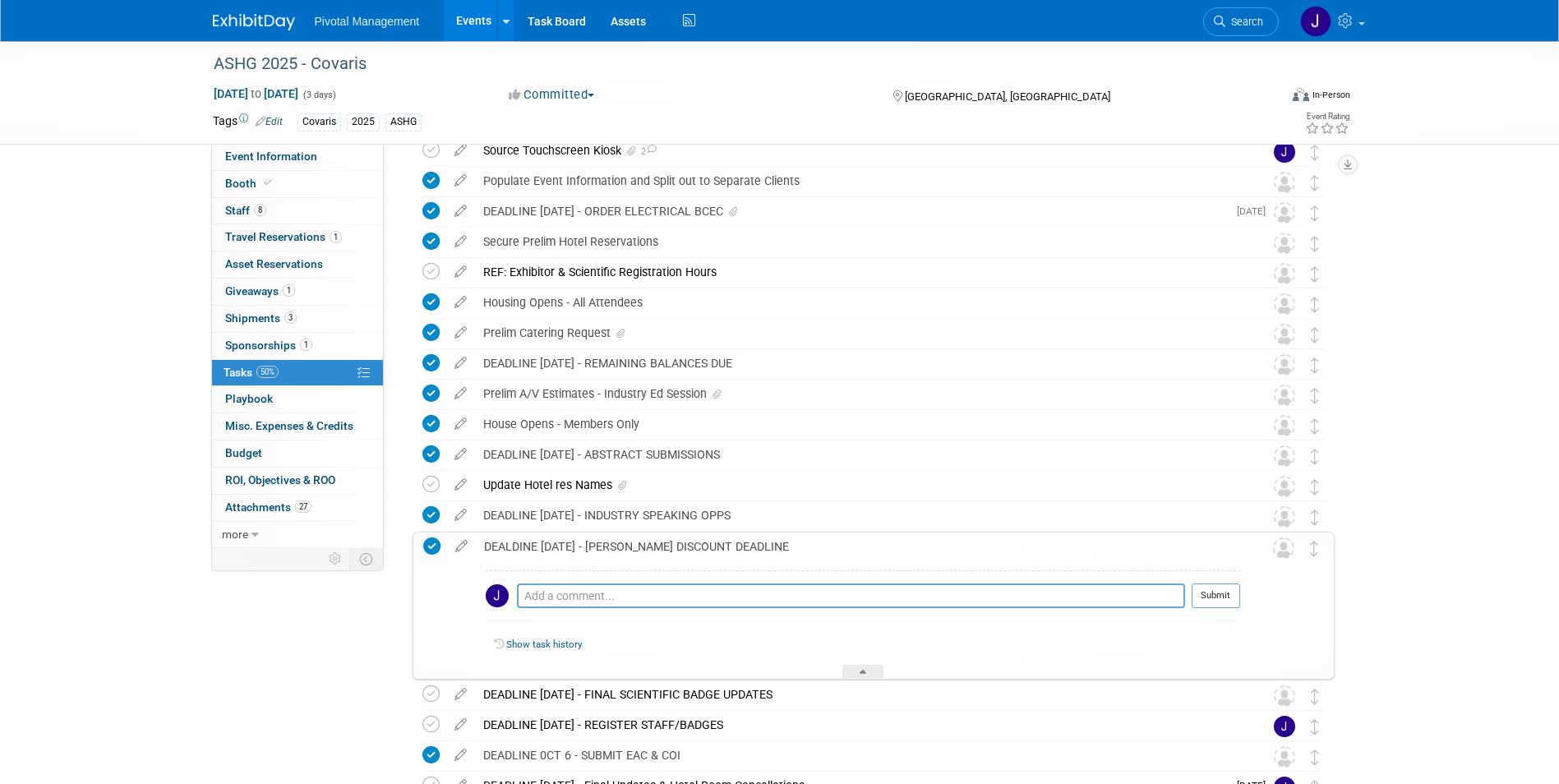 click on "DEALDINE SEPT 15 - FREEMAN DISCOUNT DEADLINE" at bounding box center [858, 546] 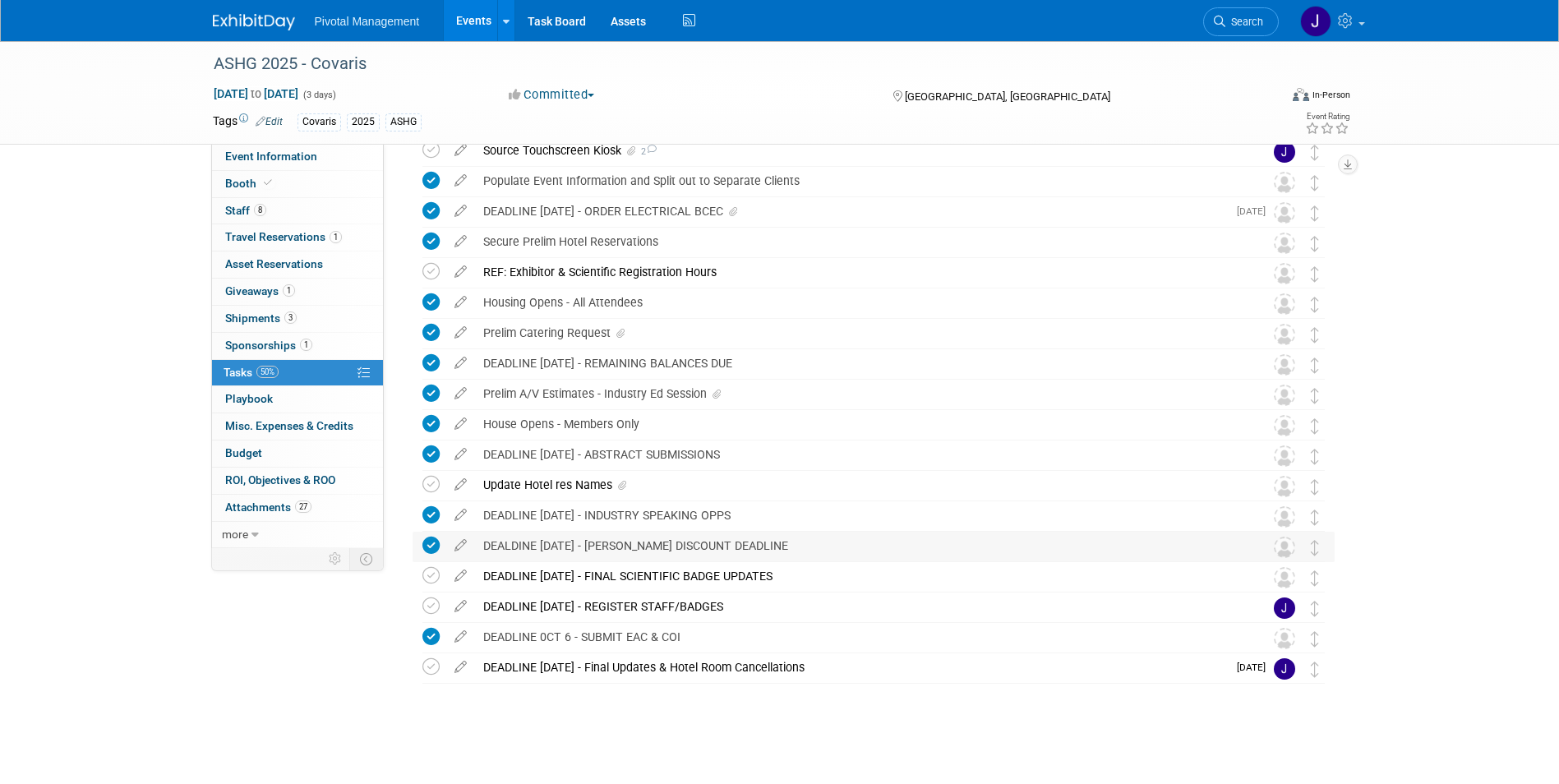 click on "DEALDINE SEPT 15 - FREEMAN DISCOUNT DEADLINE" at bounding box center (858, 546) 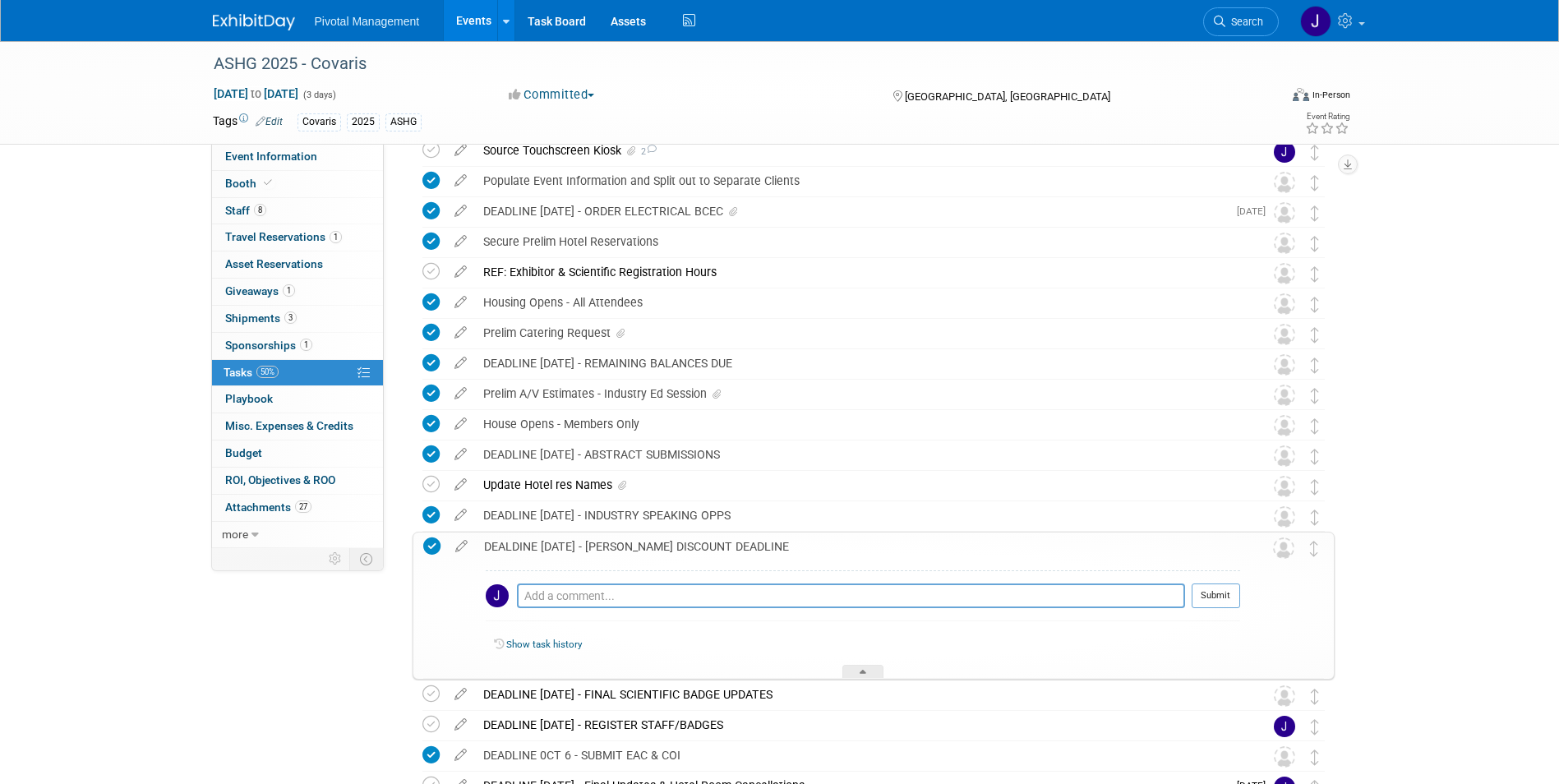 click on "DEALDINE SEPT 15 - FREEMAN DISCOUNT DEADLINE" at bounding box center (858, 546) 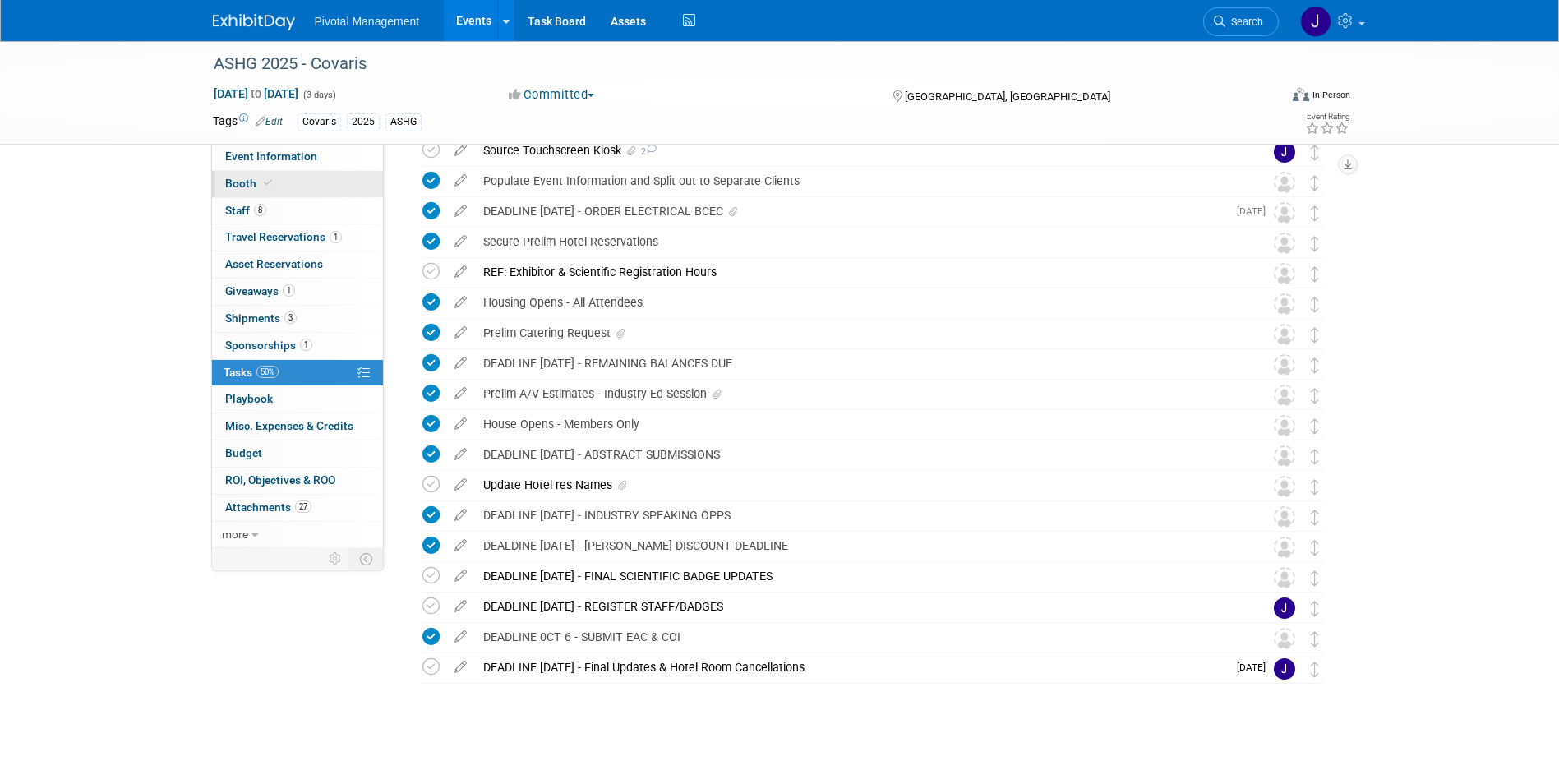 click on "Booth" at bounding box center (298, 184) 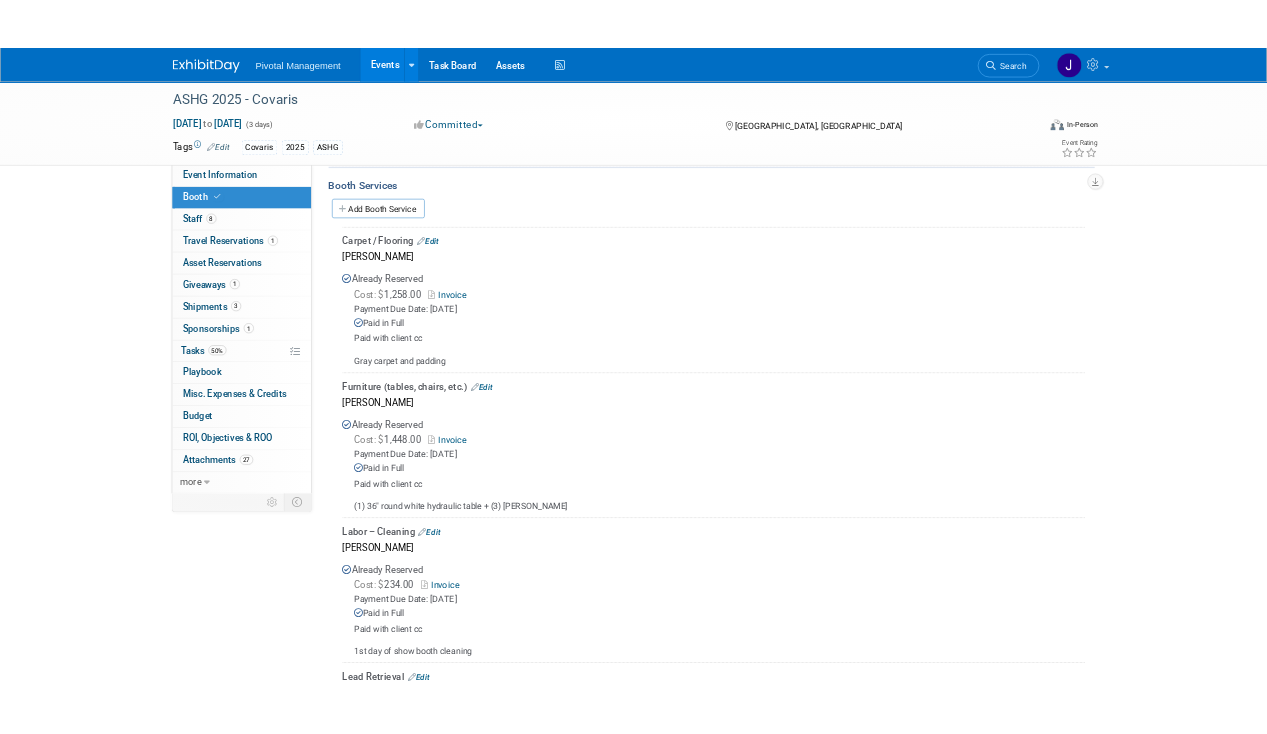 scroll, scrollTop: 1528, scrollLeft: 0, axis: vertical 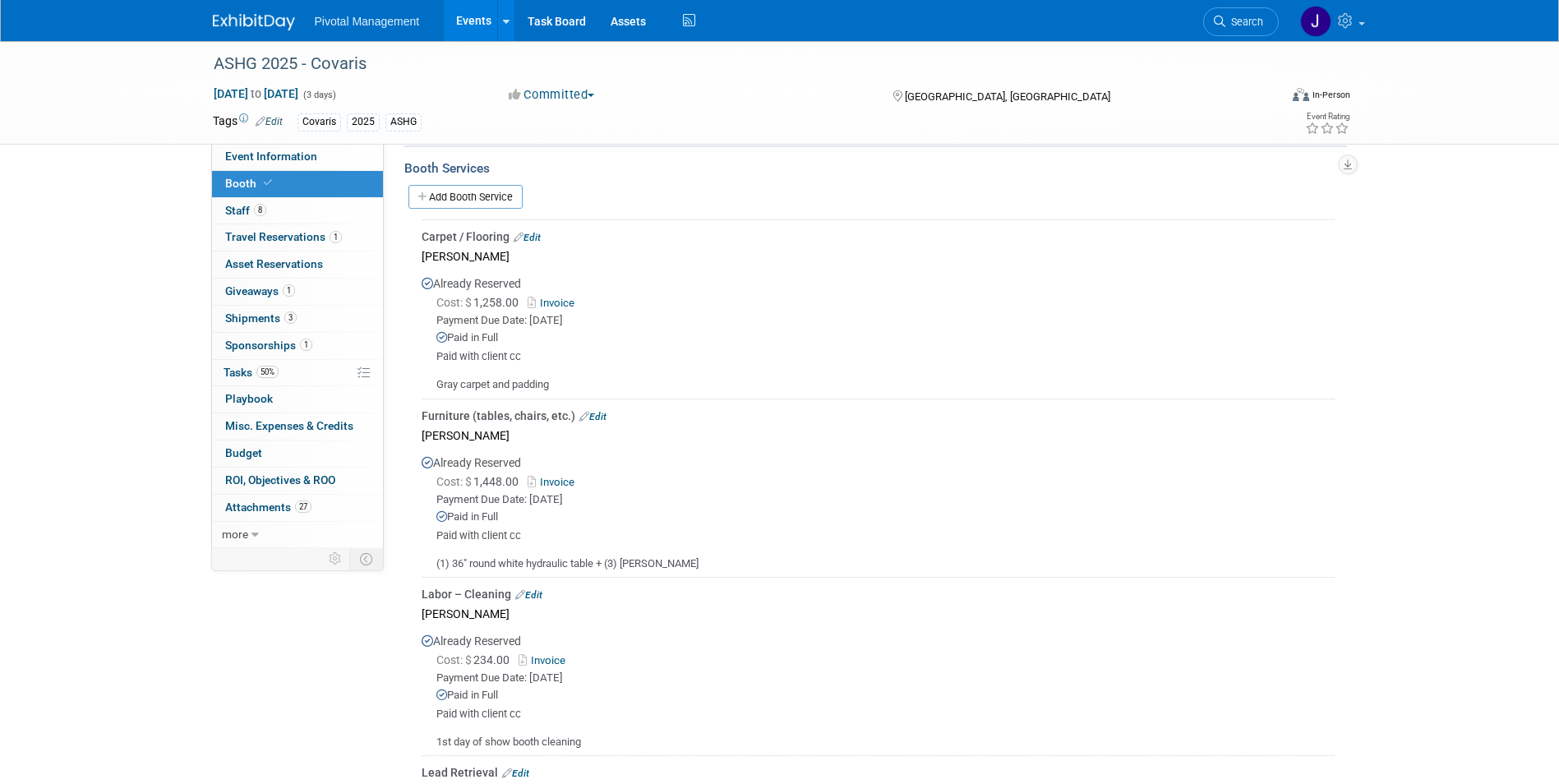 click on "Invoice" at bounding box center (554, 302) 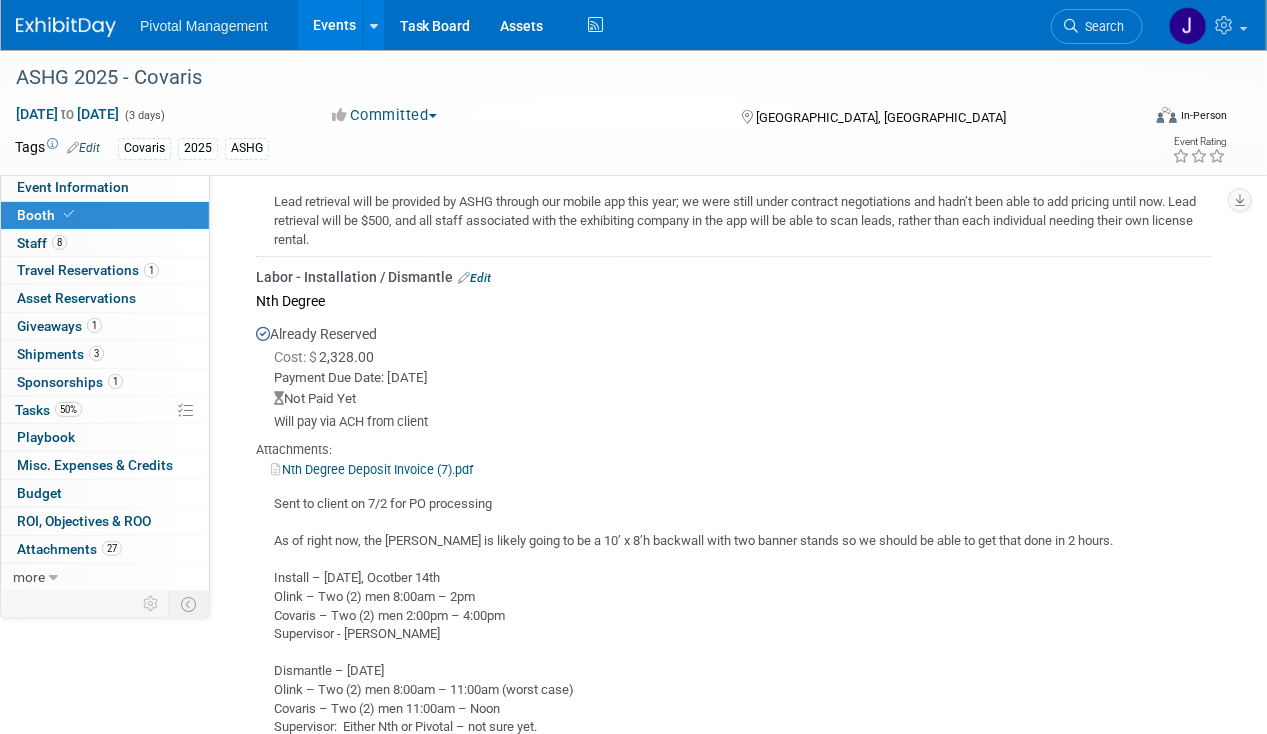 scroll, scrollTop: 2497, scrollLeft: 0, axis: vertical 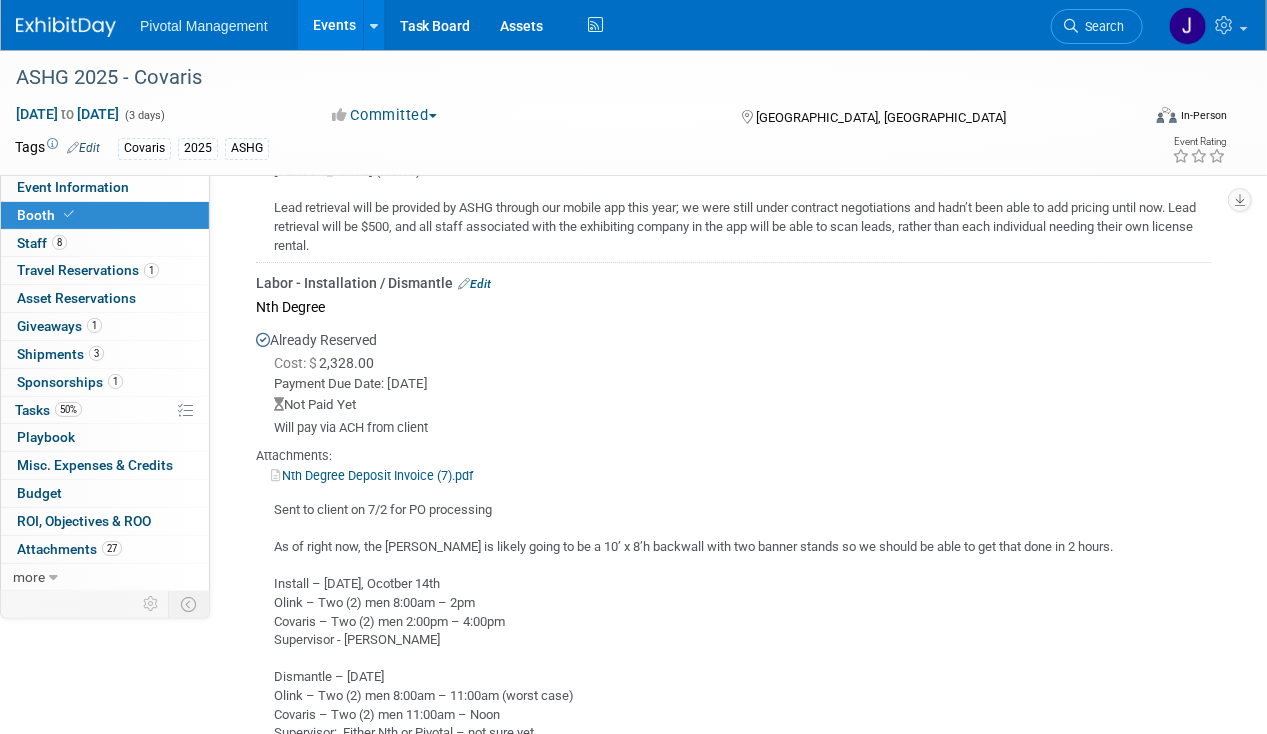 click on "Nth Degree Deposit Invoice (7).pdf" at bounding box center [372, 475] 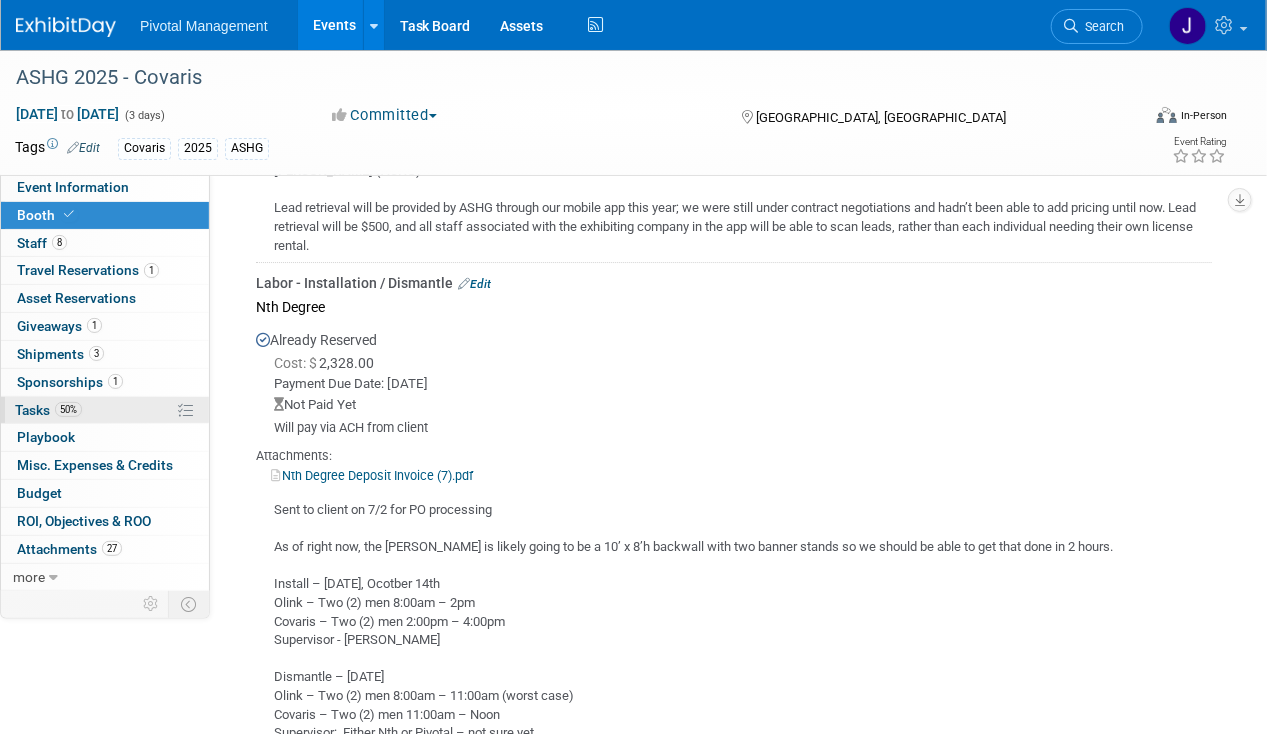 click on "50%
Tasks 50%" at bounding box center [105, 410] 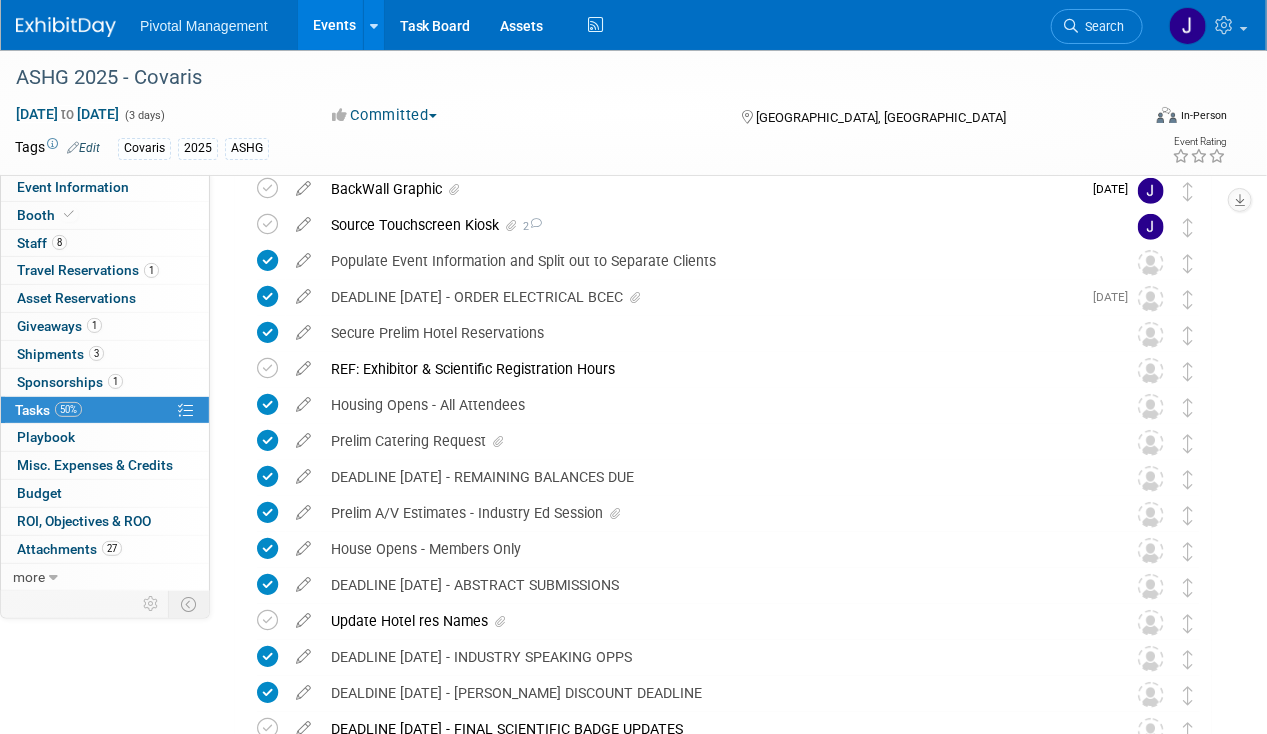 scroll, scrollTop: 279, scrollLeft: 0, axis: vertical 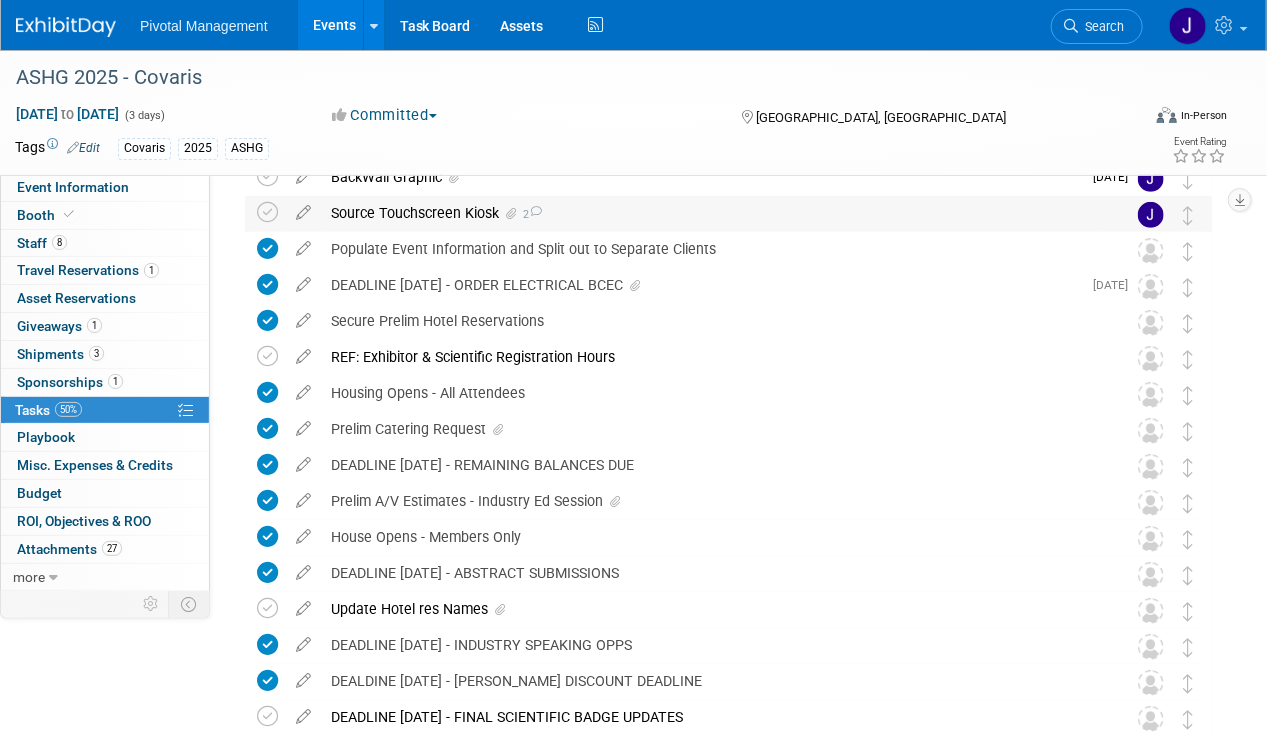 click on "Source Touchscreen Kiosk
2" at bounding box center (709, 213) 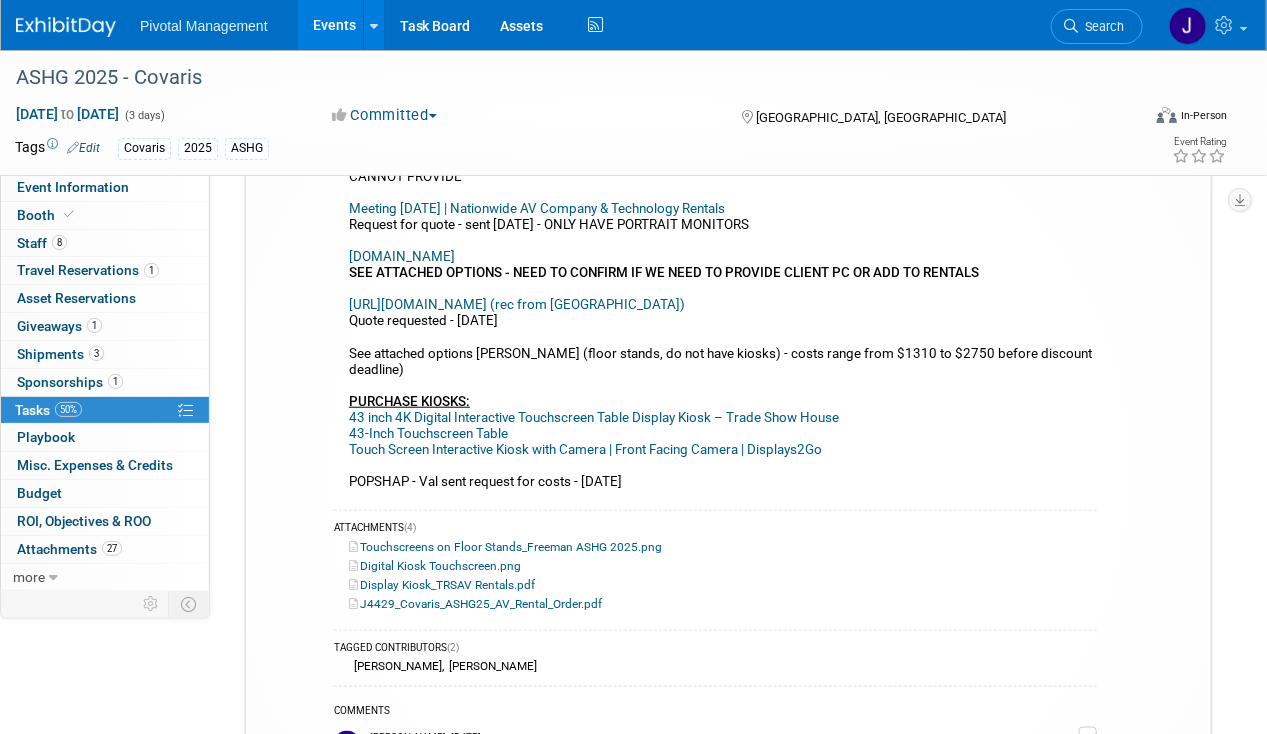 scroll, scrollTop: 496, scrollLeft: 0, axis: vertical 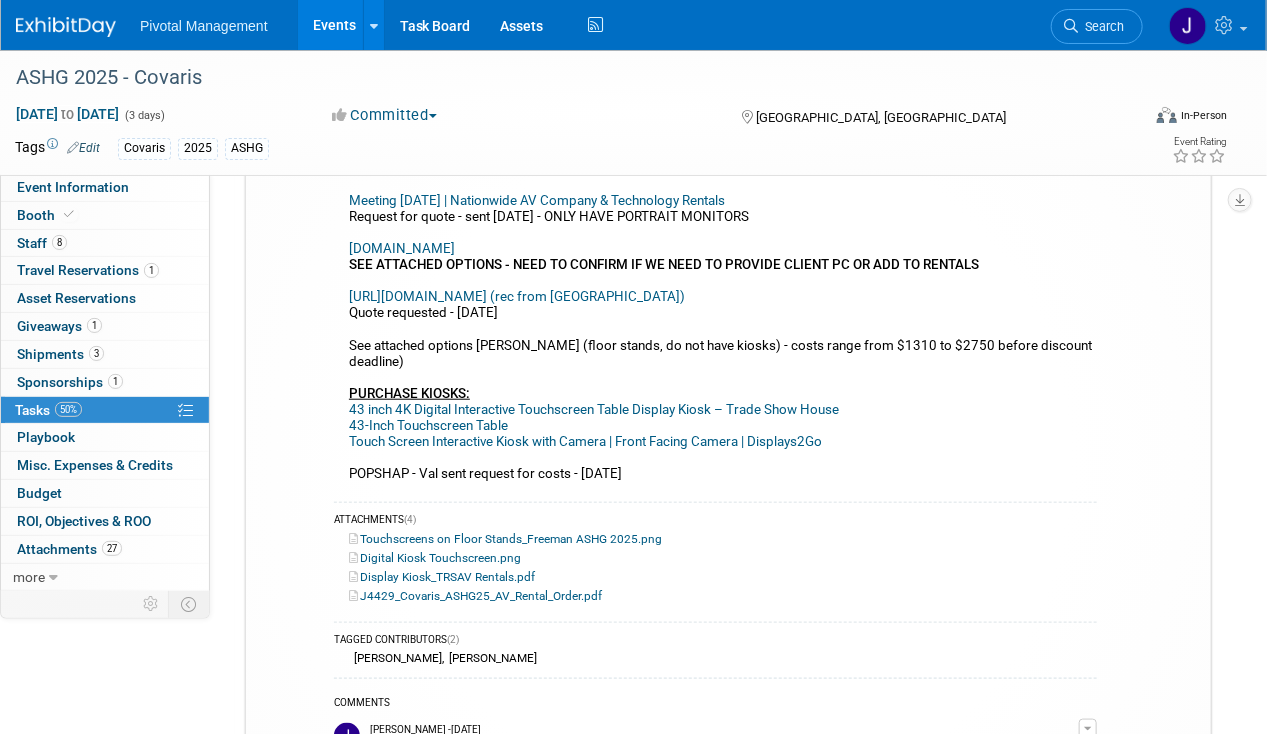 click on "Touchscreens on Floor Stands_Freeman ASHG 2025.png" at bounding box center (715, 539) 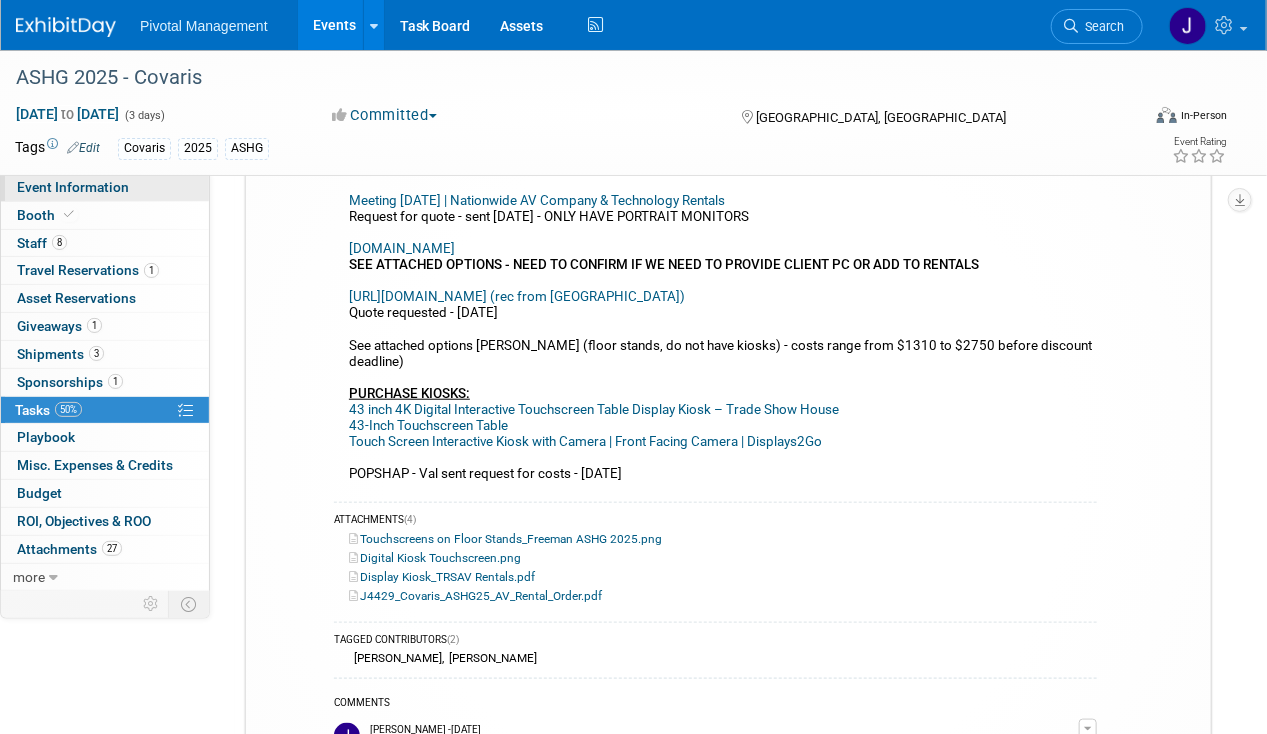 click on "Event Information" at bounding box center (73, 187) 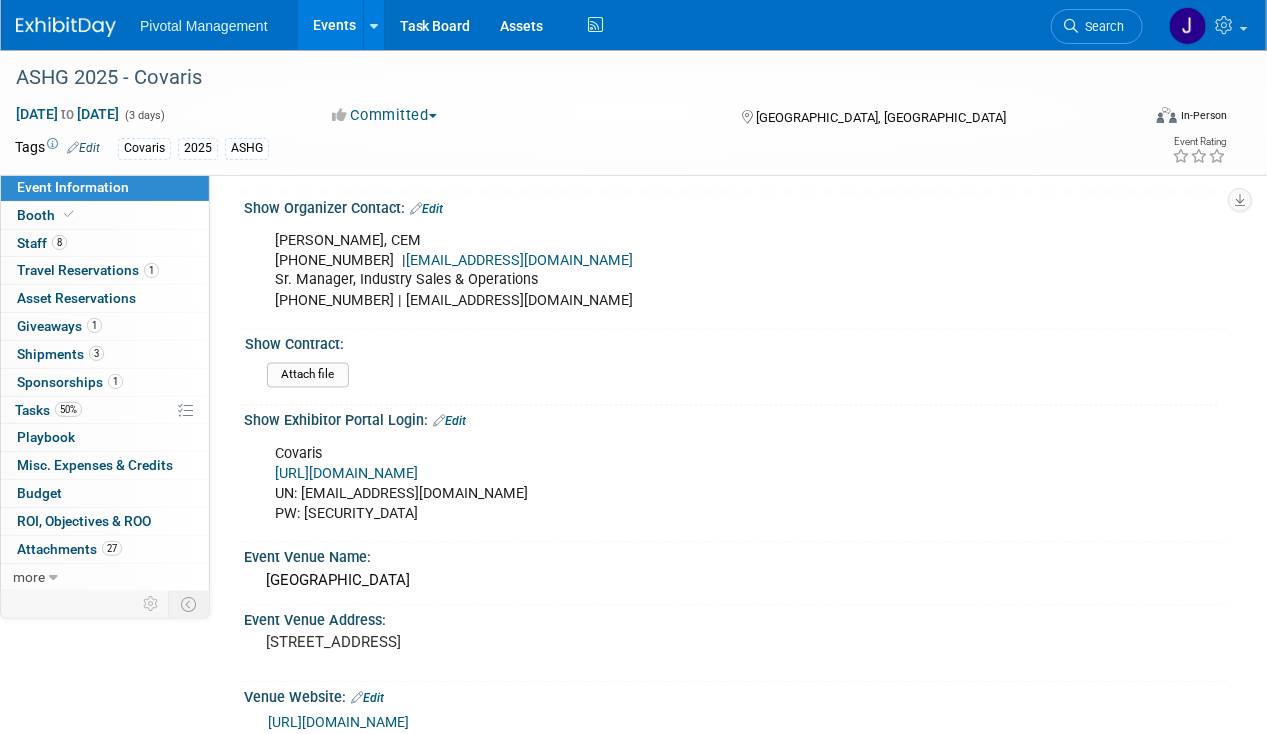 scroll, scrollTop: 1202, scrollLeft: 0, axis: vertical 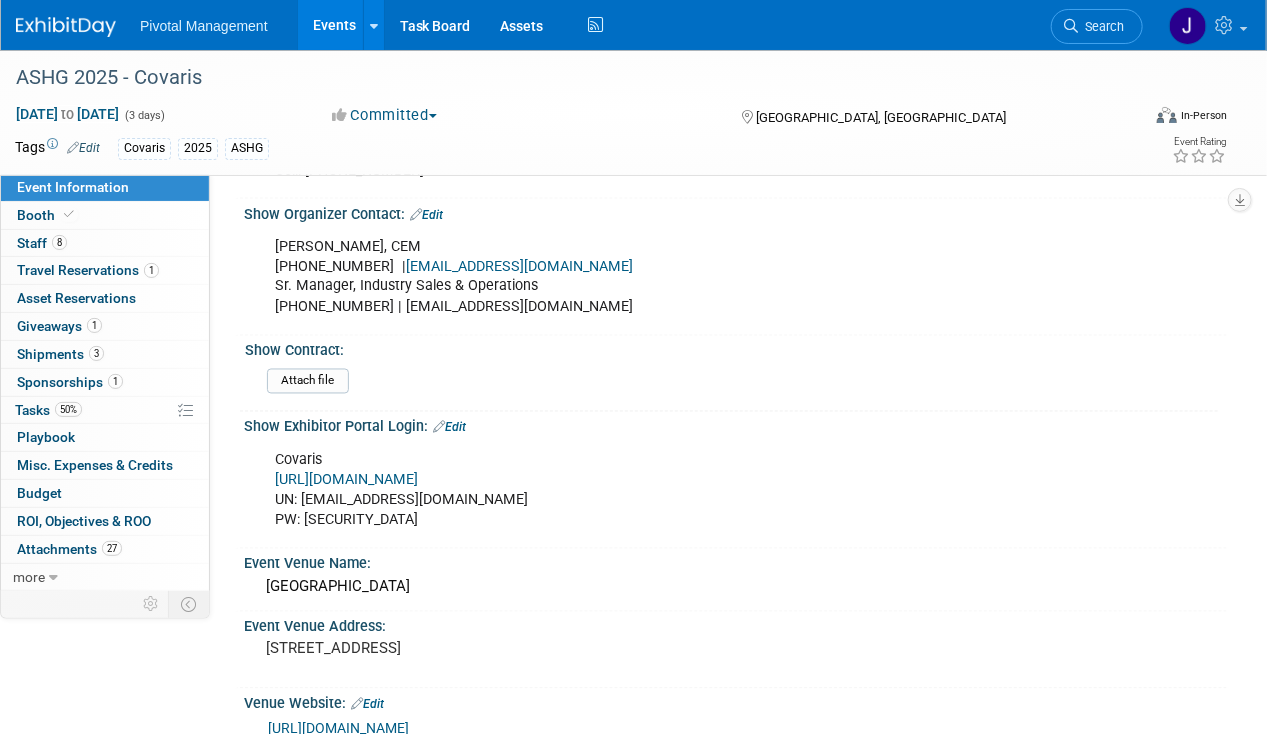 click on "https://ASHG25.exh.mapyourshow.com/" at bounding box center [346, 480] 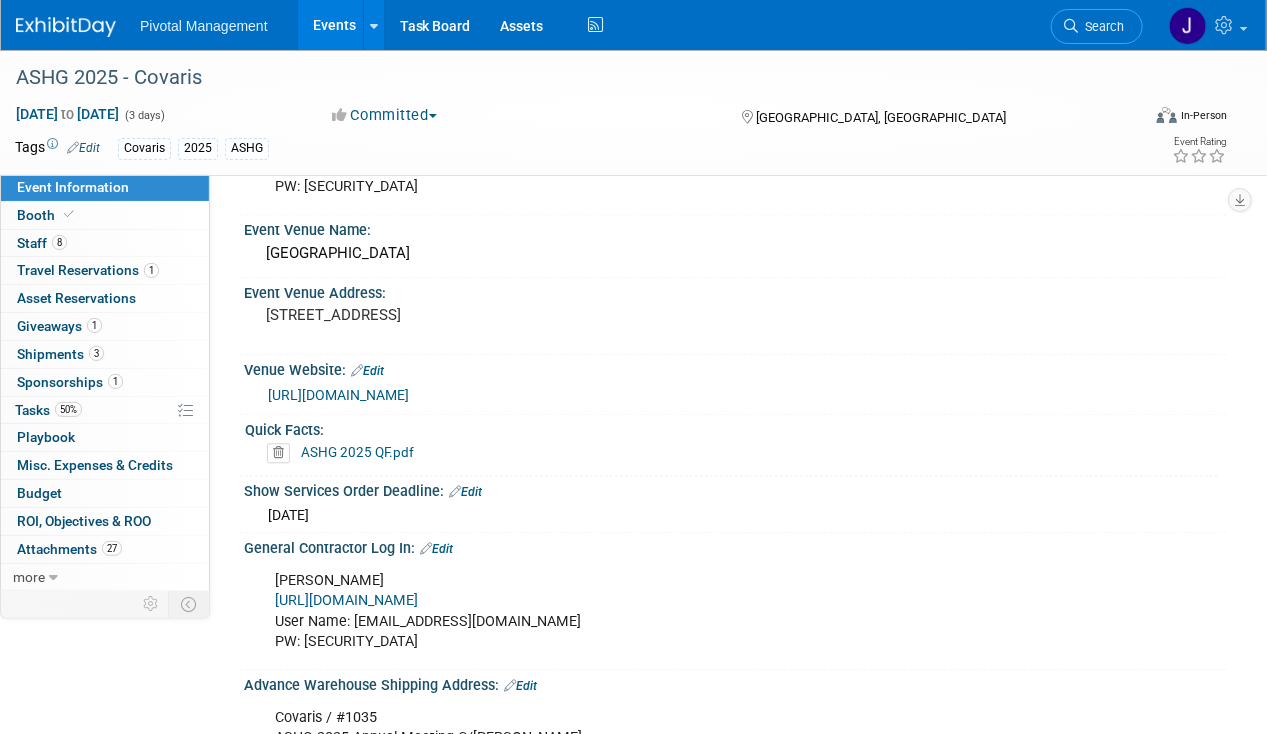 scroll, scrollTop: 1814, scrollLeft: 0, axis: vertical 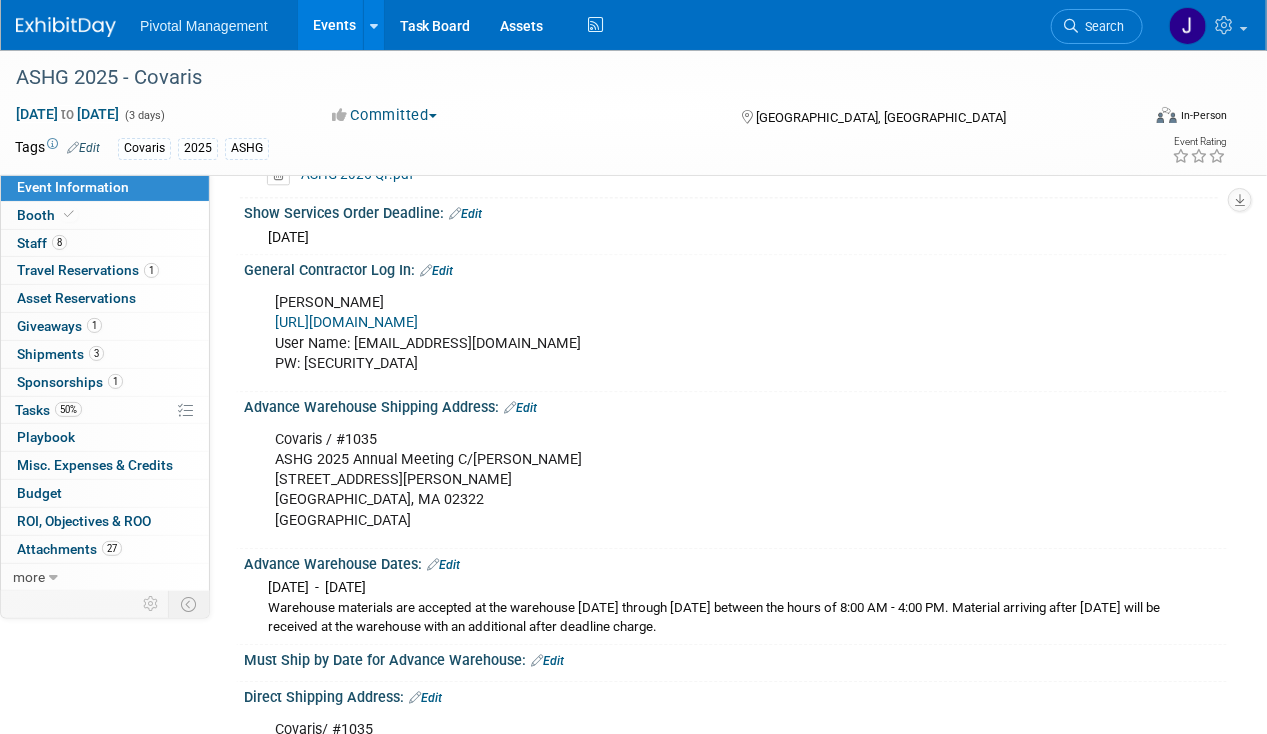 click on "https://www.freemanco.com/store/" at bounding box center [346, 322] 